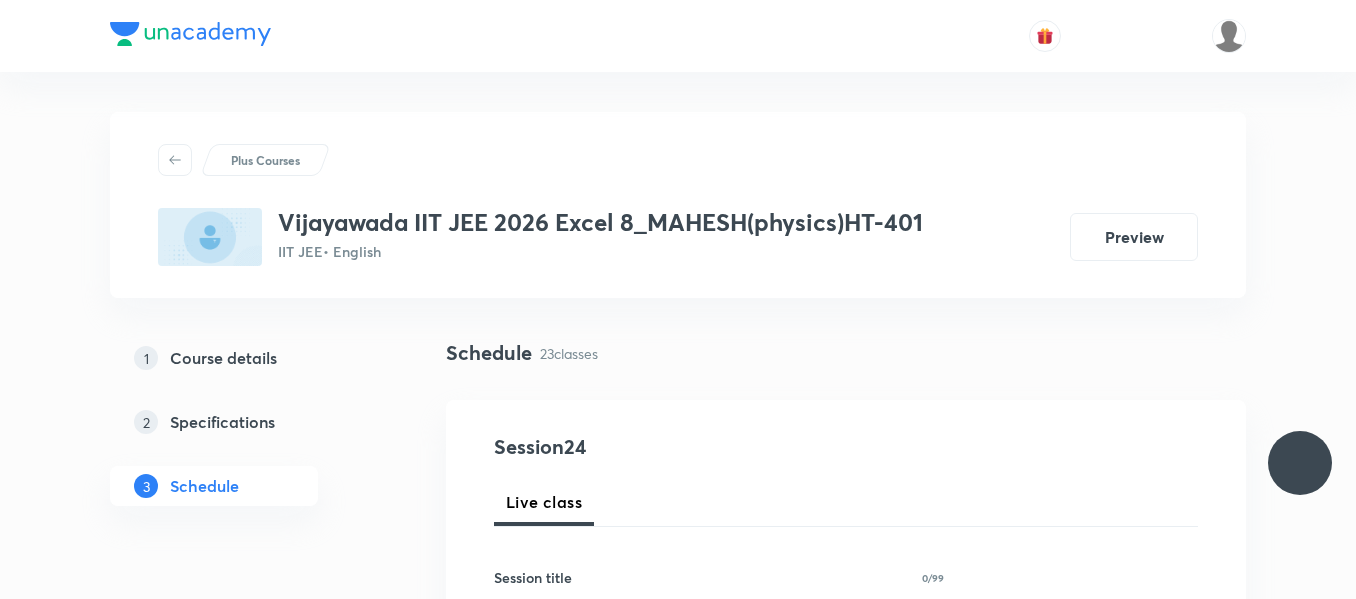 scroll, scrollTop: 0, scrollLeft: 0, axis: both 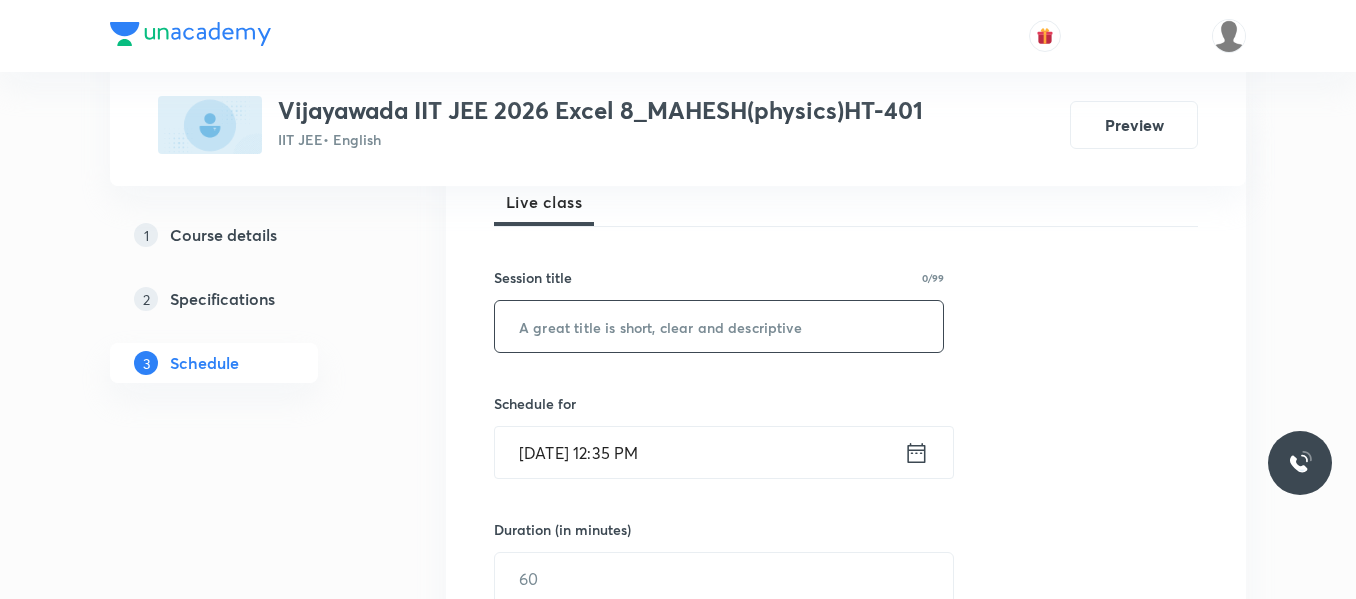 click at bounding box center [719, 326] 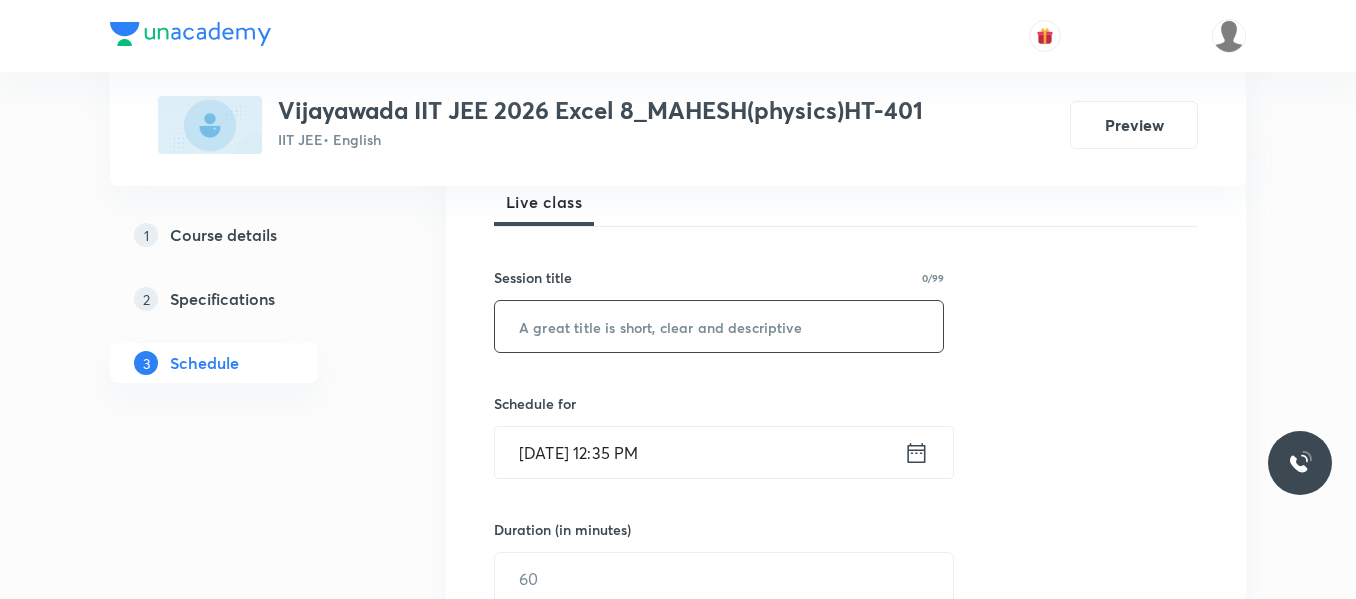 paste on "Electro magenetic induction motion emf" 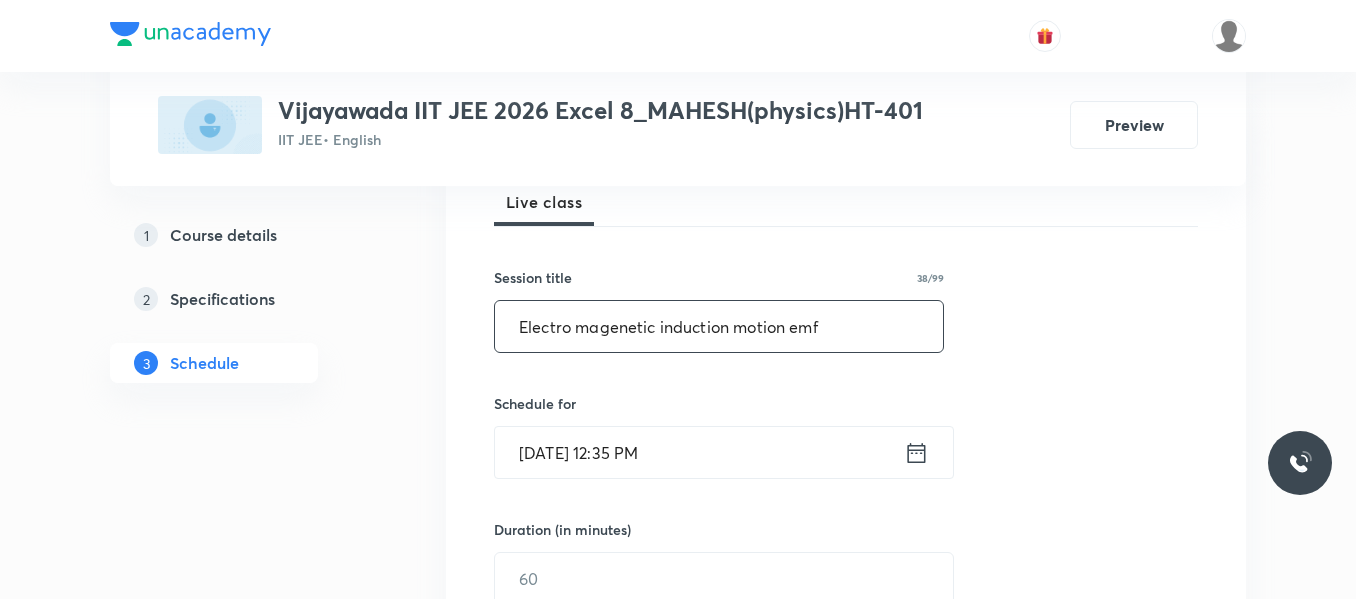 type on "Electro magenetic induction motion emf" 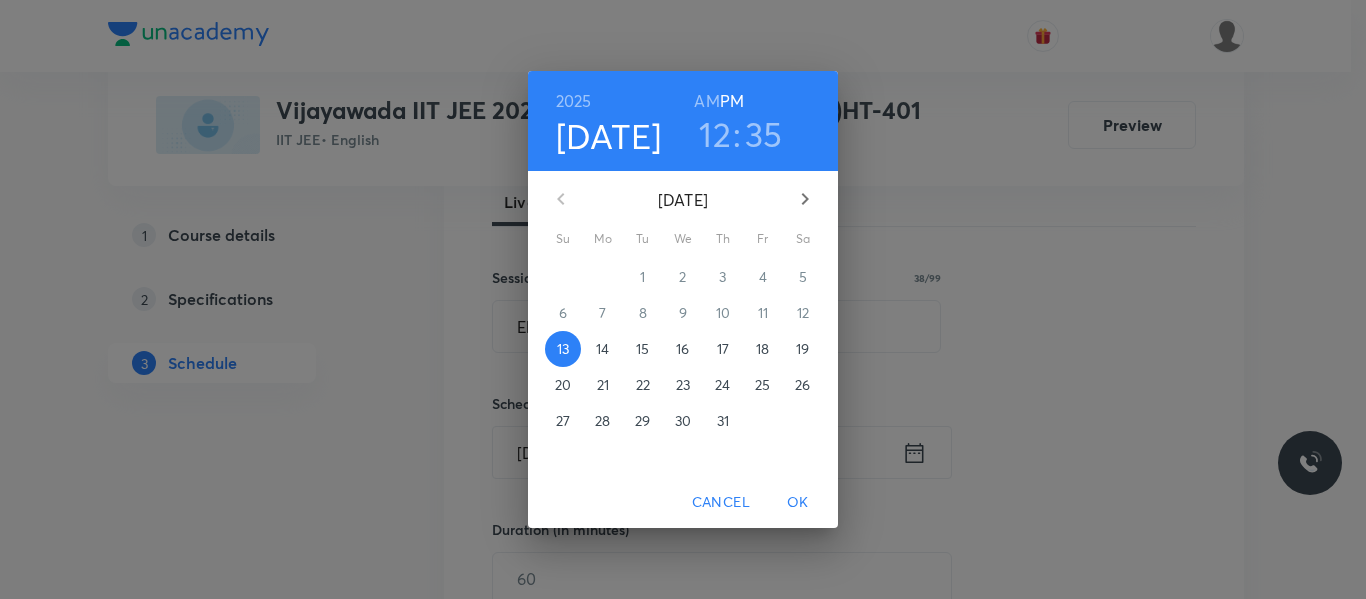 click on "14" at bounding box center (602, 349) 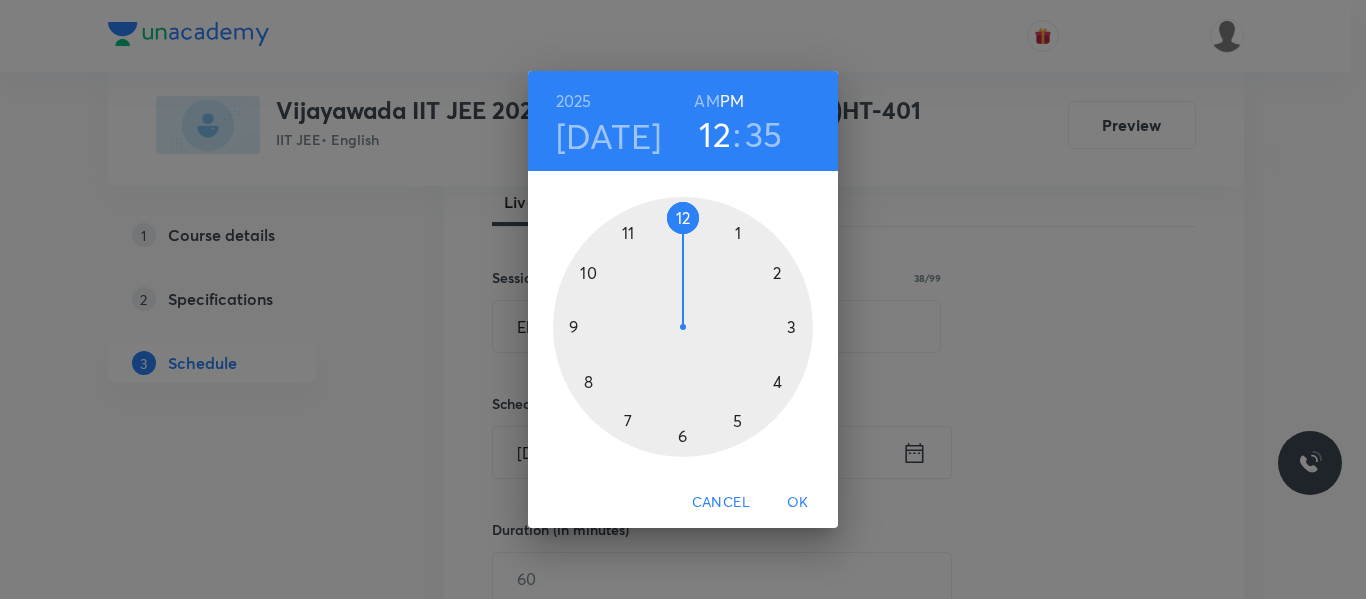 click at bounding box center (683, 327) 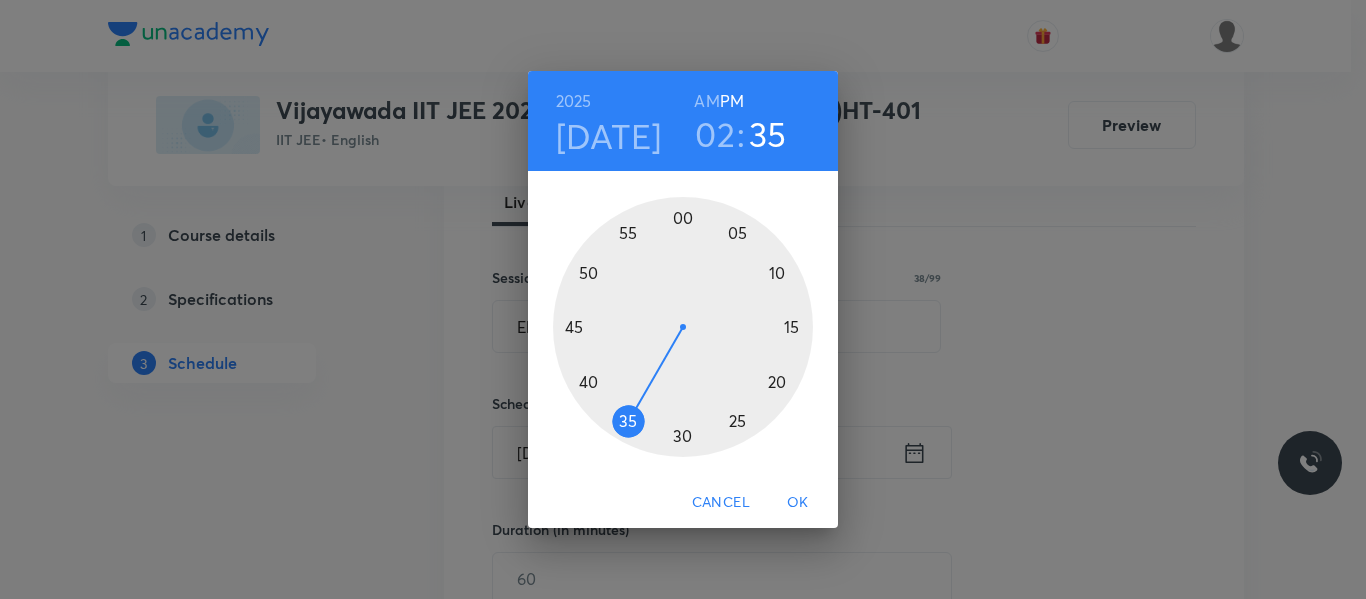 click at bounding box center [683, 327] 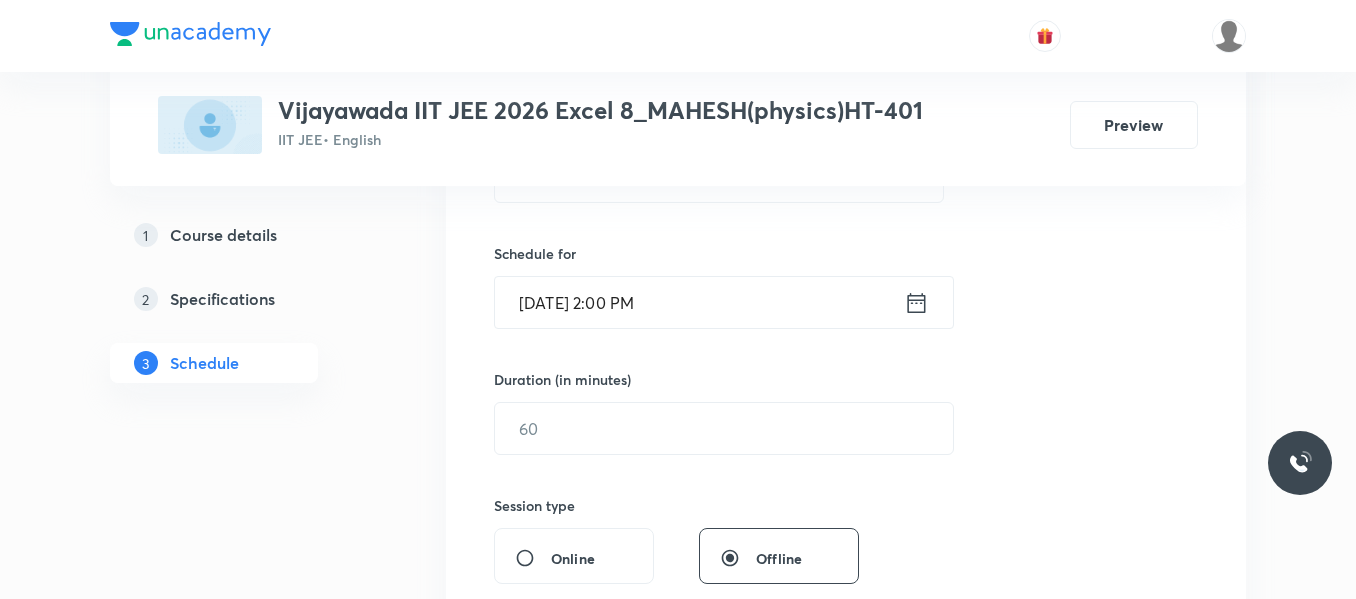scroll, scrollTop: 500, scrollLeft: 0, axis: vertical 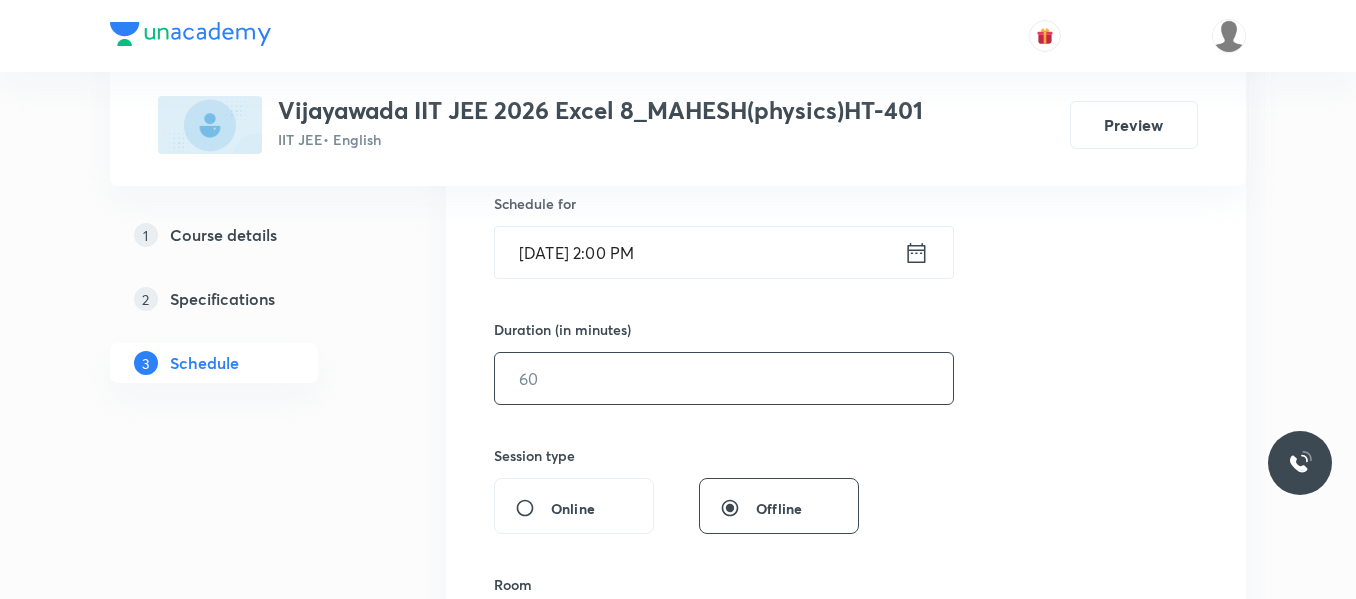 click at bounding box center (724, 378) 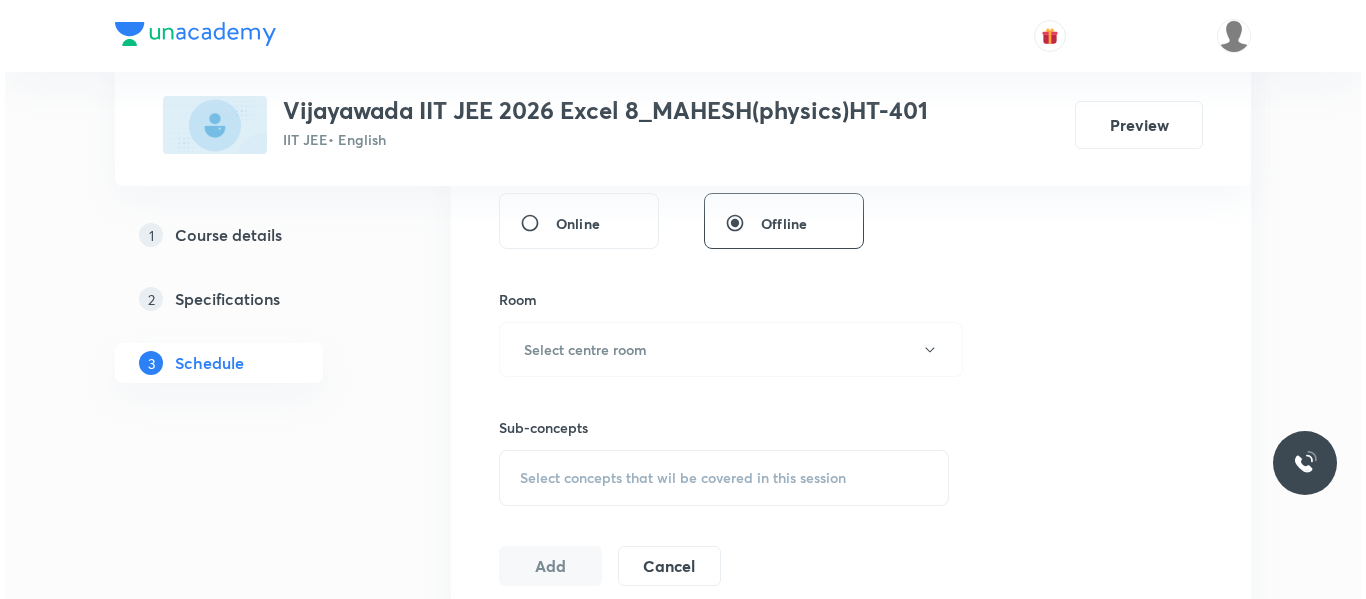 scroll, scrollTop: 800, scrollLeft: 0, axis: vertical 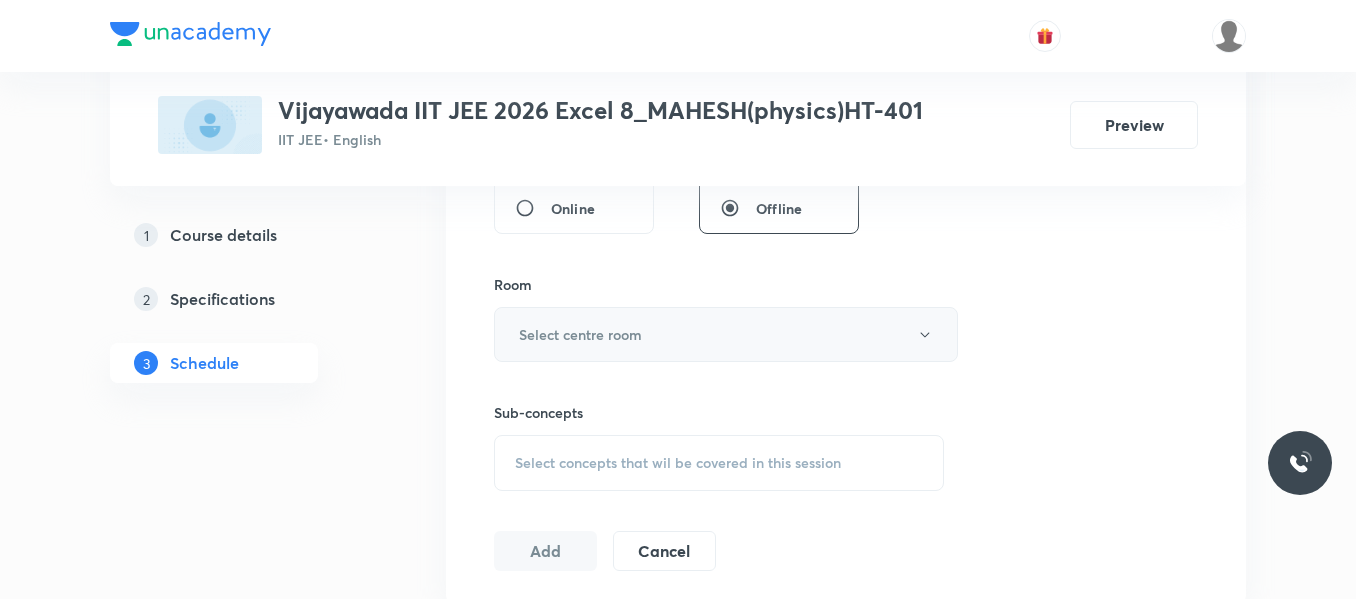 type on "90" 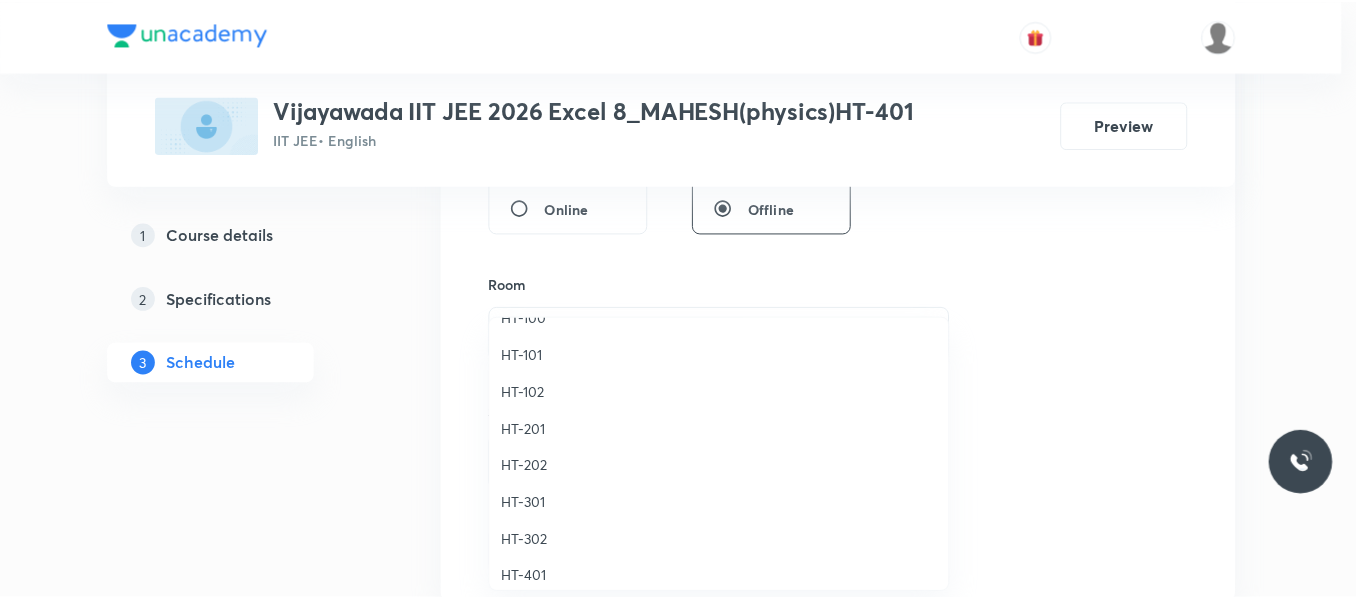 scroll, scrollTop: 800, scrollLeft: 0, axis: vertical 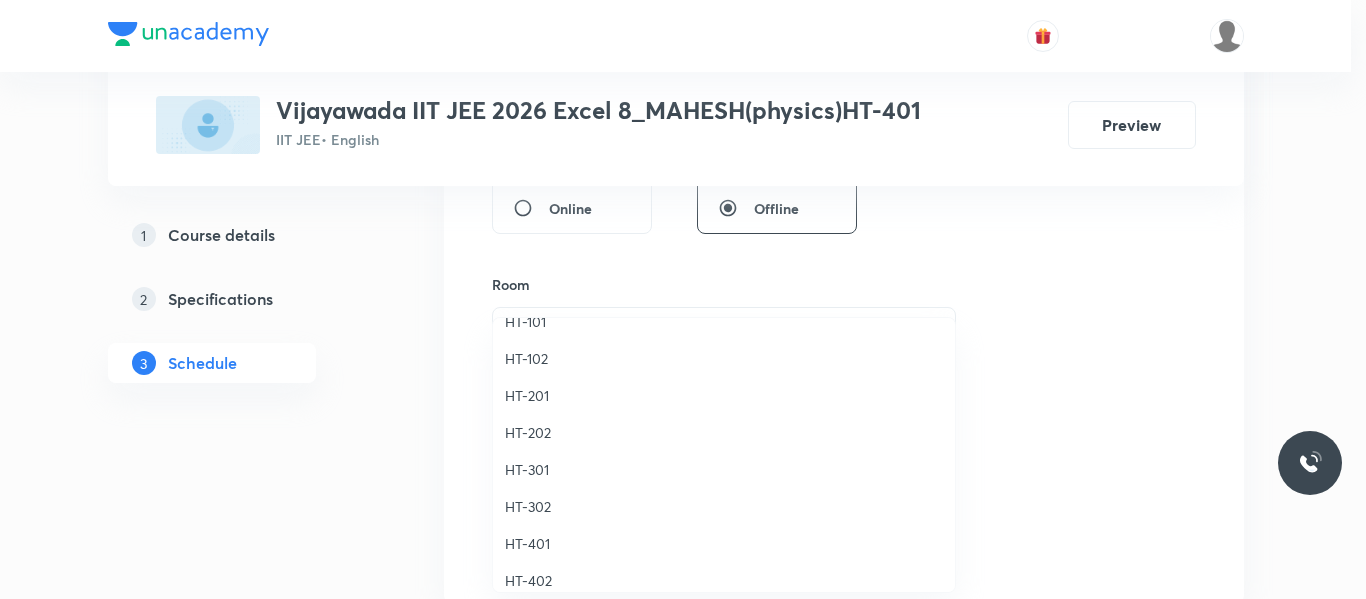 click on "HT-401" at bounding box center [724, 543] 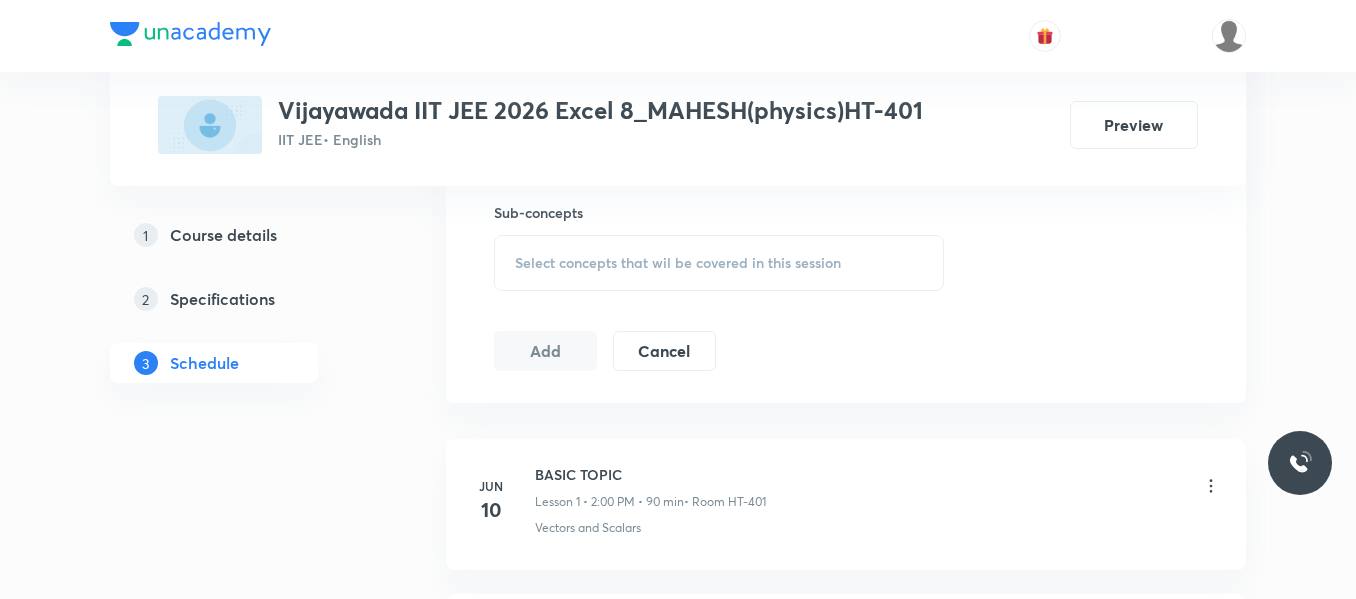 click on "Select concepts that wil be covered in this session" at bounding box center (719, 263) 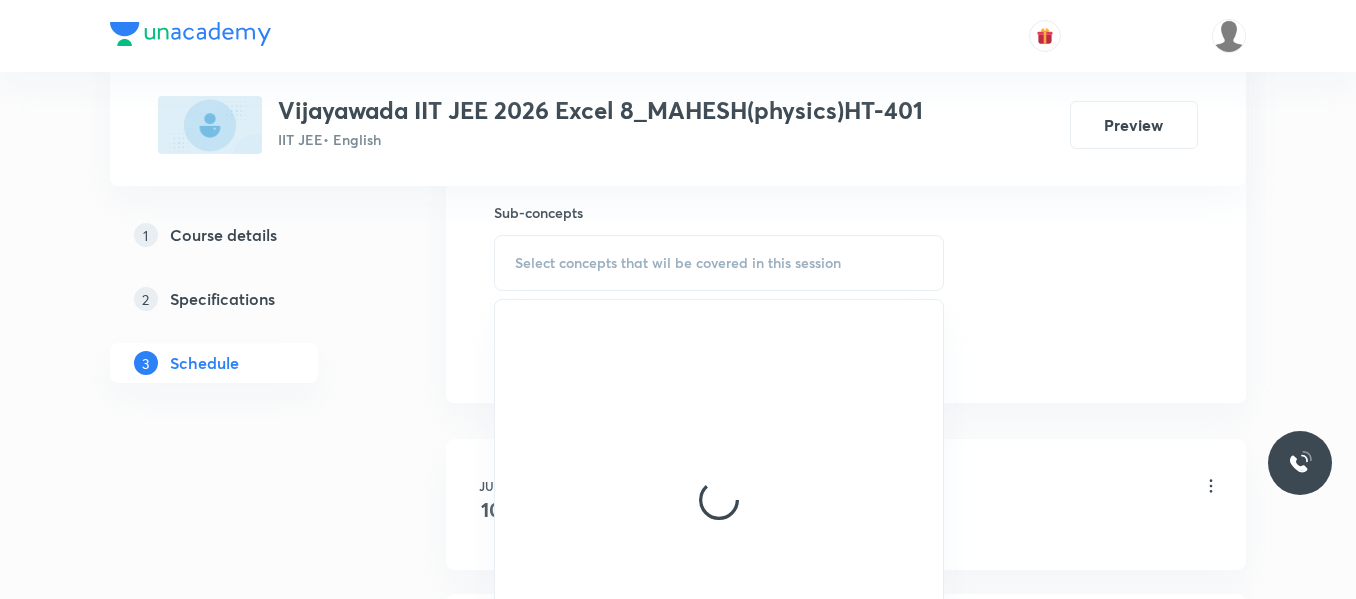 scroll, scrollTop: 1100, scrollLeft: 0, axis: vertical 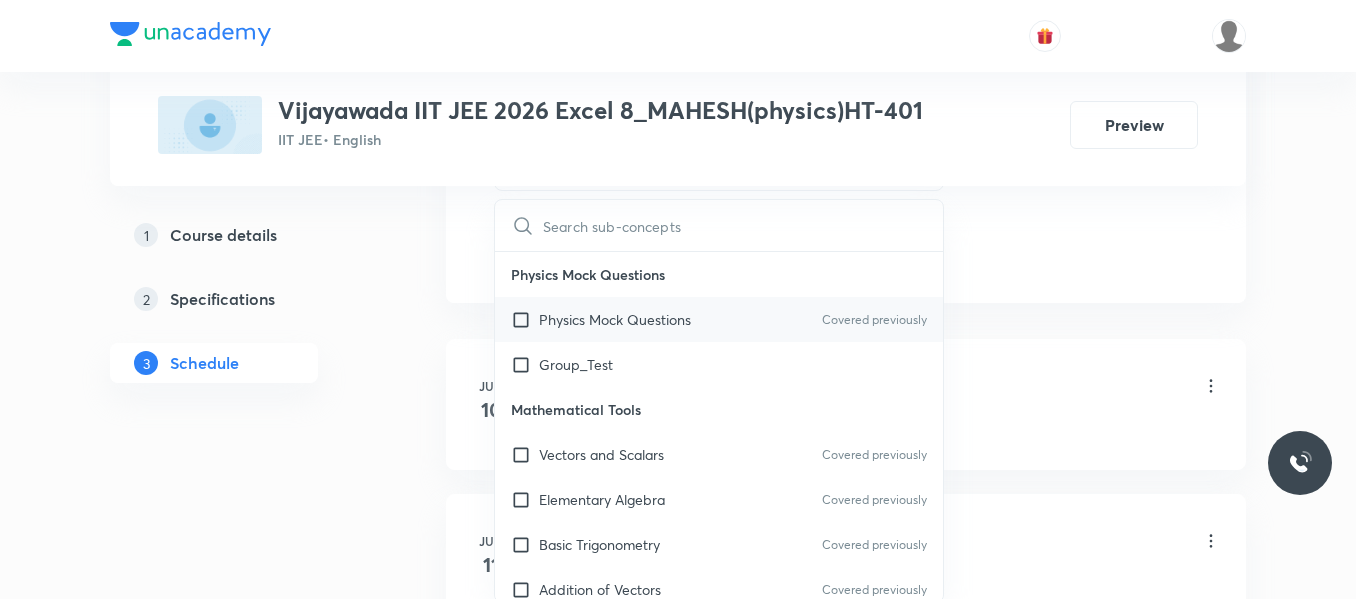 click on "Physics Mock Questions" at bounding box center (615, 319) 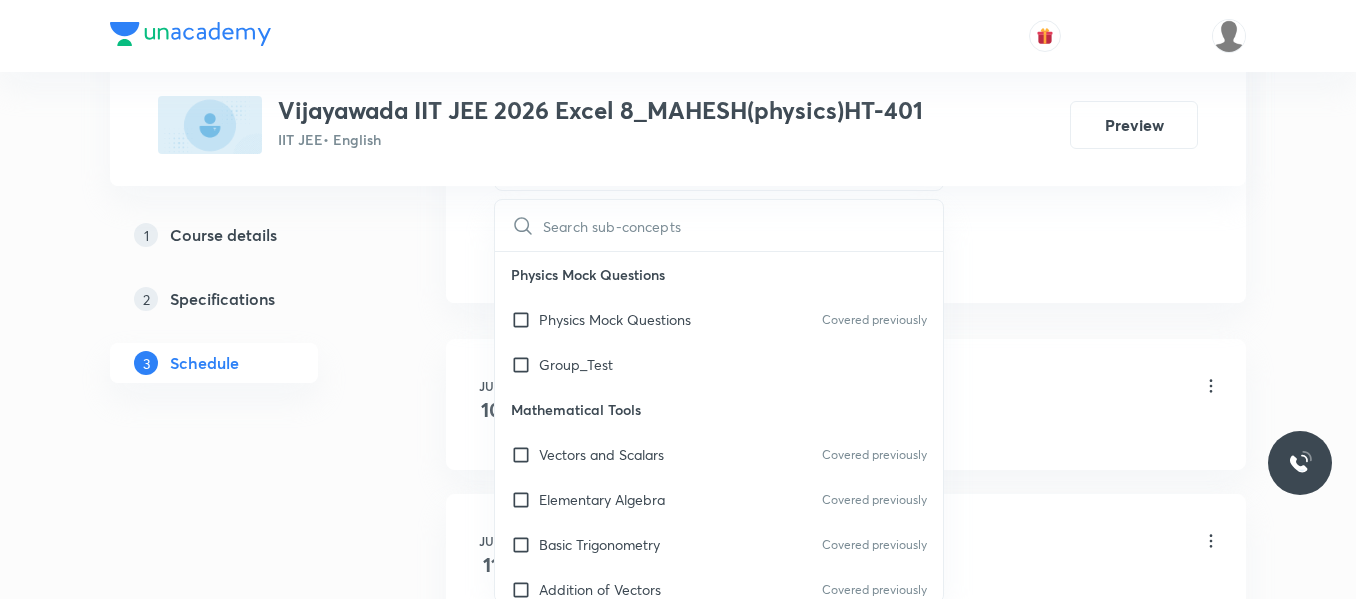 checkbox on "true" 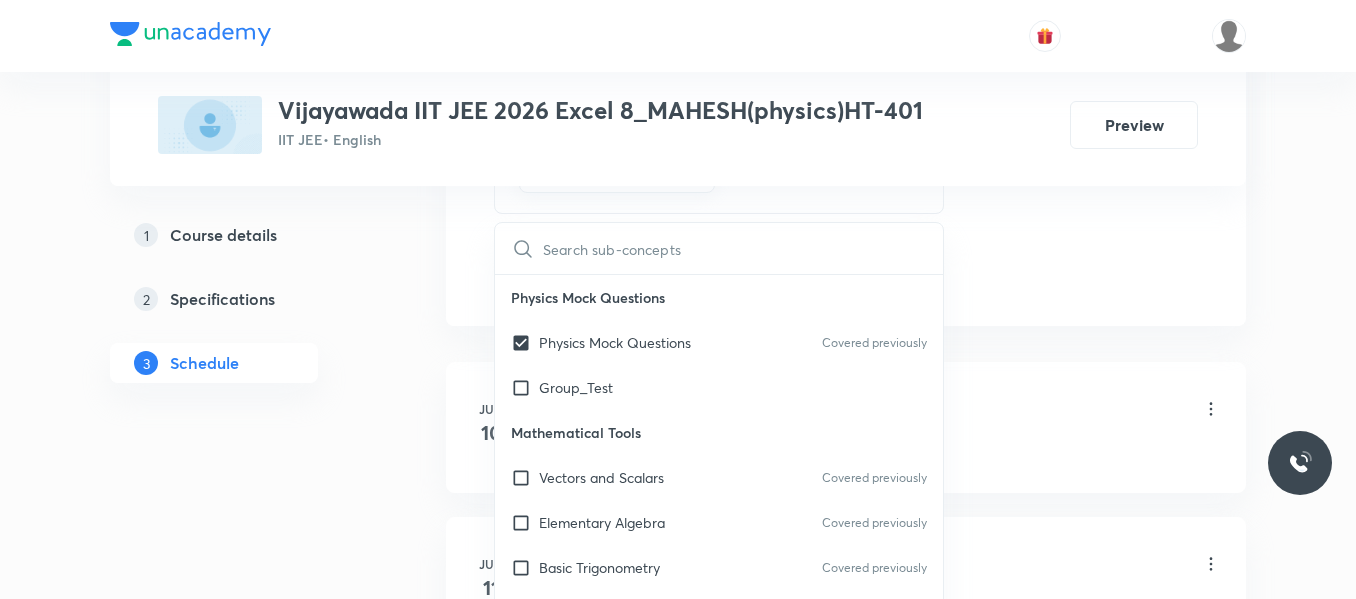 drag, startPoint x: 1079, startPoint y: 270, endPoint x: 606, endPoint y: 308, distance: 474.524 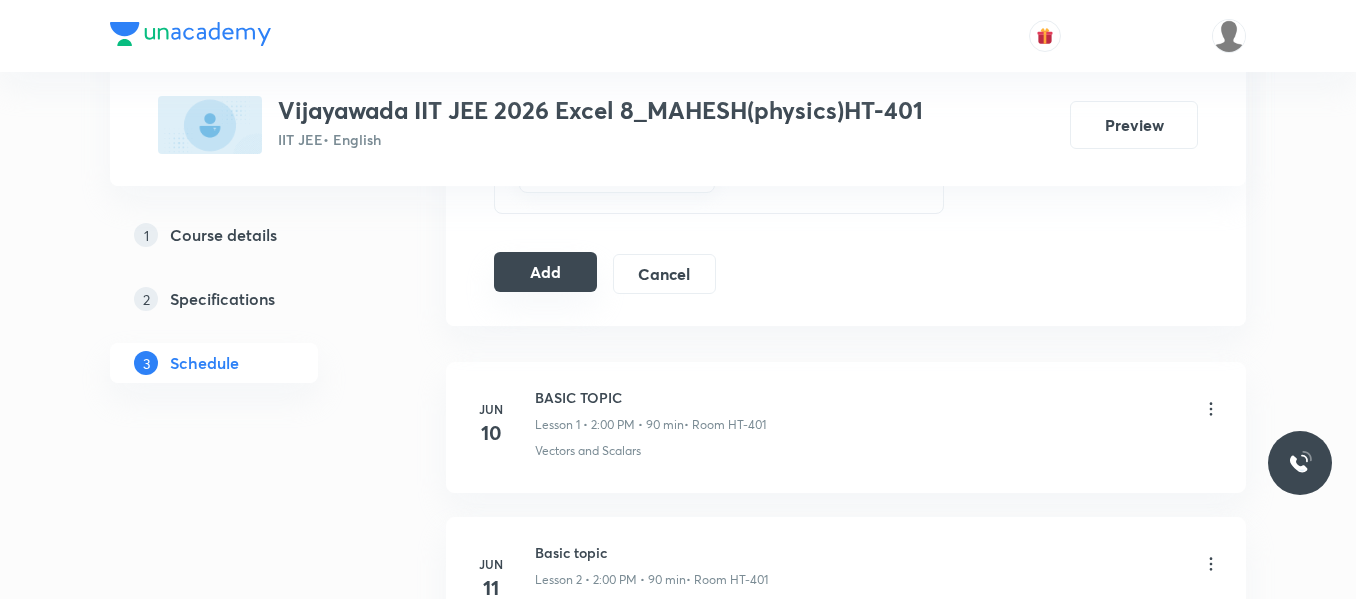 click on "Add" at bounding box center (545, 272) 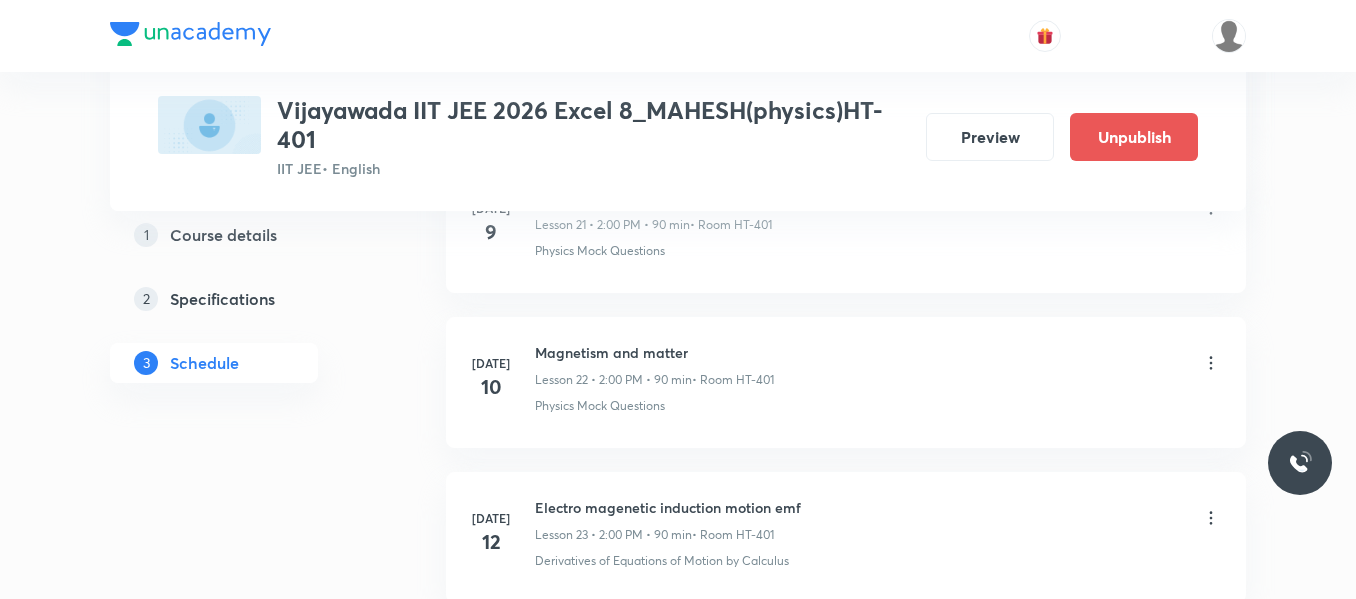 scroll, scrollTop: 3330, scrollLeft: 0, axis: vertical 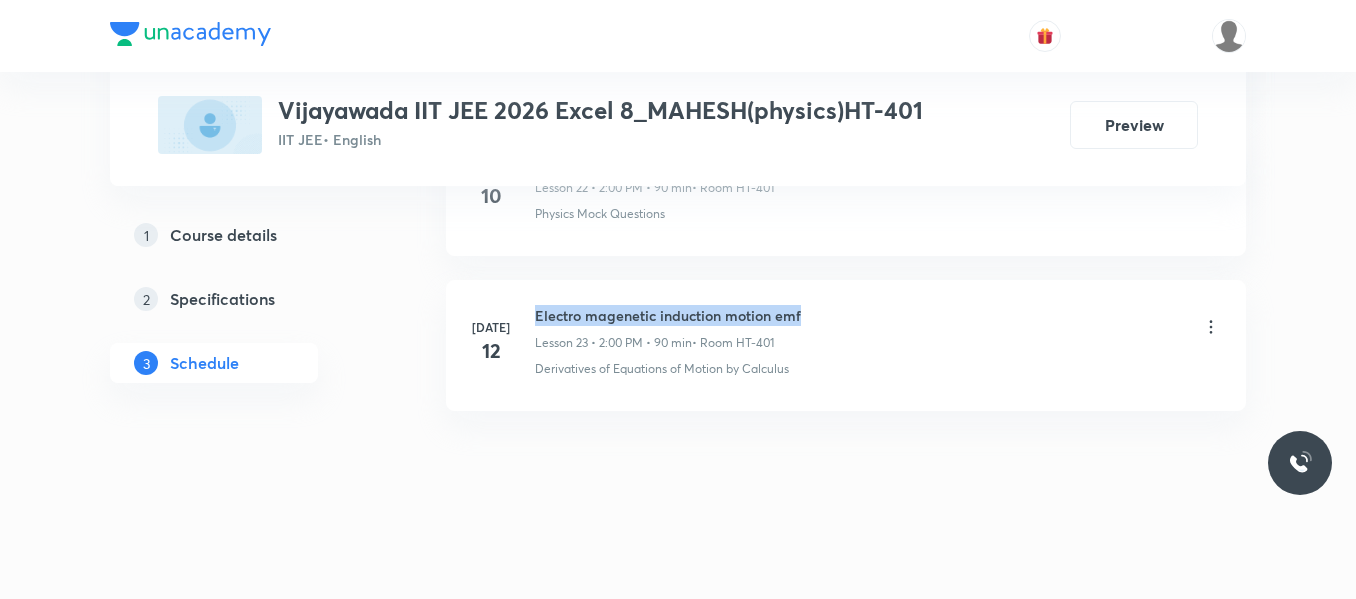 drag, startPoint x: 536, startPoint y: 317, endPoint x: 807, endPoint y: 312, distance: 271.0461 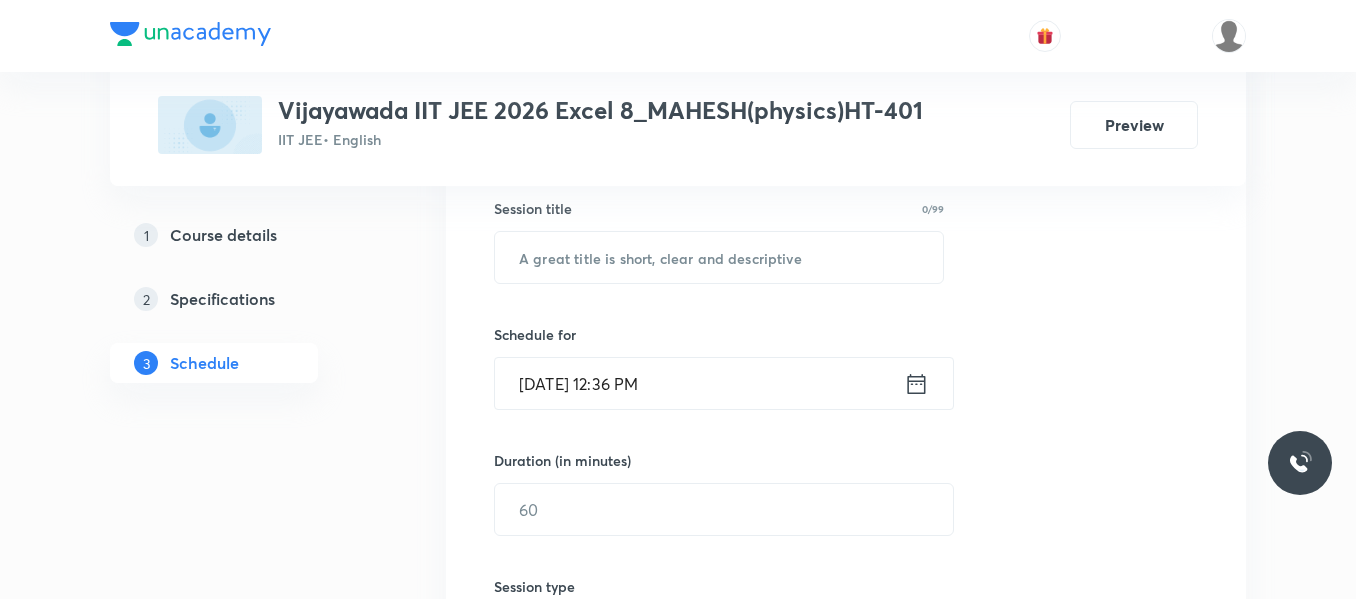 scroll, scrollTop: 269, scrollLeft: 0, axis: vertical 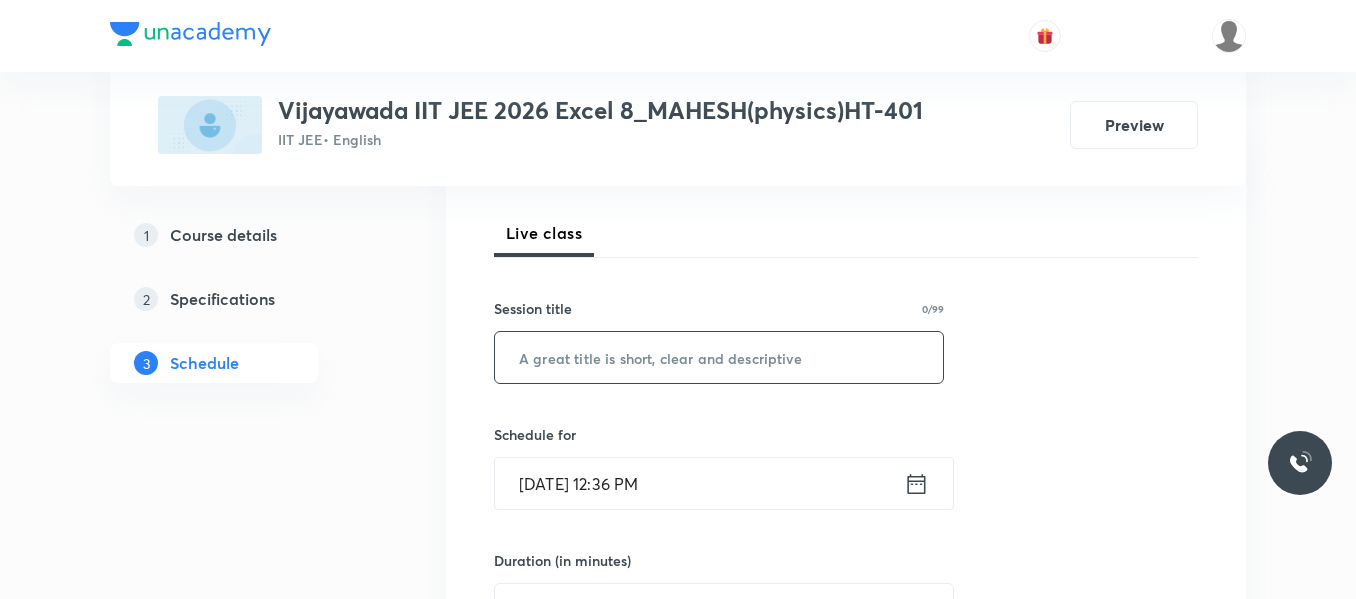 click at bounding box center [719, 357] 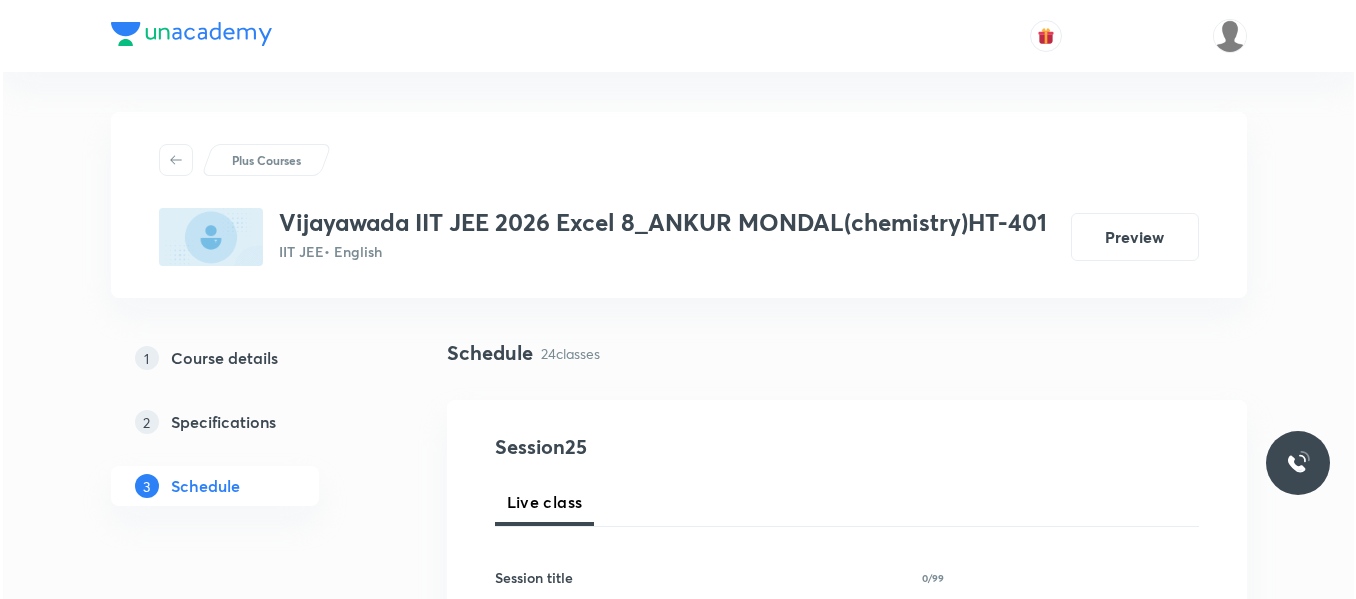 scroll, scrollTop: 100, scrollLeft: 0, axis: vertical 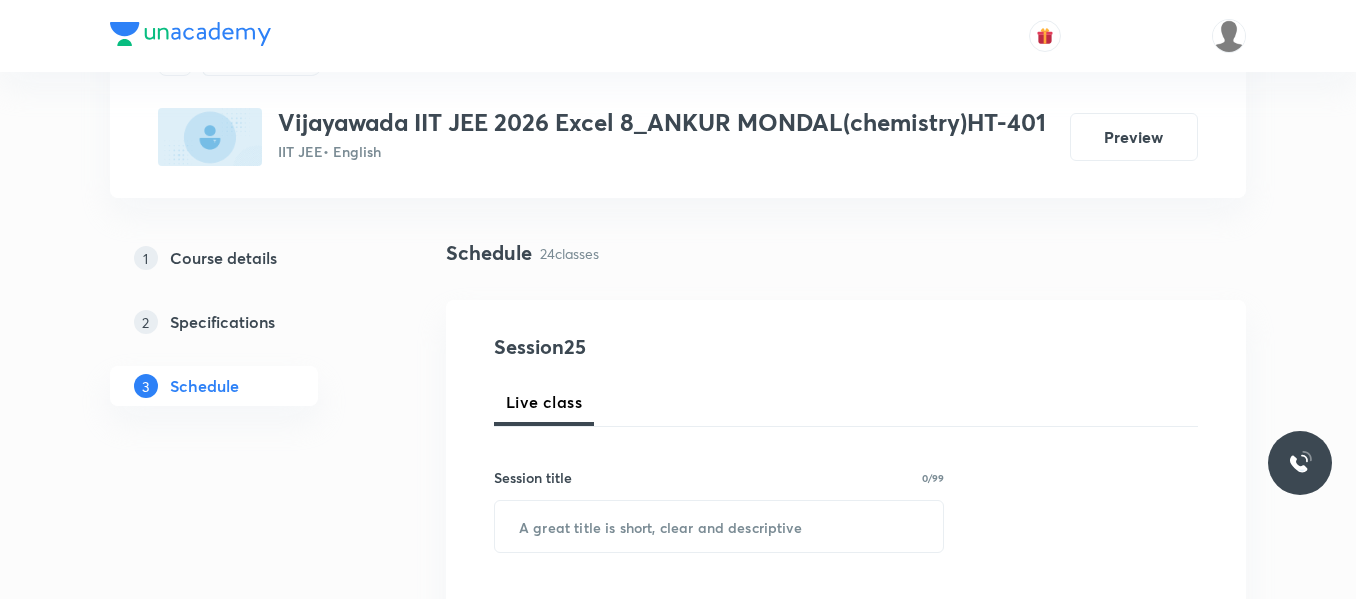 click on "Session title 0/99 ​" at bounding box center (719, 510) 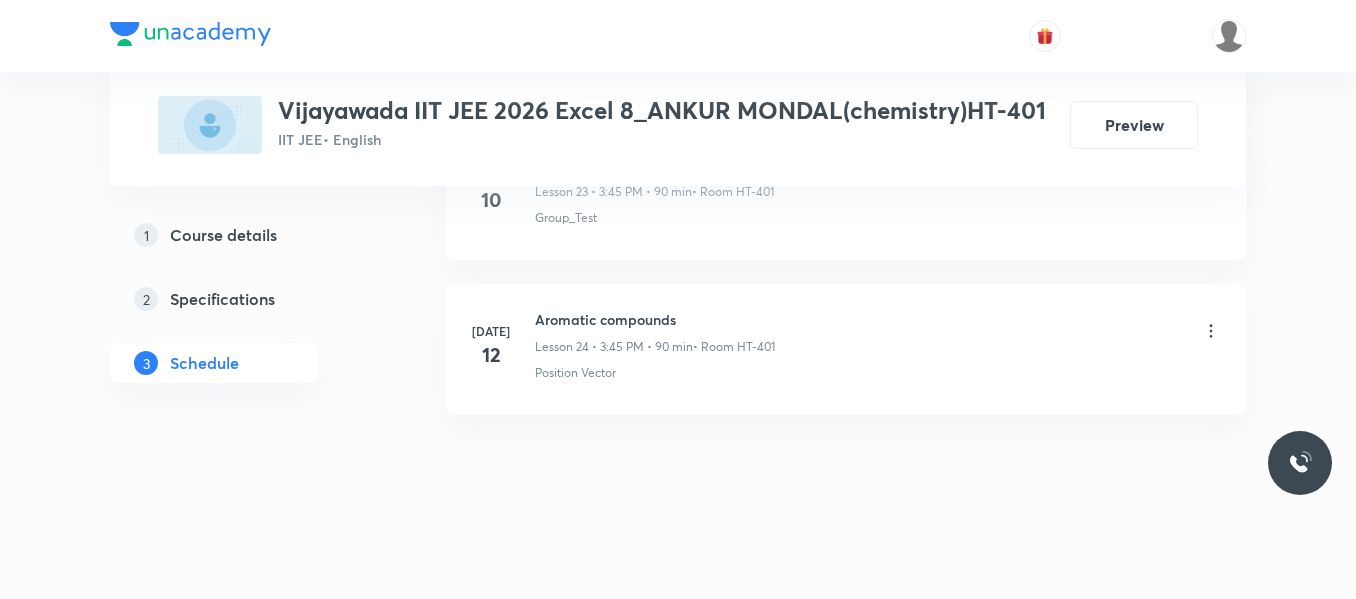 scroll, scrollTop: 4724, scrollLeft: 0, axis: vertical 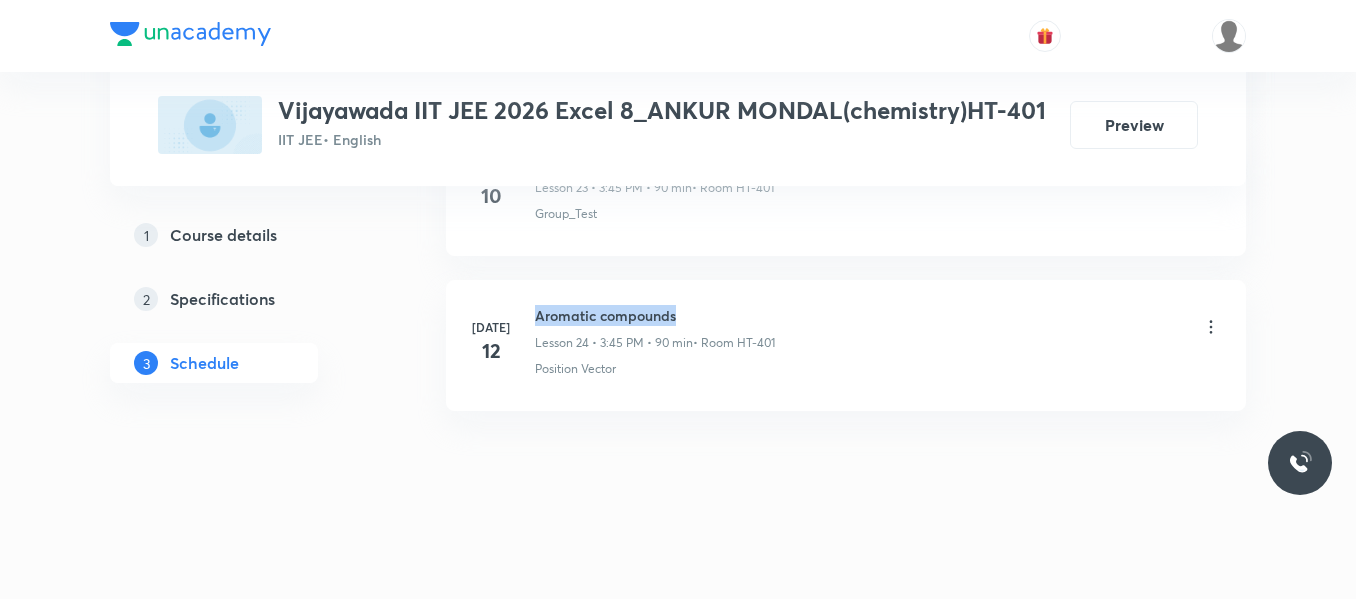 drag, startPoint x: 534, startPoint y: 315, endPoint x: 701, endPoint y: 303, distance: 167.43059 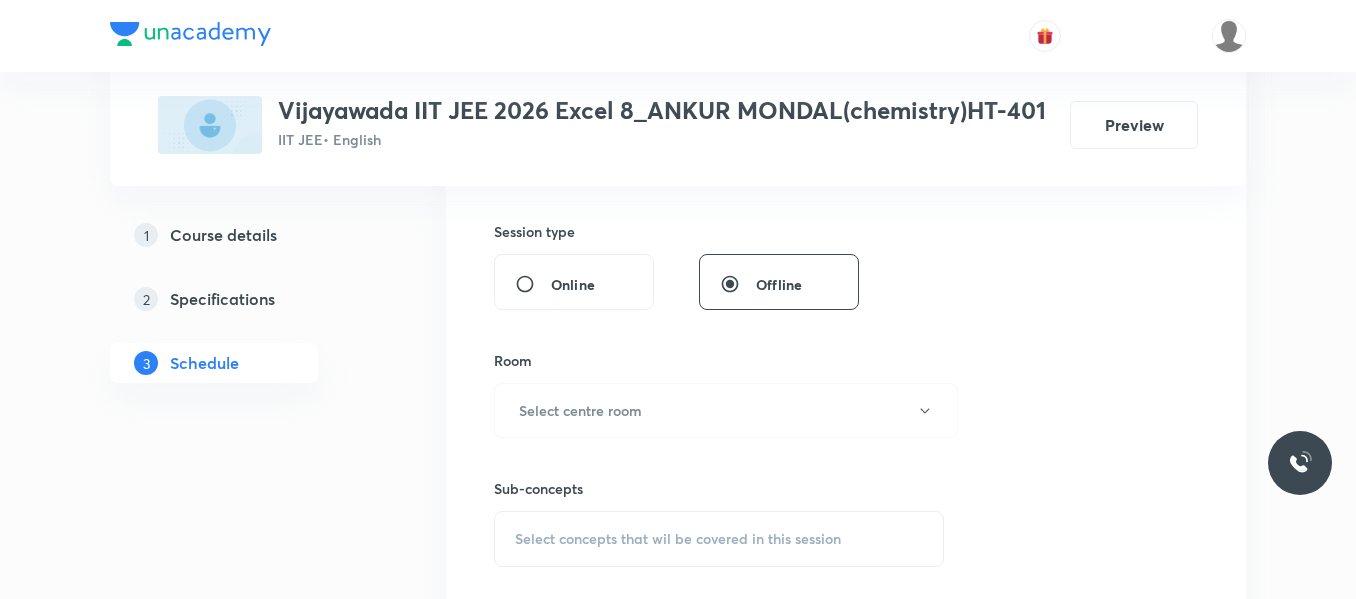 scroll, scrollTop: 324, scrollLeft: 0, axis: vertical 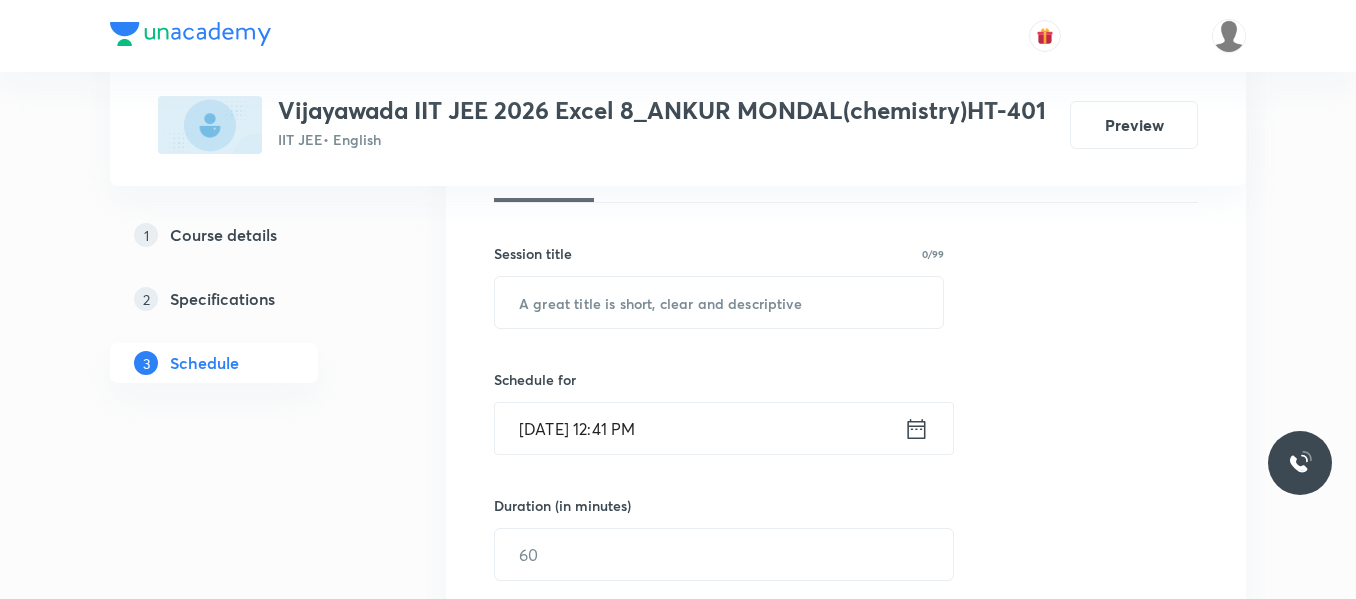 click at bounding box center [719, 302] 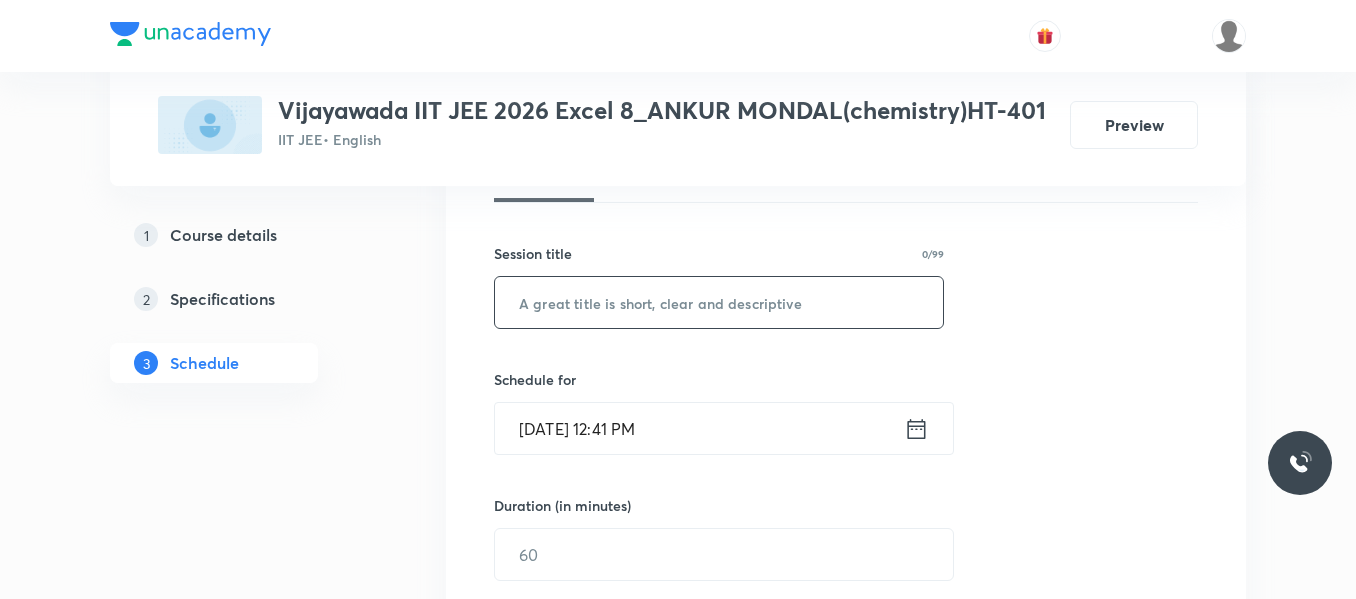 paste on "Aromatic compounds" 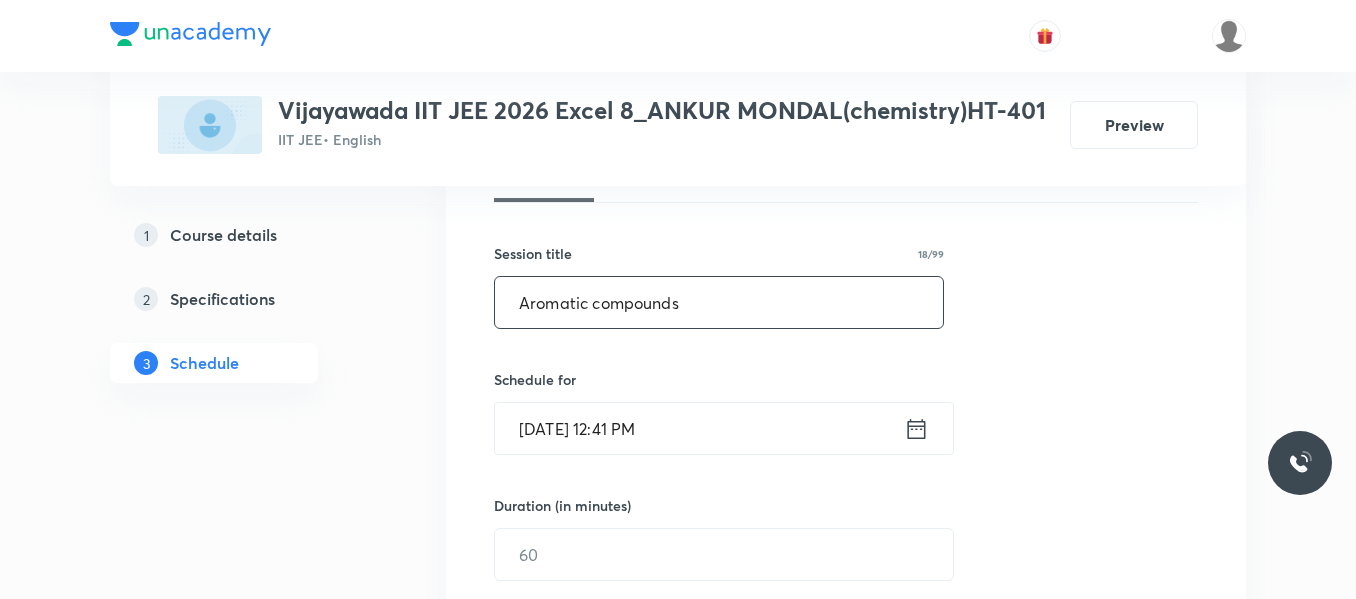 type on "Aromatic compounds" 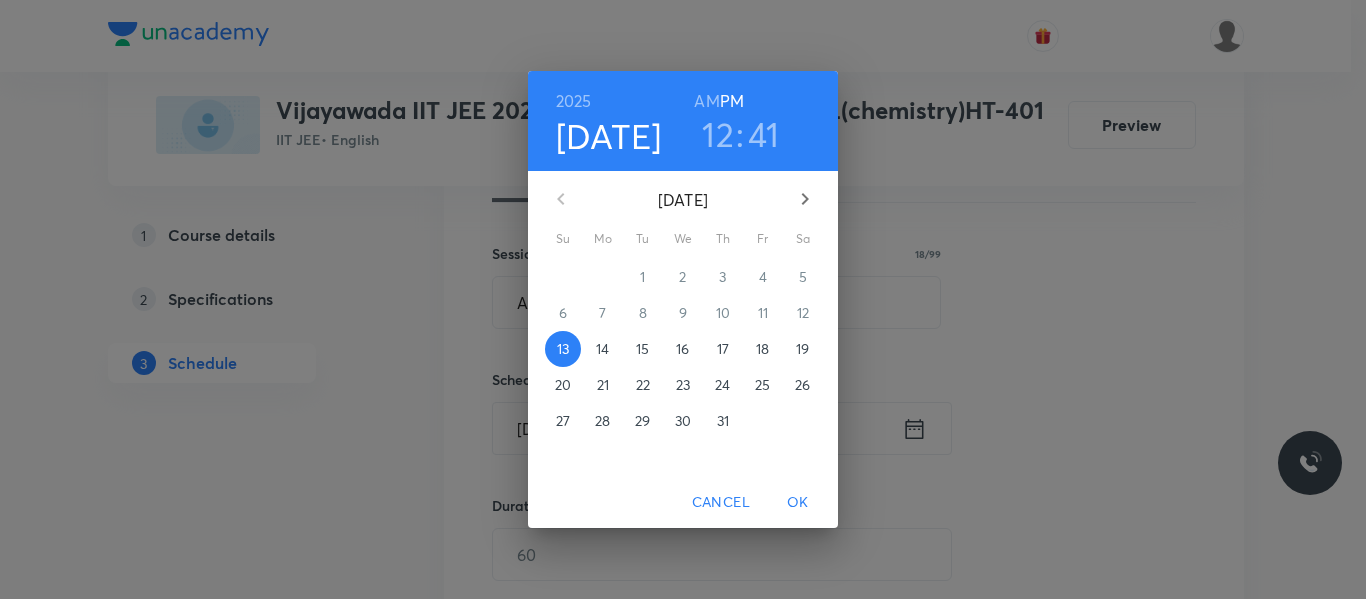click on "14" at bounding box center [603, 349] 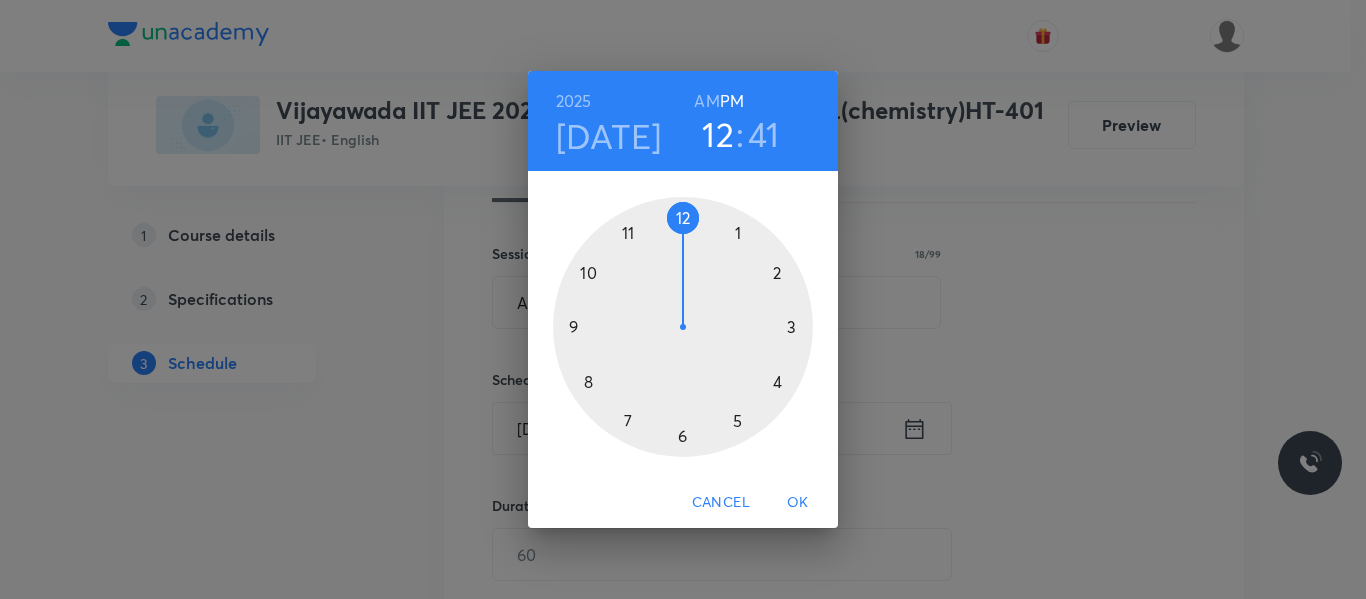 click at bounding box center (683, 327) 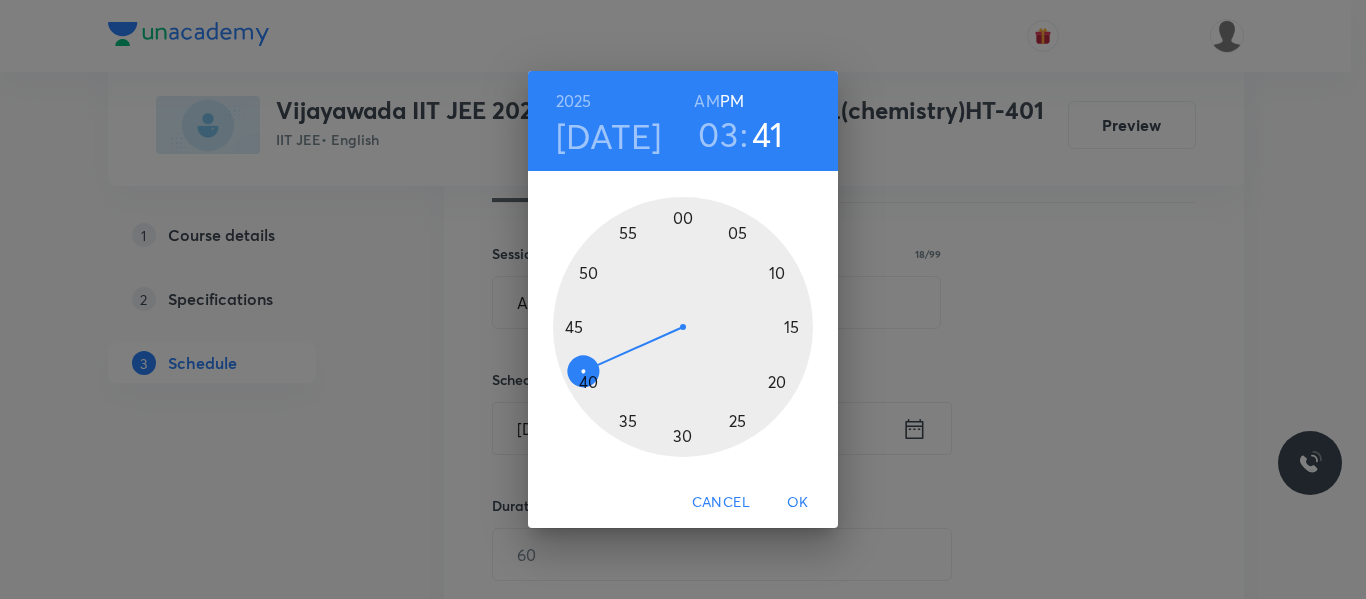 click at bounding box center [683, 327] 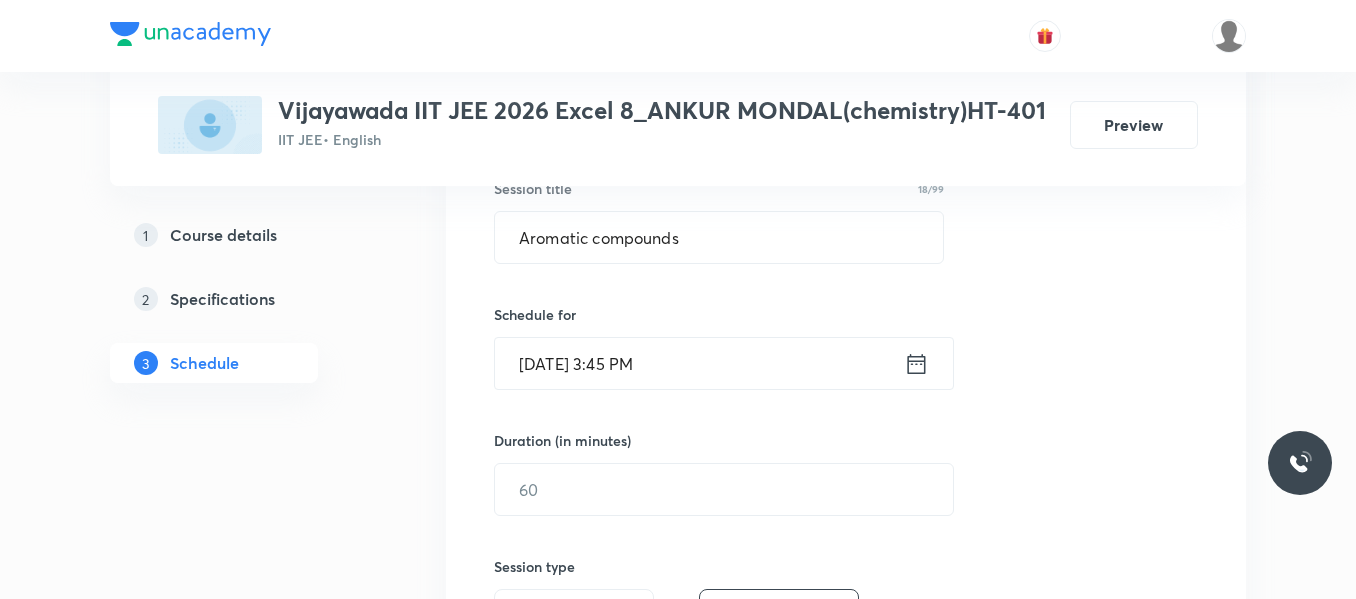 scroll, scrollTop: 424, scrollLeft: 0, axis: vertical 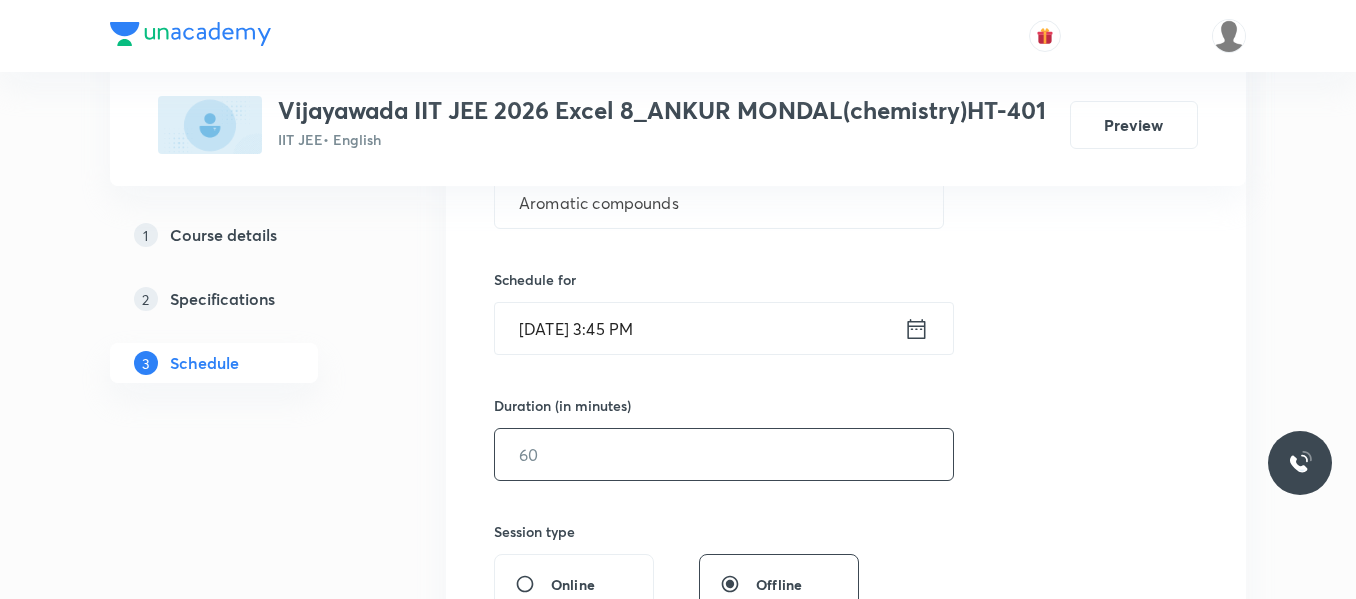 click at bounding box center (724, 454) 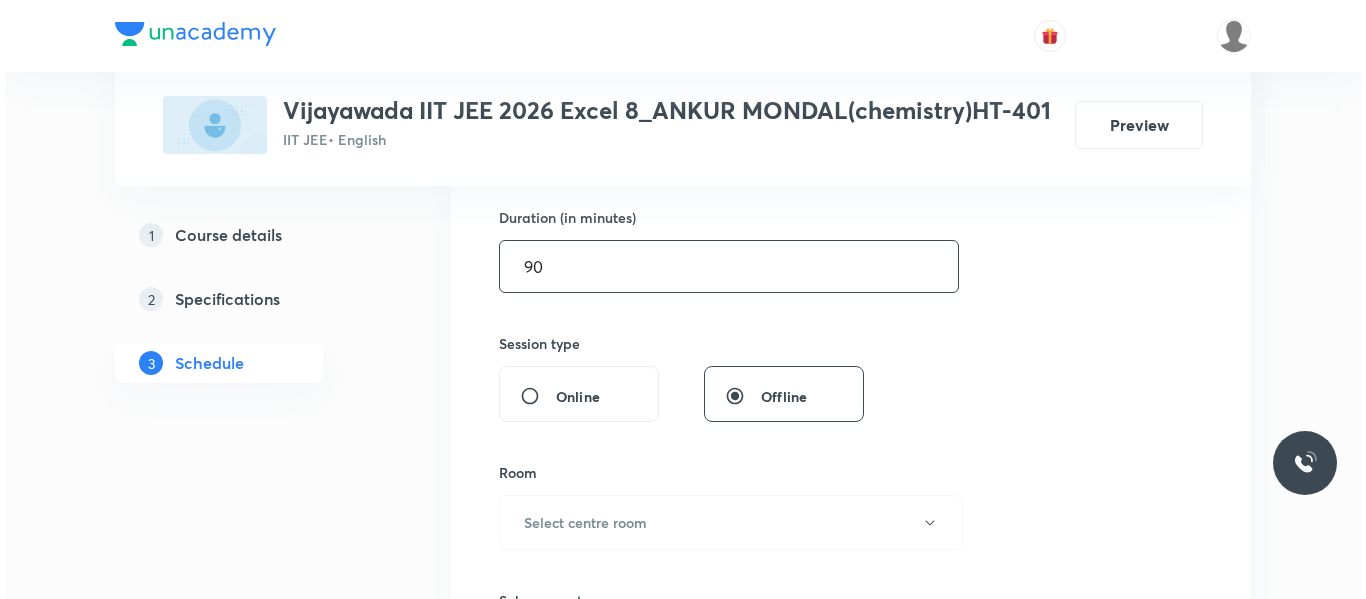 scroll, scrollTop: 624, scrollLeft: 0, axis: vertical 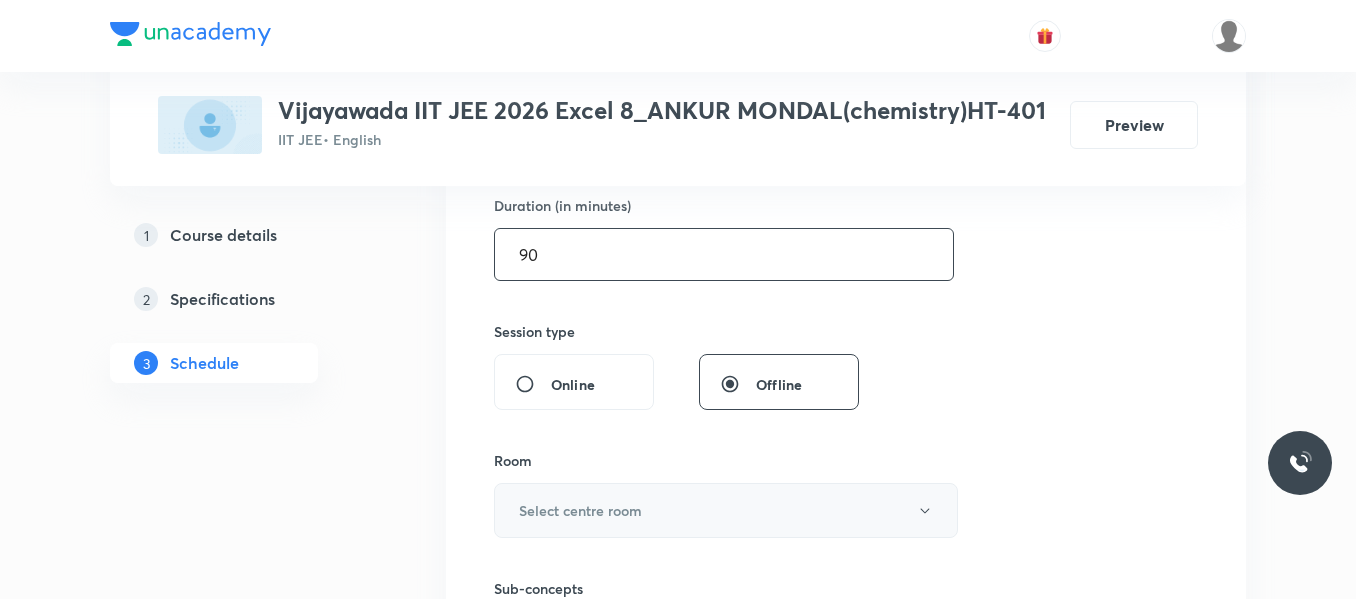 type on "90" 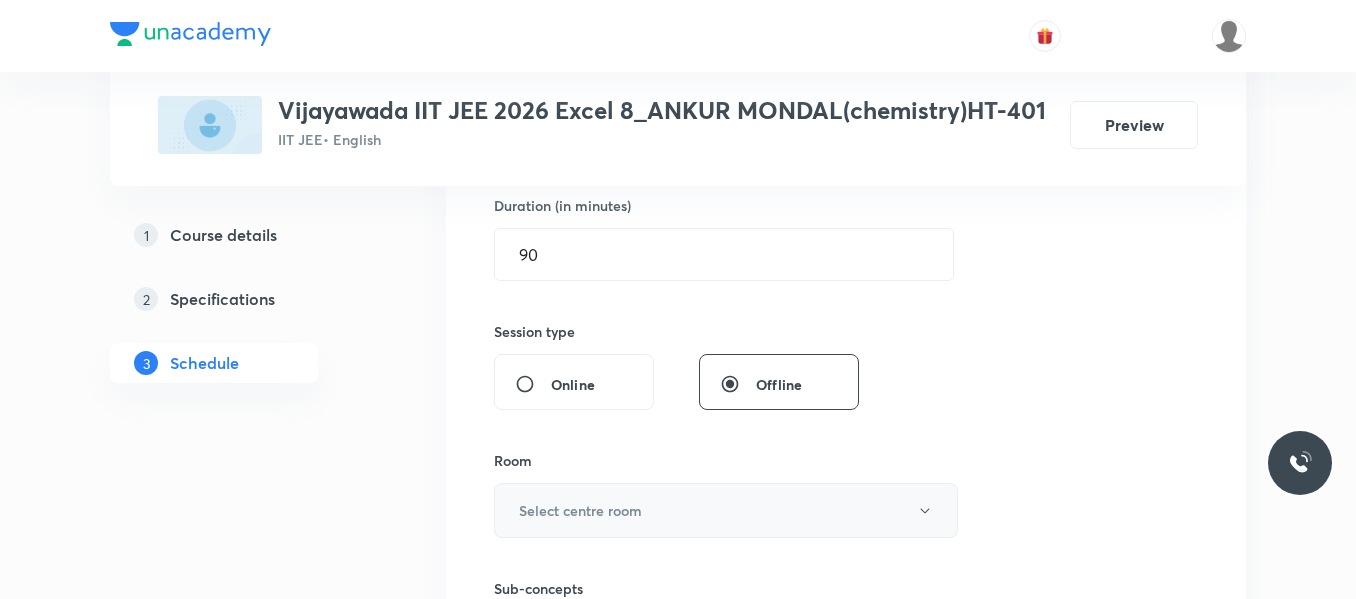 click on "Select centre room" at bounding box center (580, 510) 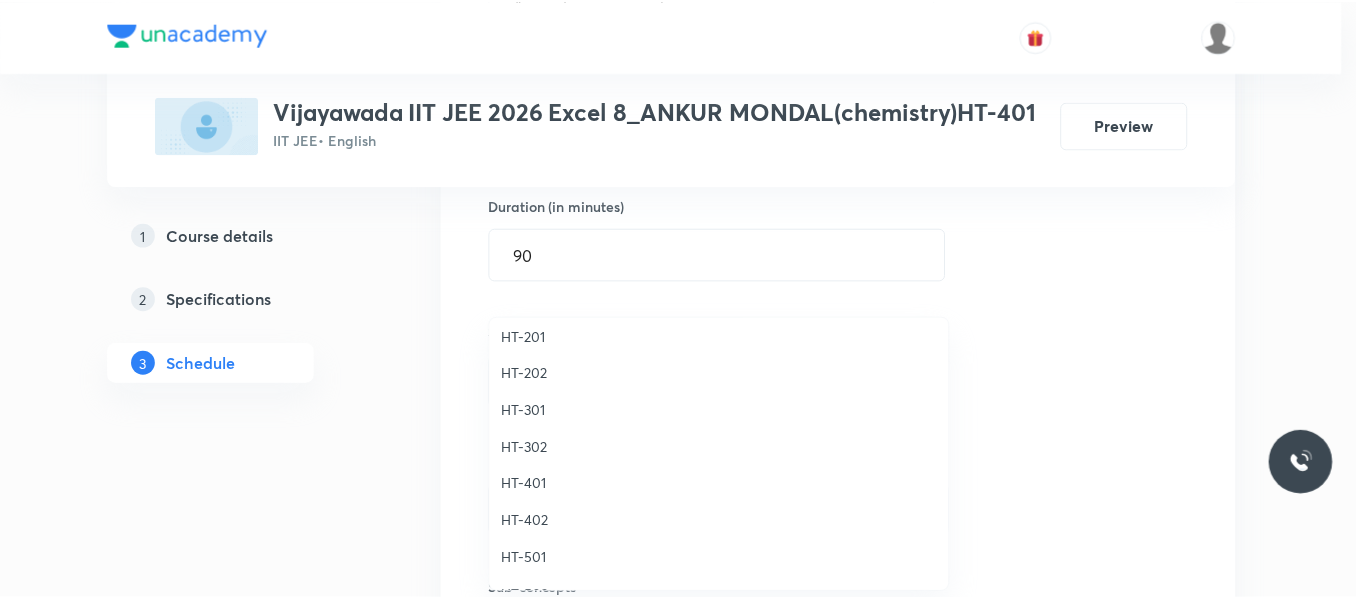 scroll, scrollTop: 889, scrollLeft: 0, axis: vertical 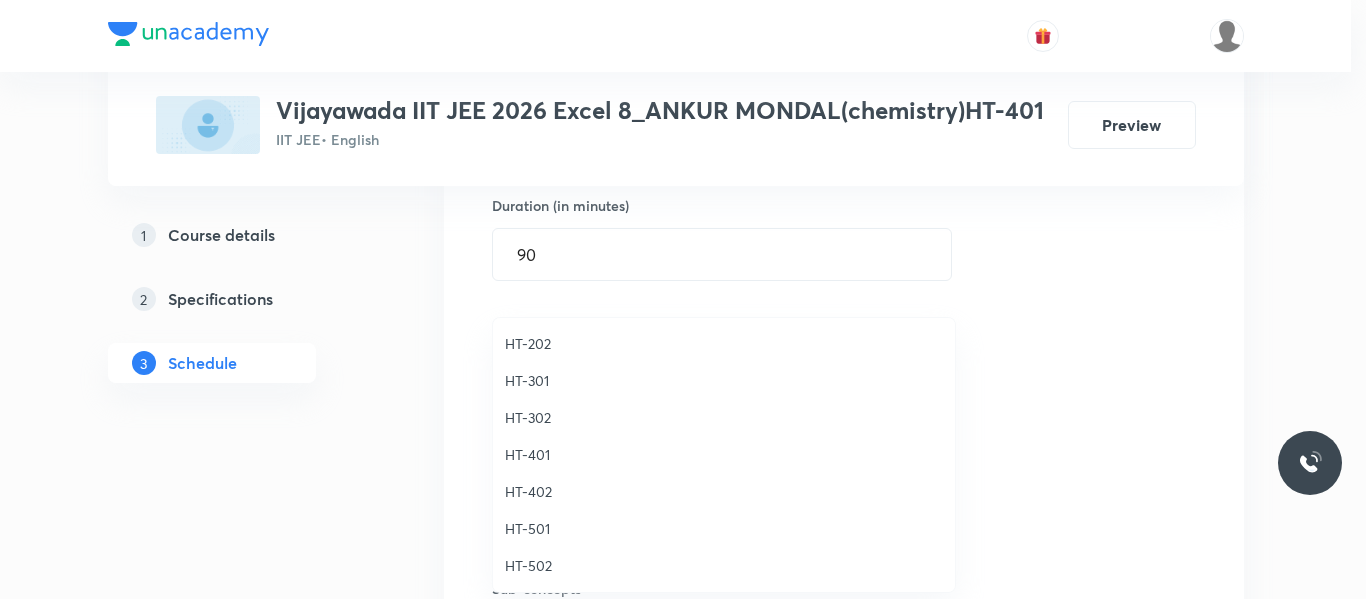 click on "HT-401" at bounding box center (724, 454) 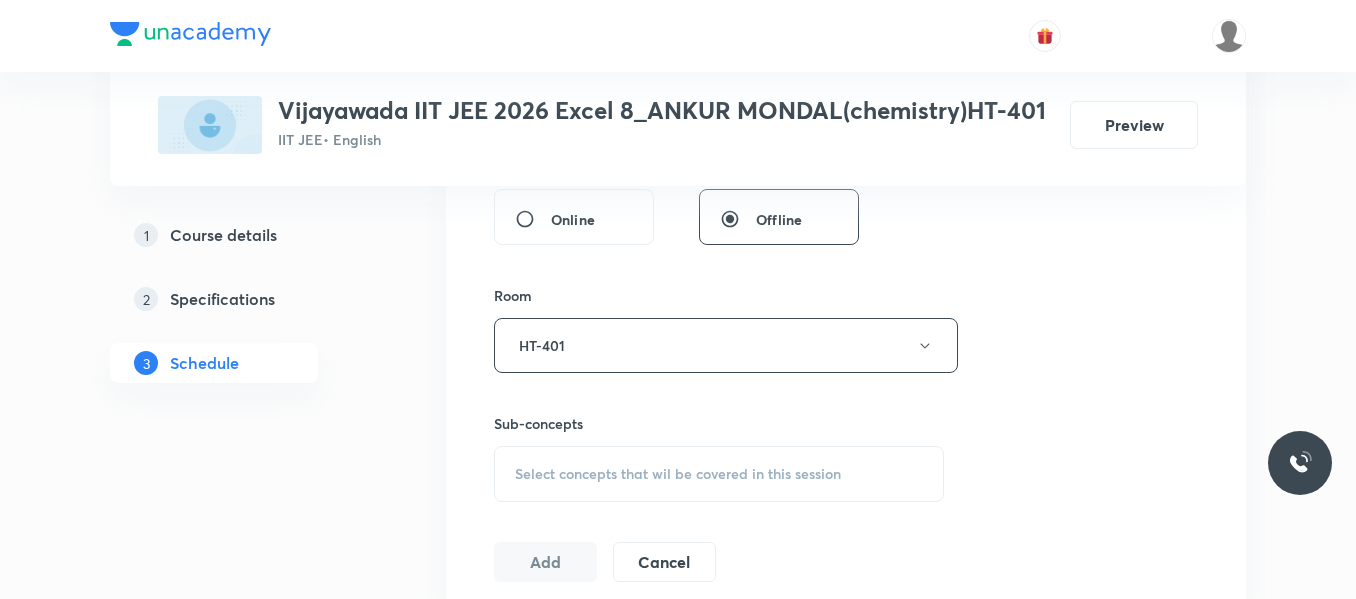 scroll, scrollTop: 824, scrollLeft: 0, axis: vertical 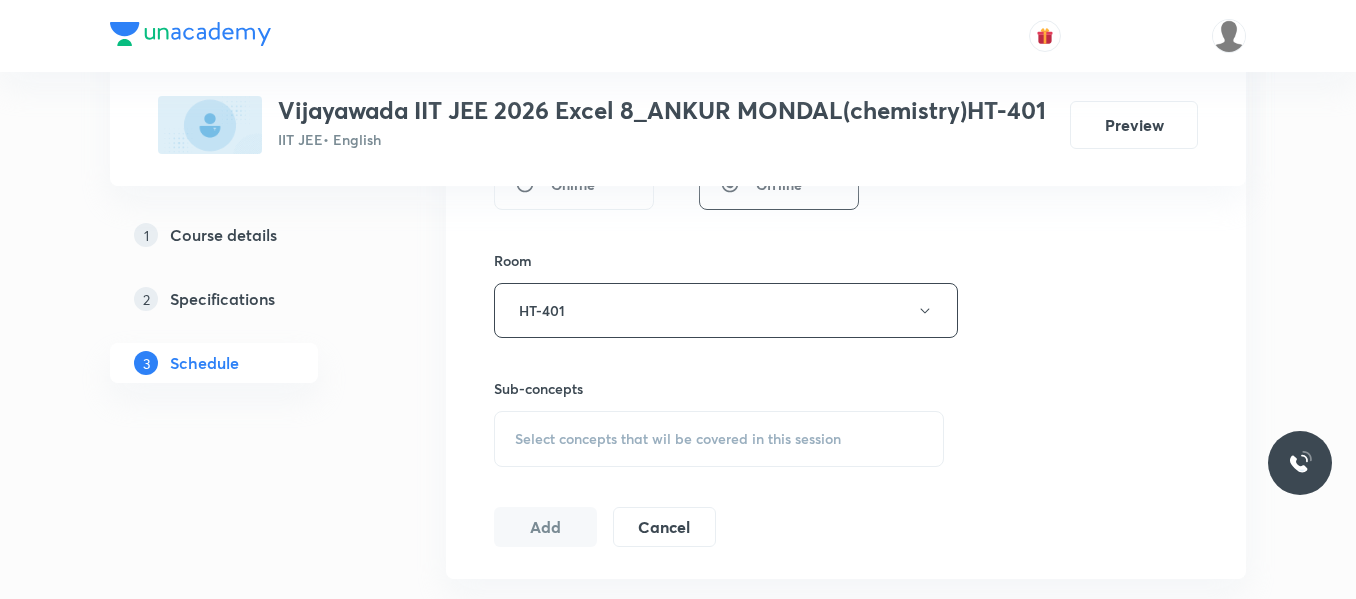 click on "Select concepts that wil be covered in this session" at bounding box center (719, 439) 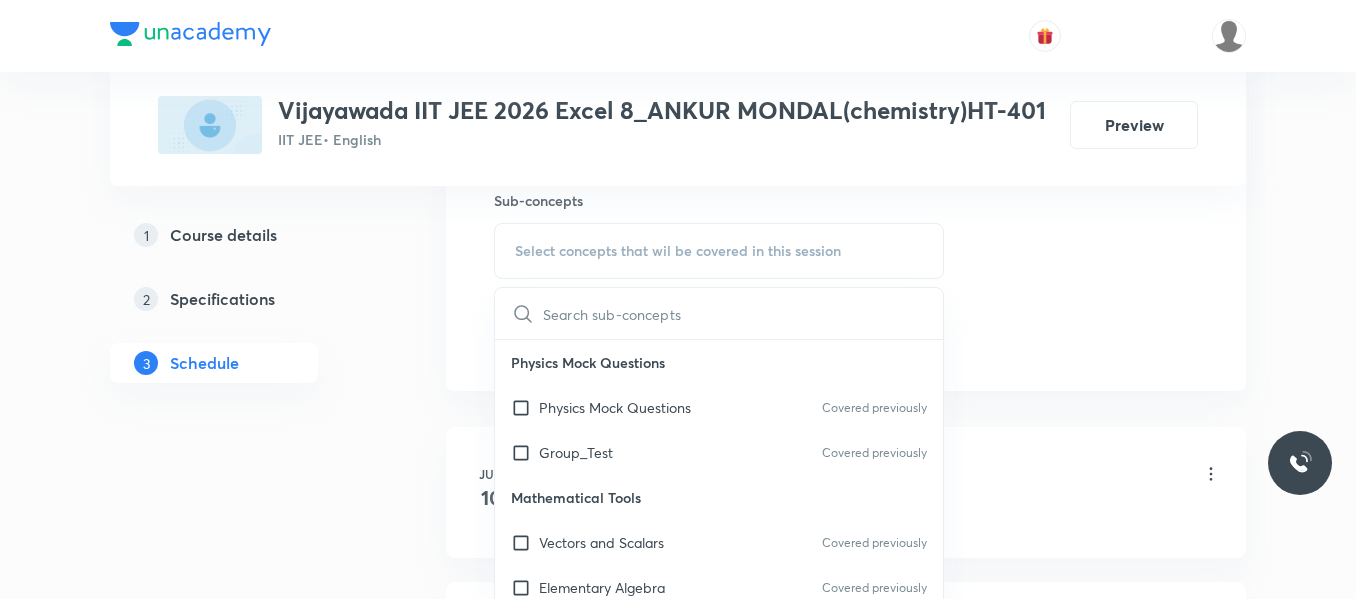 scroll, scrollTop: 1024, scrollLeft: 0, axis: vertical 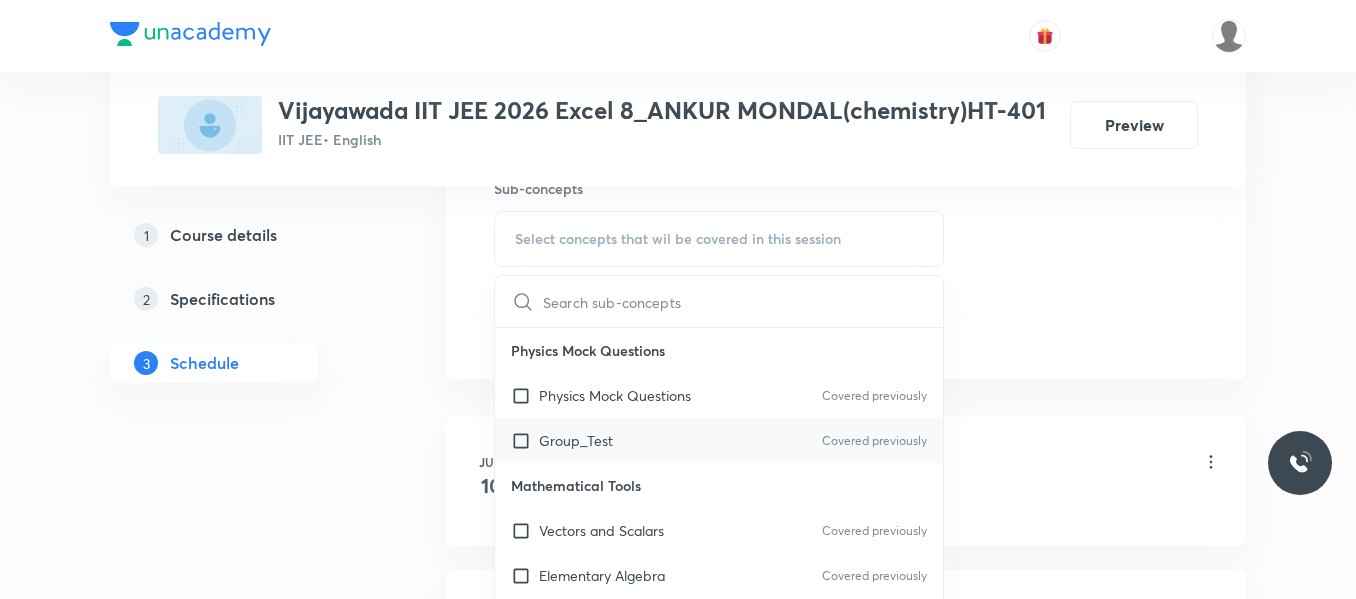 click on "Group_Test" at bounding box center [576, 440] 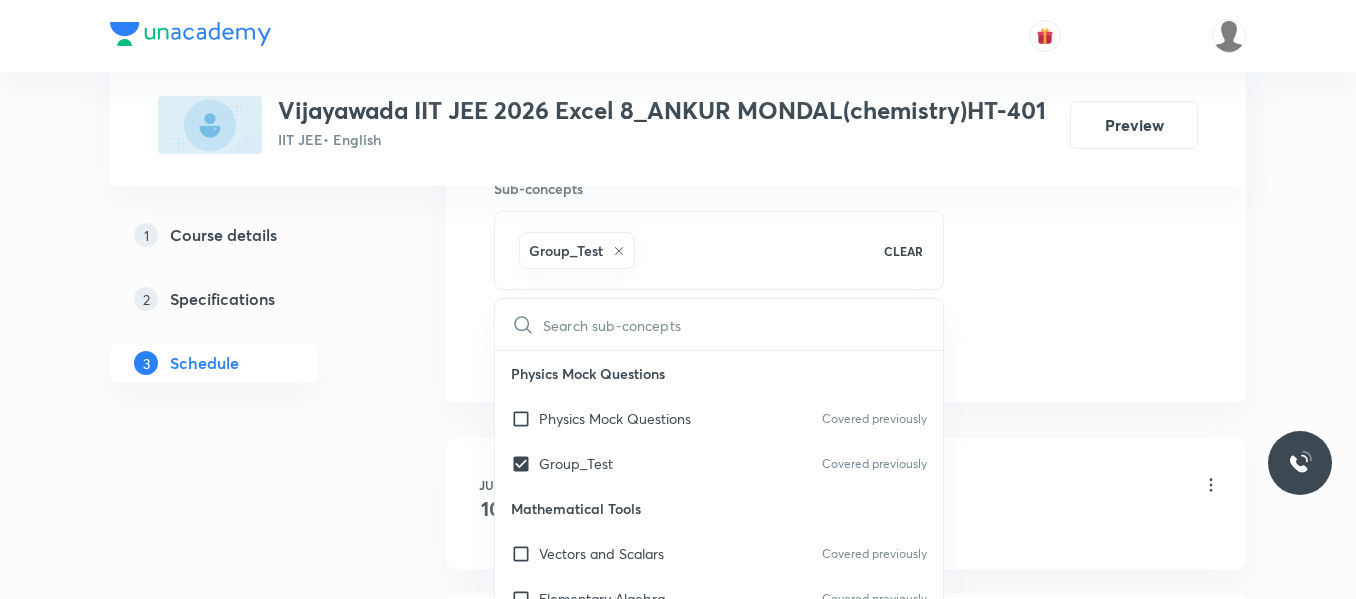 click on "Session  25 Live class Session title 18/99 Aromatic compounds ​ Schedule for Jul 14, 2025, 3:45 PM ​ Duration (in minutes) 90 ​   Session type Online Offline Room HT-401 Sub-concepts Group_Test CLEAR ​ Physics Mock Questions Physics Mock Questions Covered previously Group_Test Covered previously Mathematical Tools Vectors and Scalars  Covered previously Elementary Algebra Covered previously Basic Trigonometry Covered previously Addition of Vectors Covered previously 2D and 3D Geometry Covered previously Representation of Vector  Components of a Vector Covered previously Functions Unit Vectors Differentiation Integration Rectangular Components of a Vector in Three Dimensions Position Vector Covered previously Use of Differentiation & Integration in One Dimensional Motion Displacement Vector Derivatives of Equations of Motion by Calculus Vectors Product of Two Vectors Differentiation: Basic Formula and Rule Definite Integration and Area Under The Curve Maxima and Minima Chain Rule Cross Product Units" at bounding box center [846, -111] 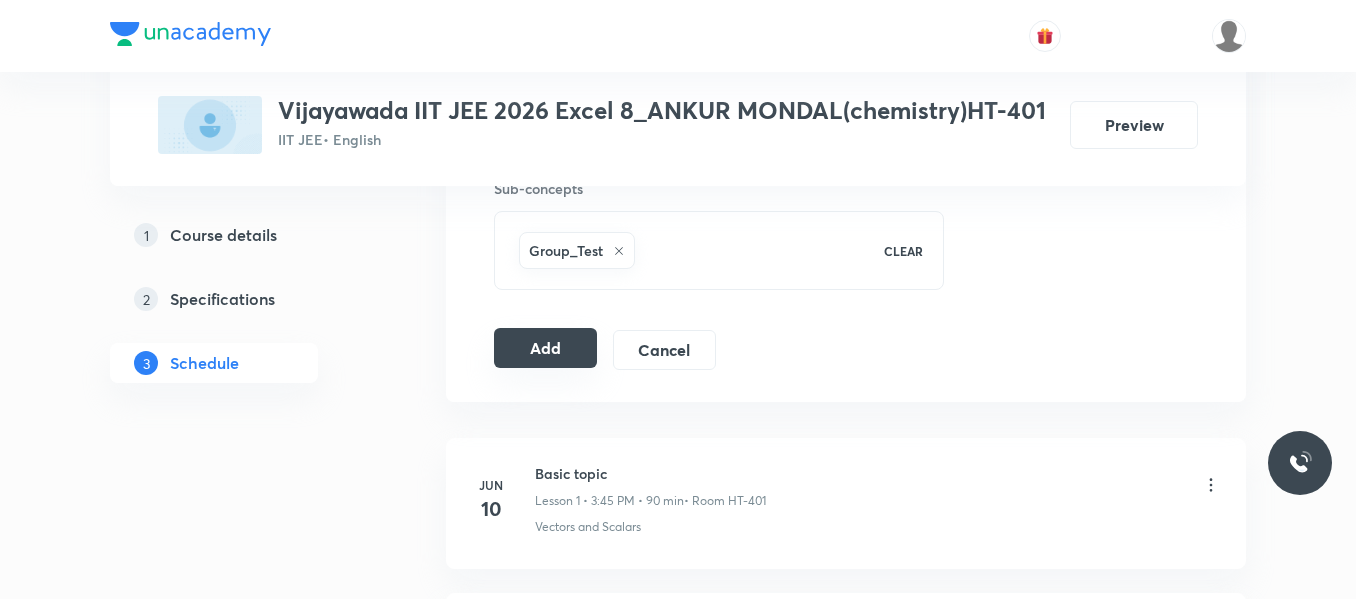 click on "Add" at bounding box center [545, 348] 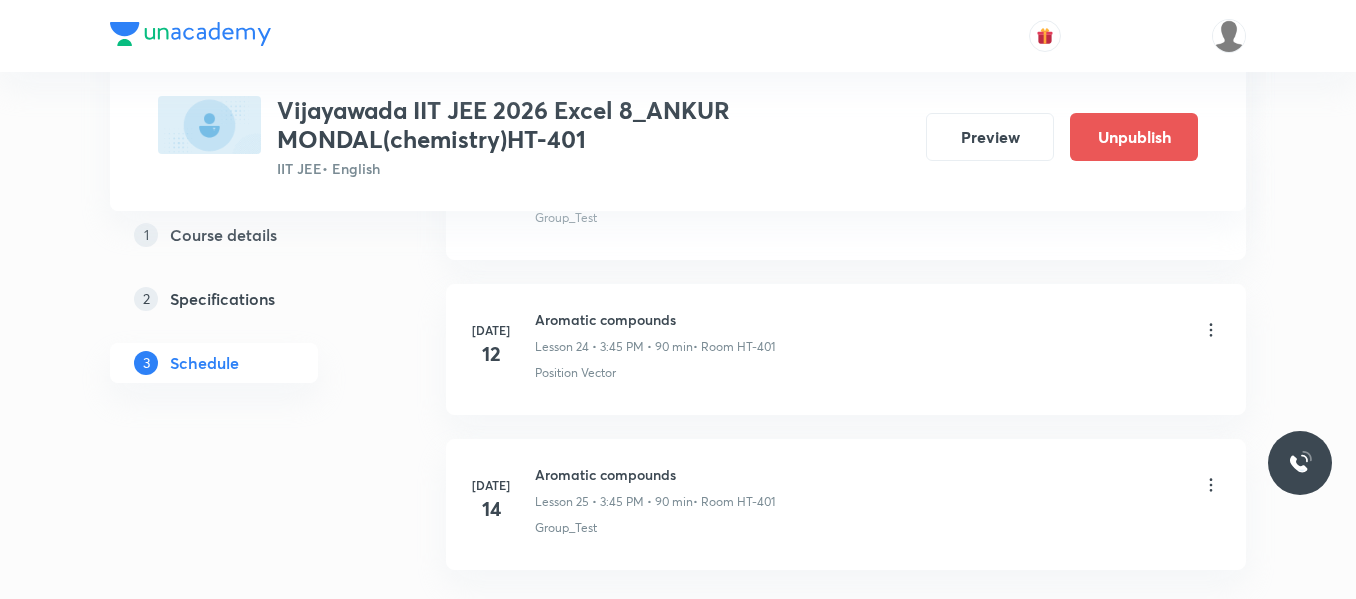 scroll, scrollTop: 3985, scrollLeft: 0, axis: vertical 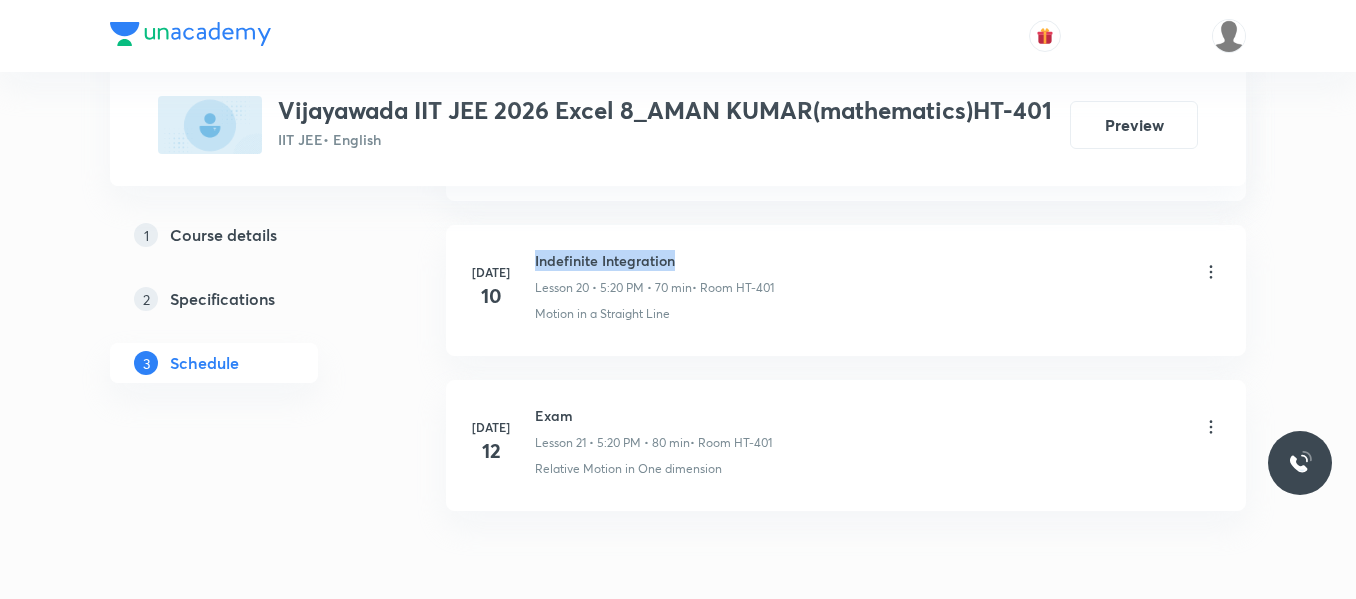 drag, startPoint x: 535, startPoint y: 259, endPoint x: 675, endPoint y: 255, distance: 140.05713 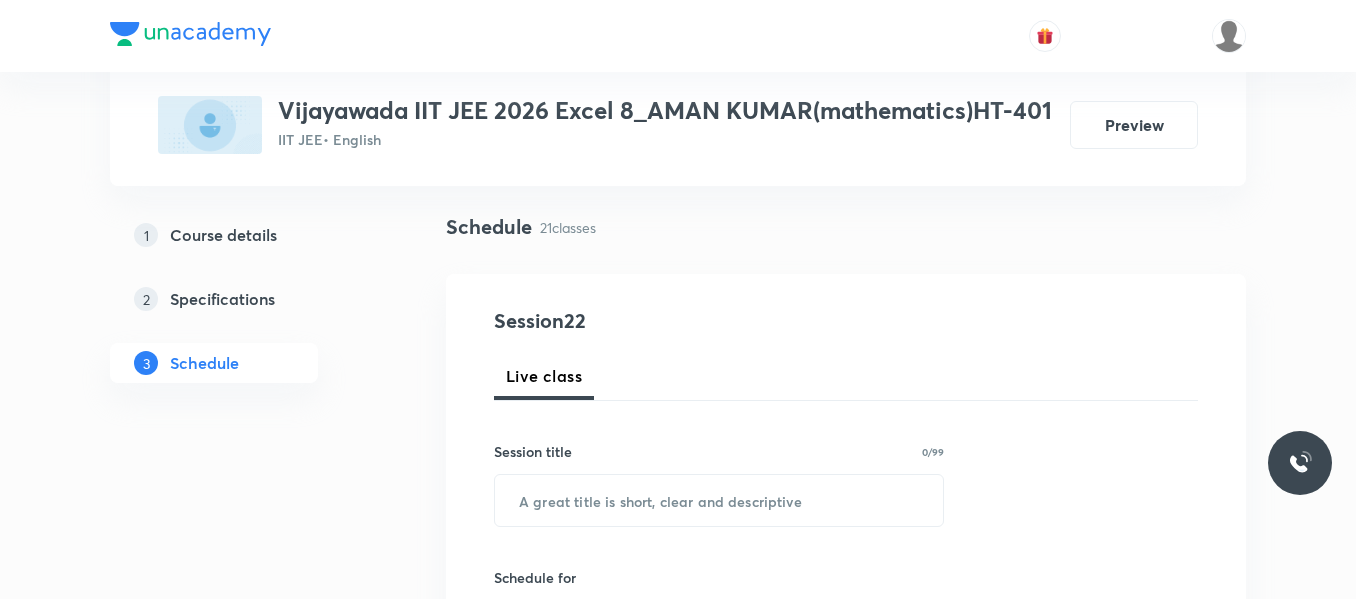scroll, scrollTop: 159, scrollLeft: 0, axis: vertical 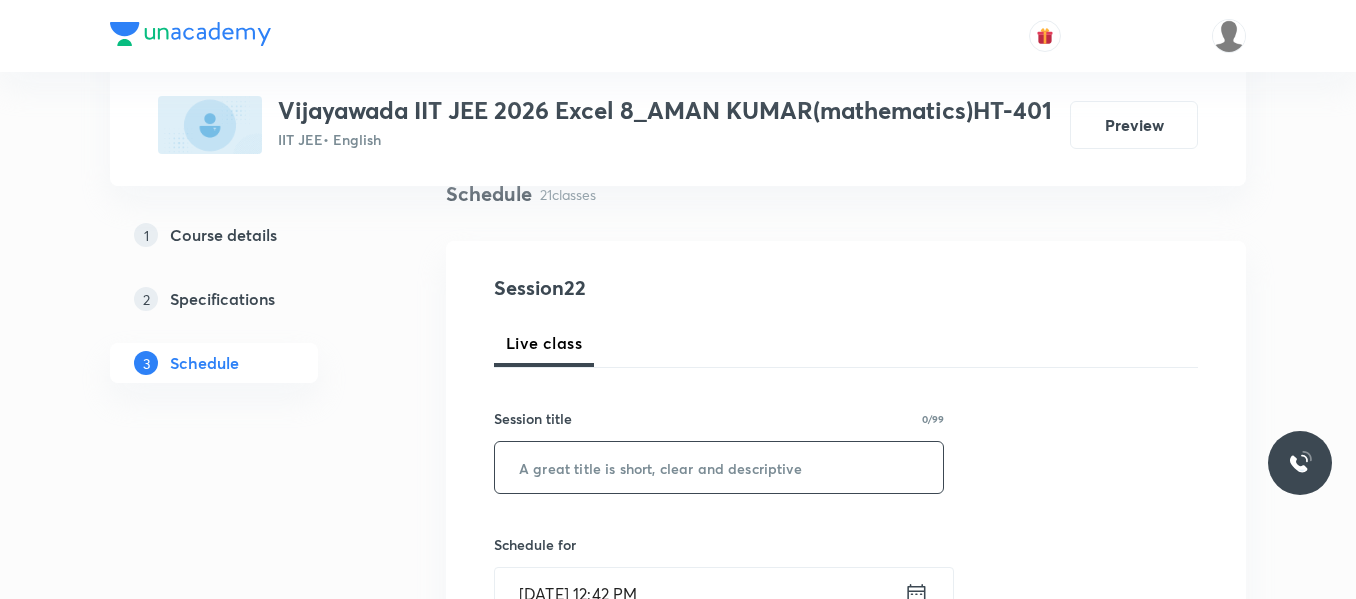 click at bounding box center [719, 467] 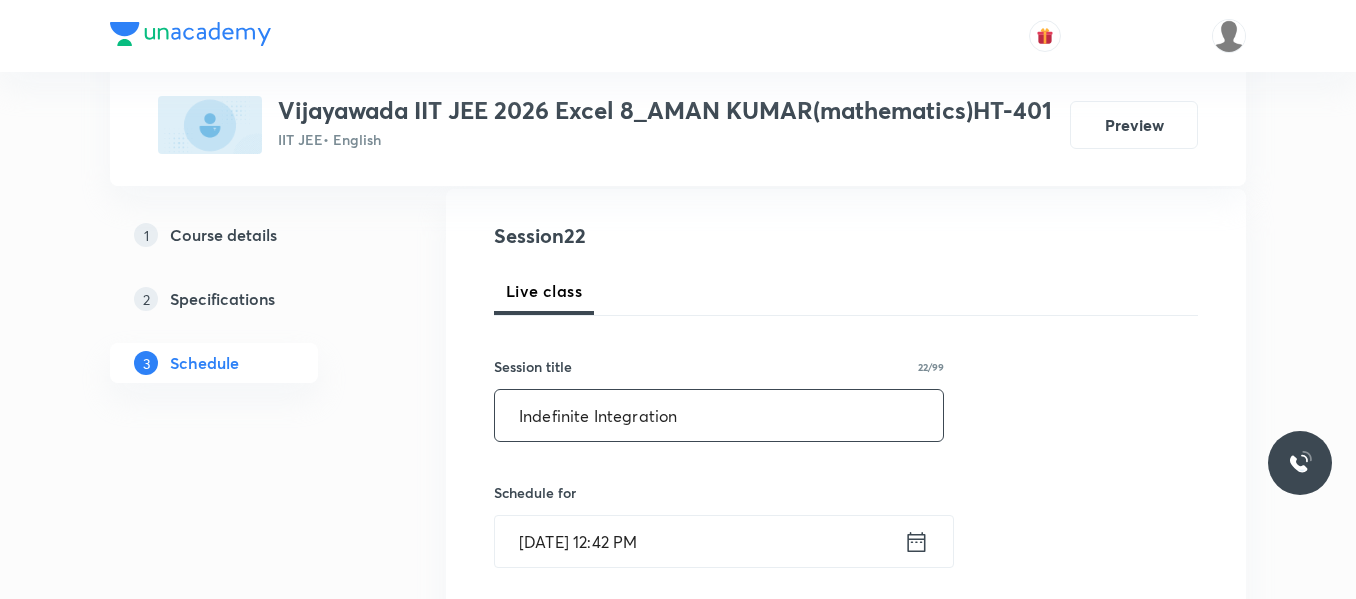 scroll, scrollTop: 259, scrollLeft: 0, axis: vertical 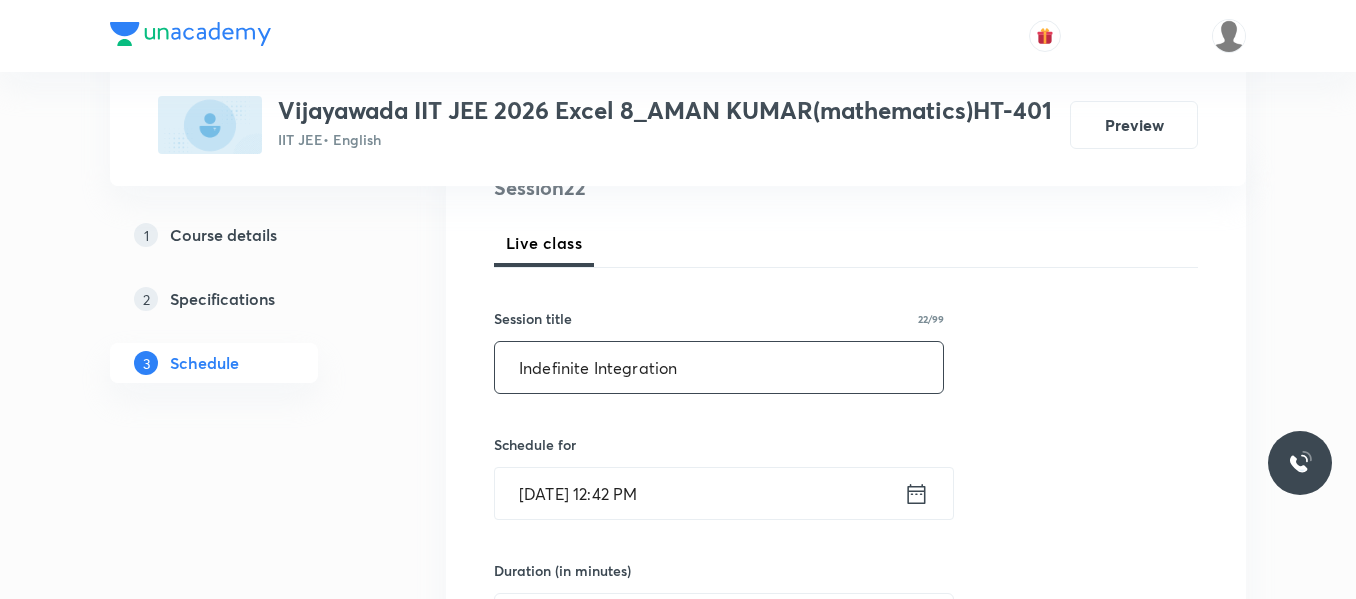 type on "Indefinite Integration" 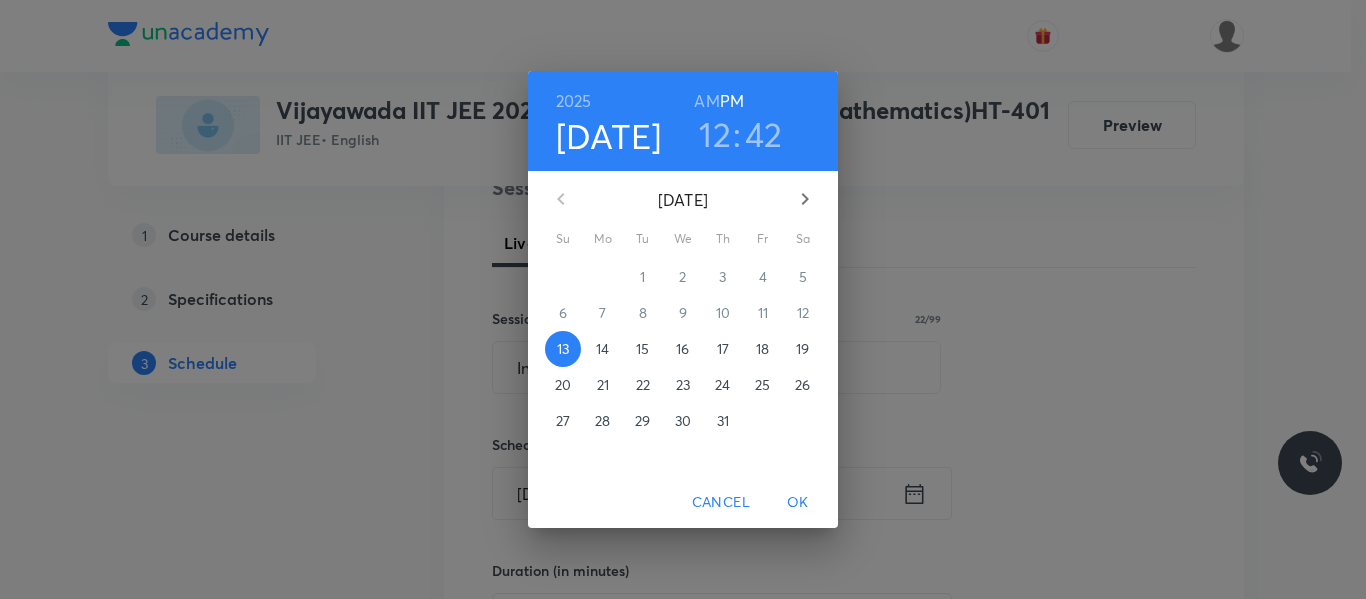 click on "14" at bounding box center [602, 349] 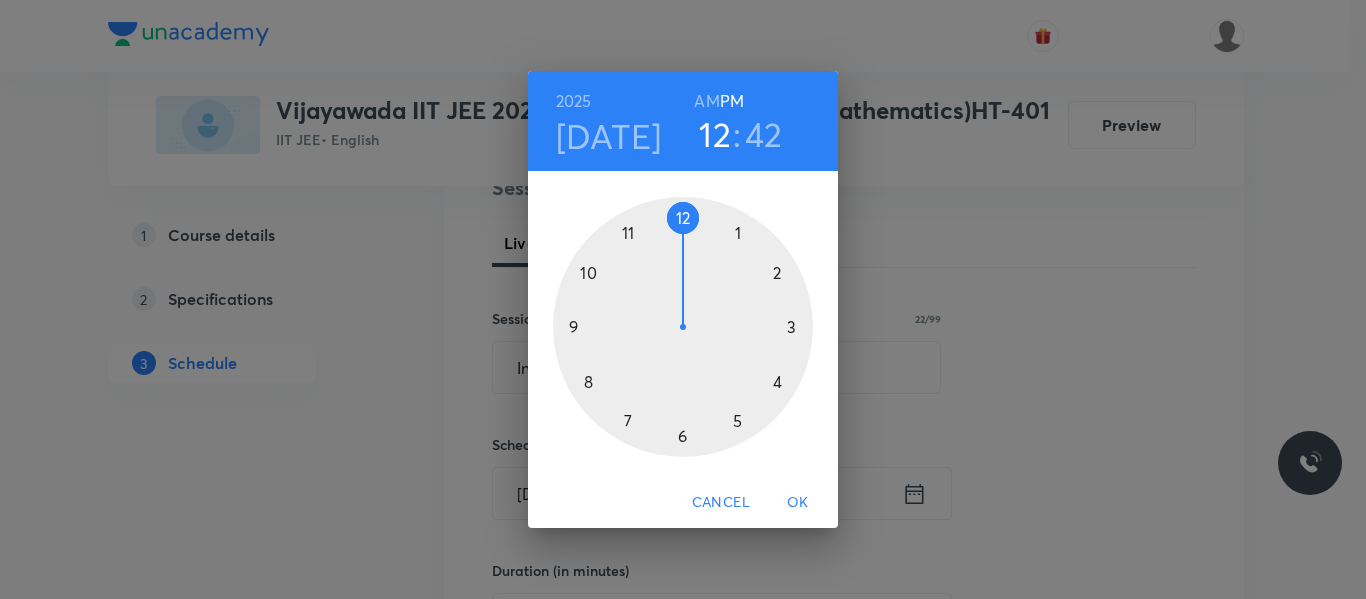 click at bounding box center [683, 327] 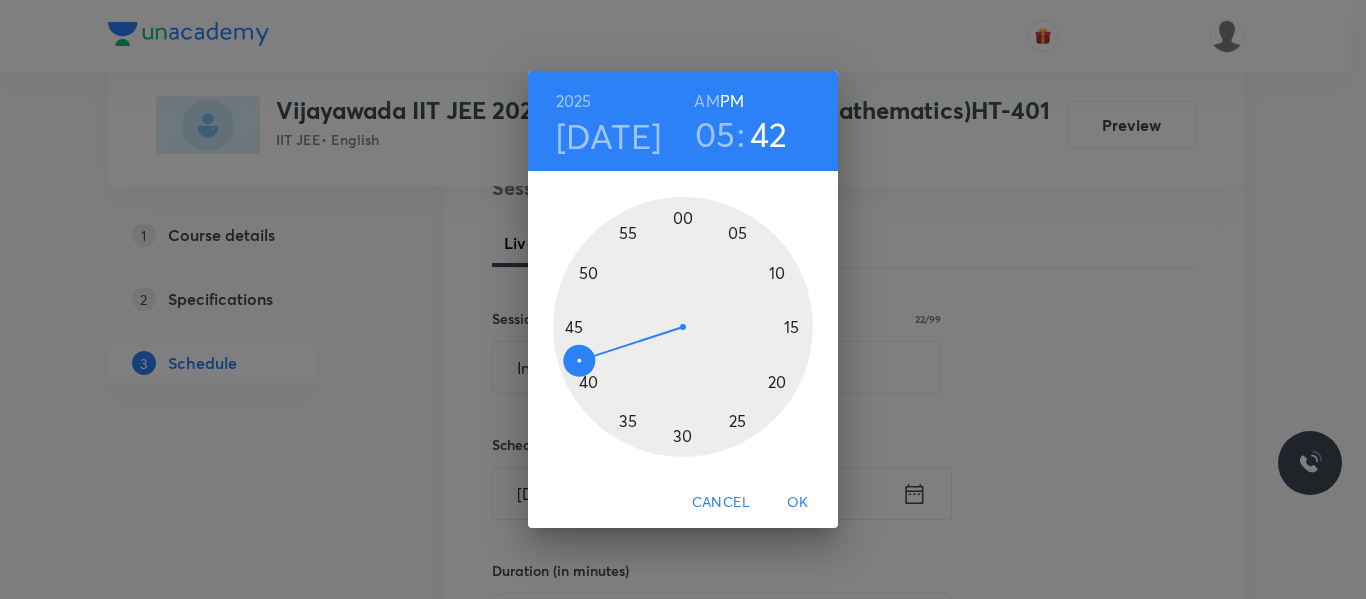 click at bounding box center (683, 327) 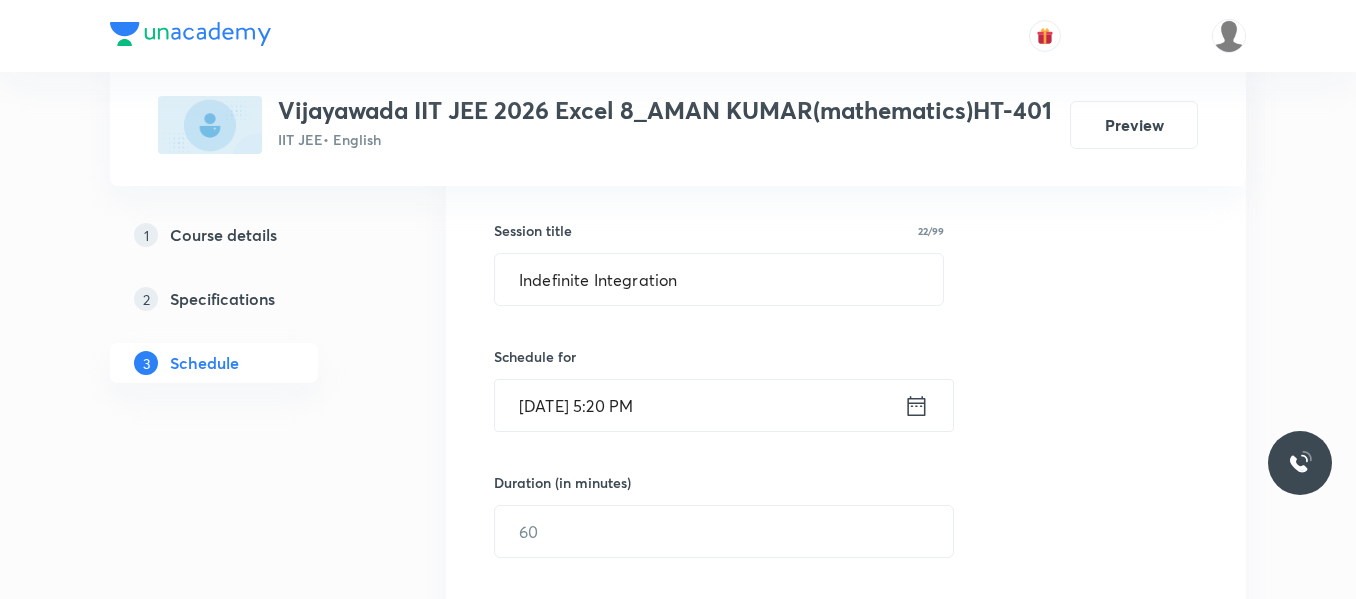 scroll, scrollTop: 459, scrollLeft: 0, axis: vertical 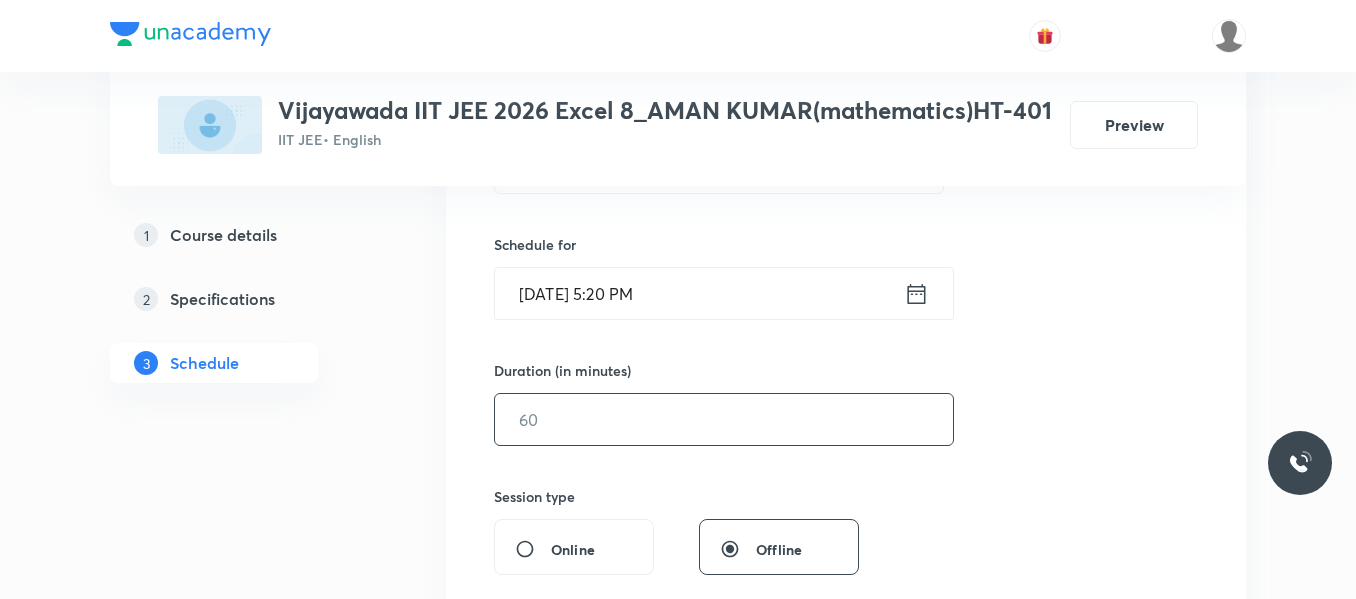 click at bounding box center [724, 419] 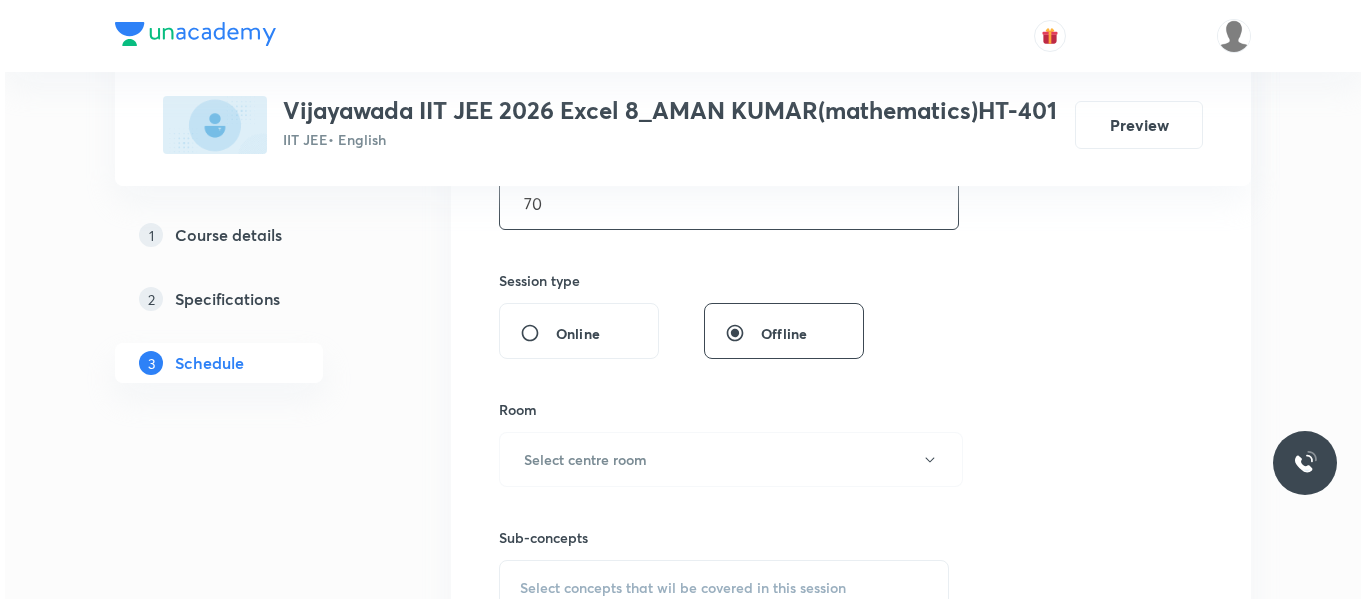 scroll, scrollTop: 859, scrollLeft: 0, axis: vertical 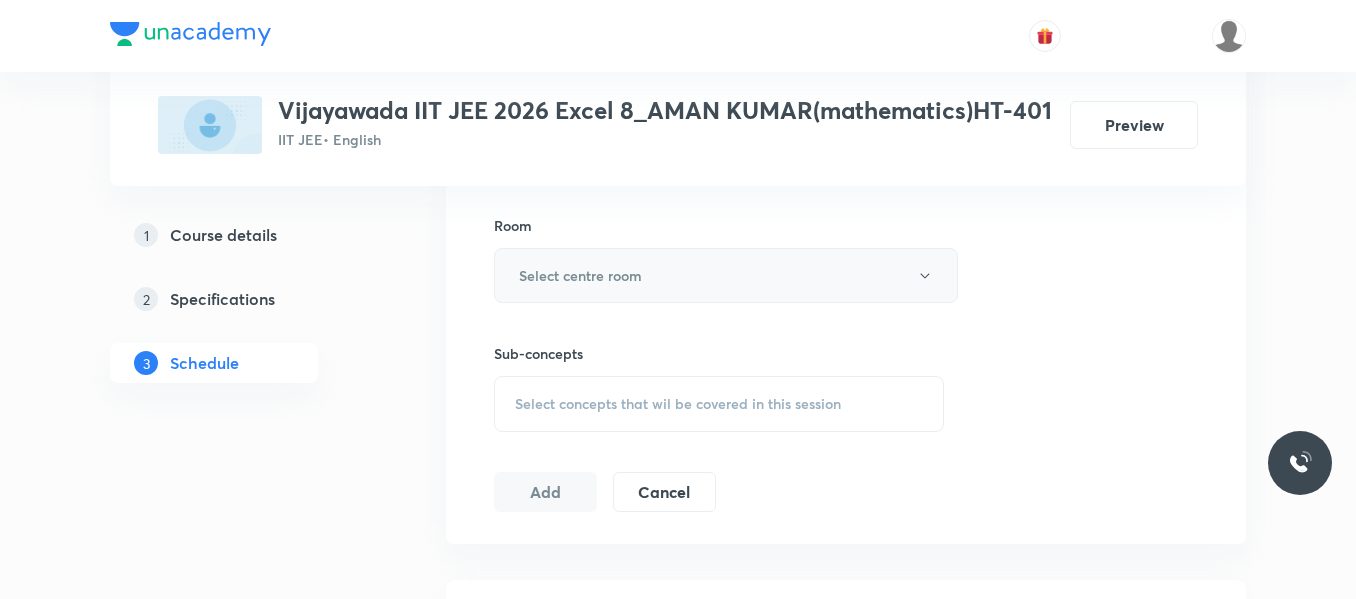 type on "70" 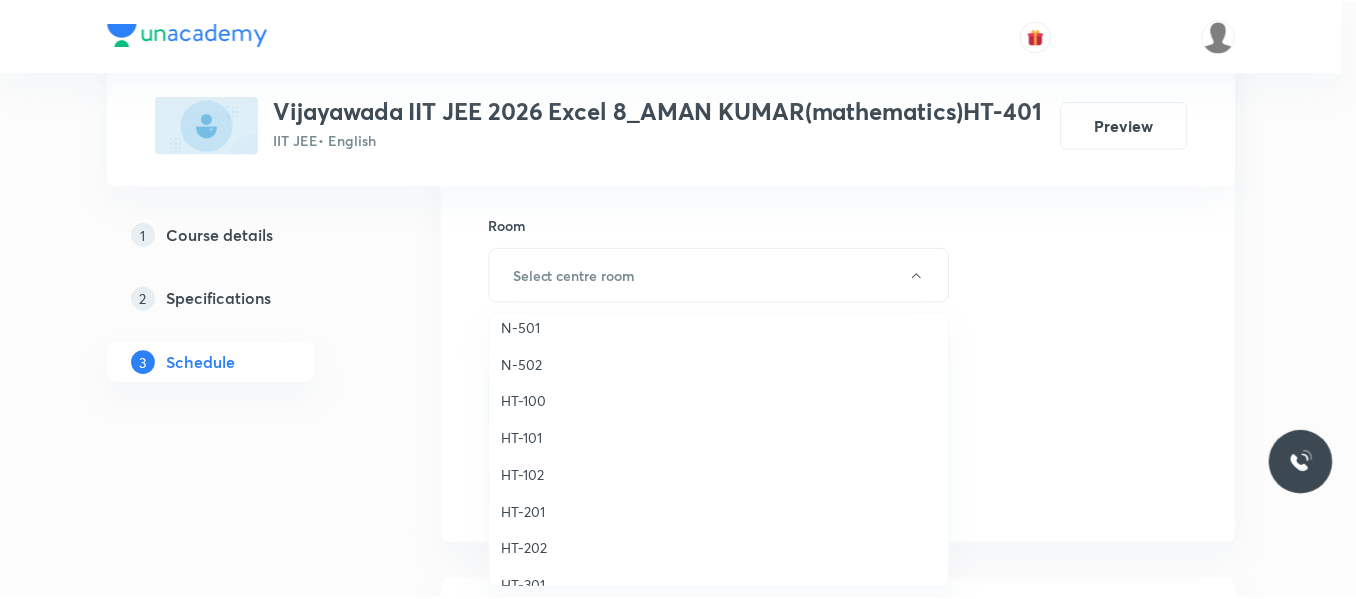 scroll, scrollTop: 800, scrollLeft: 0, axis: vertical 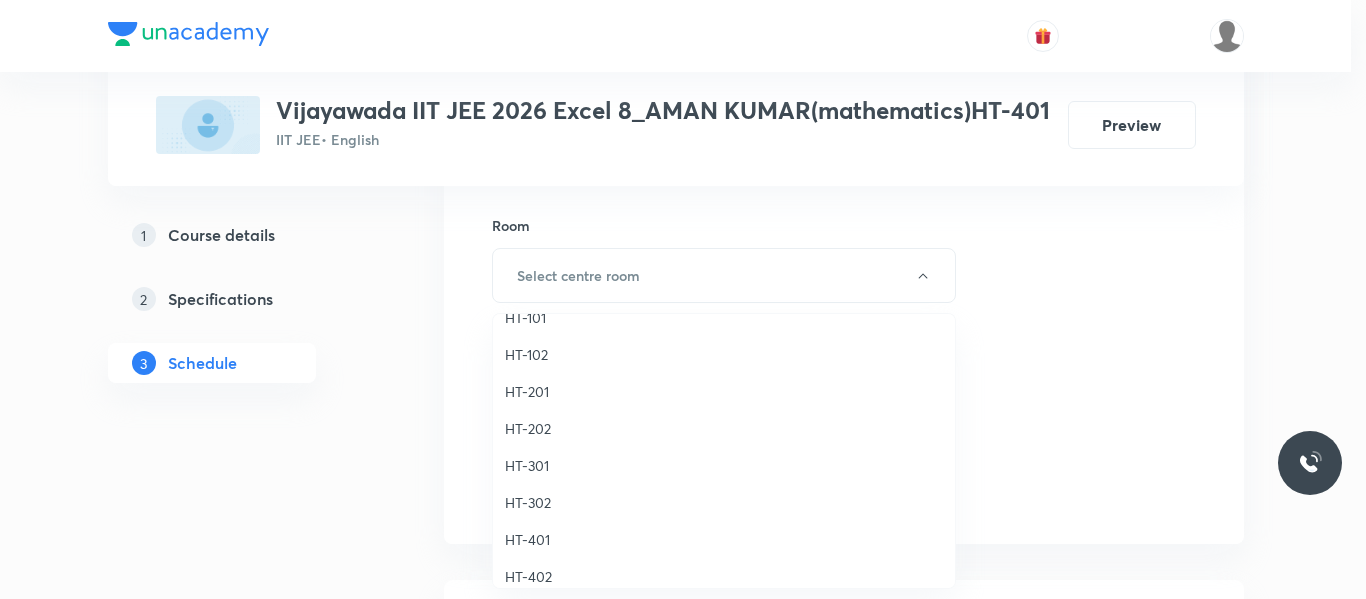 click on "HT-401" at bounding box center (724, 539) 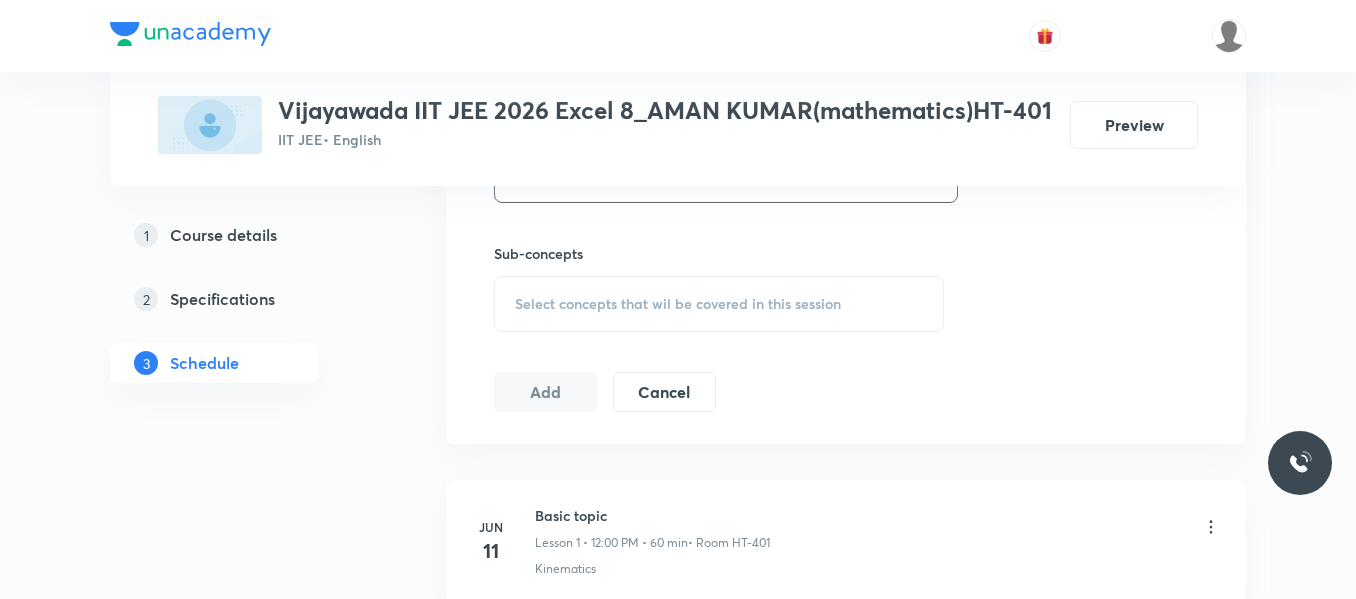 click on "Select concepts that wil be covered in this session" at bounding box center (678, 304) 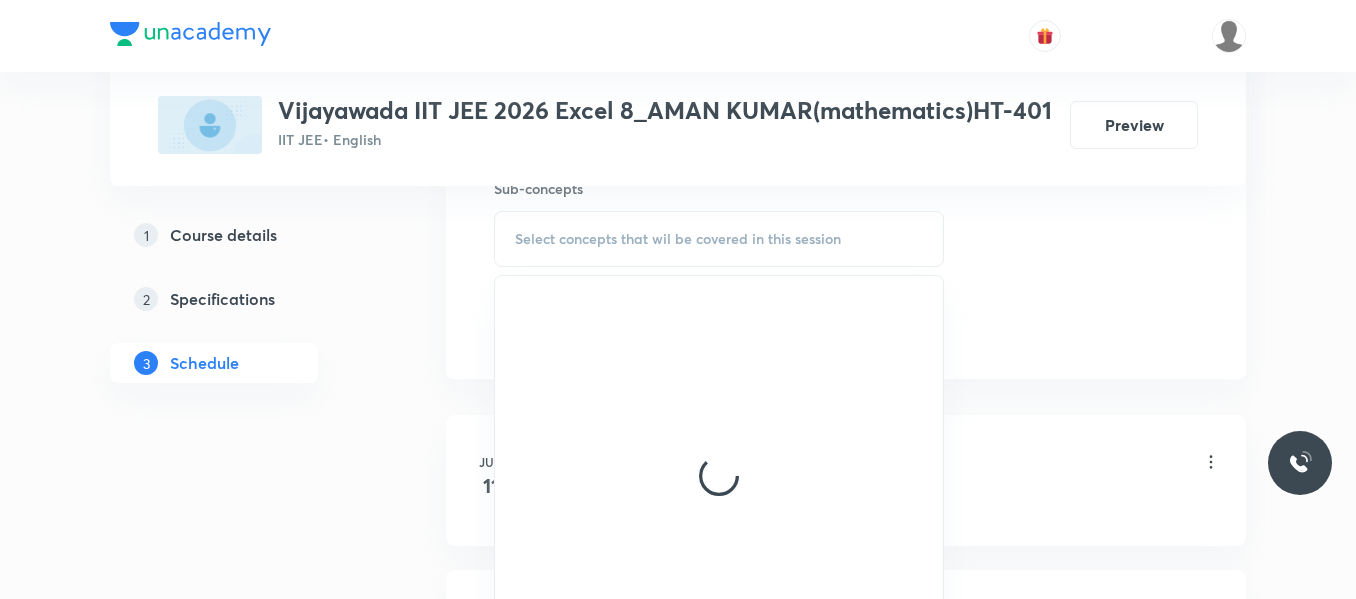 scroll, scrollTop: 1059, scrollLeft: 0, axis: vertical 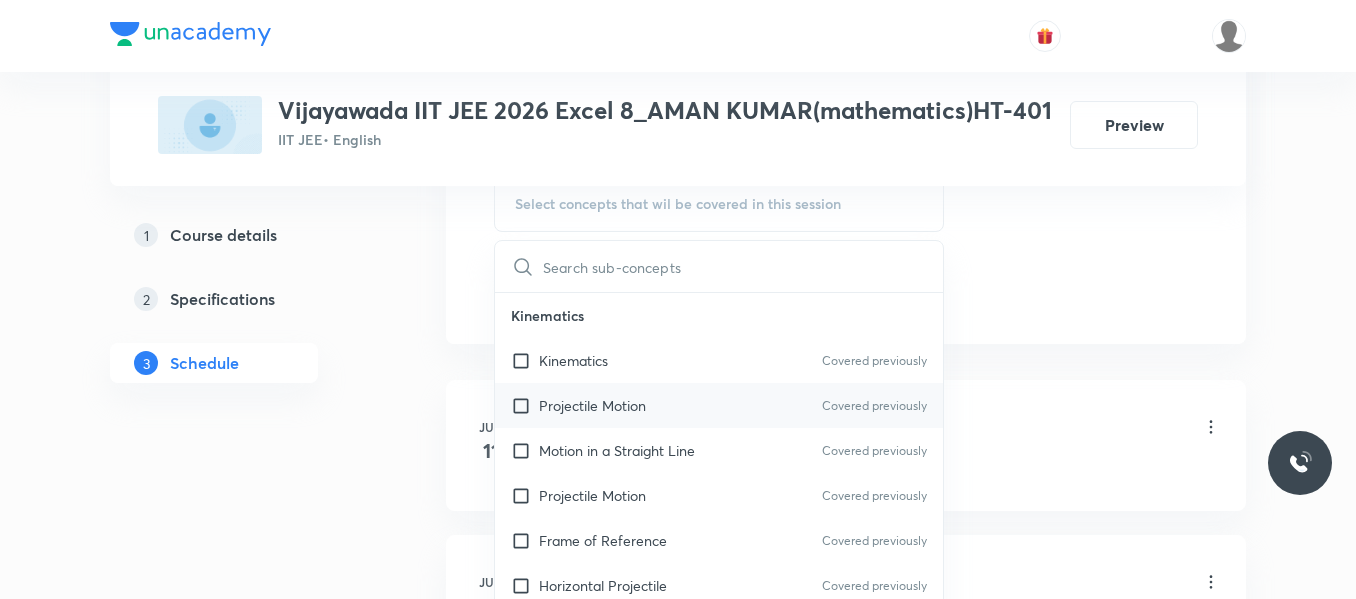 click on "Projectile Motion" at bounding box center (592, 405) 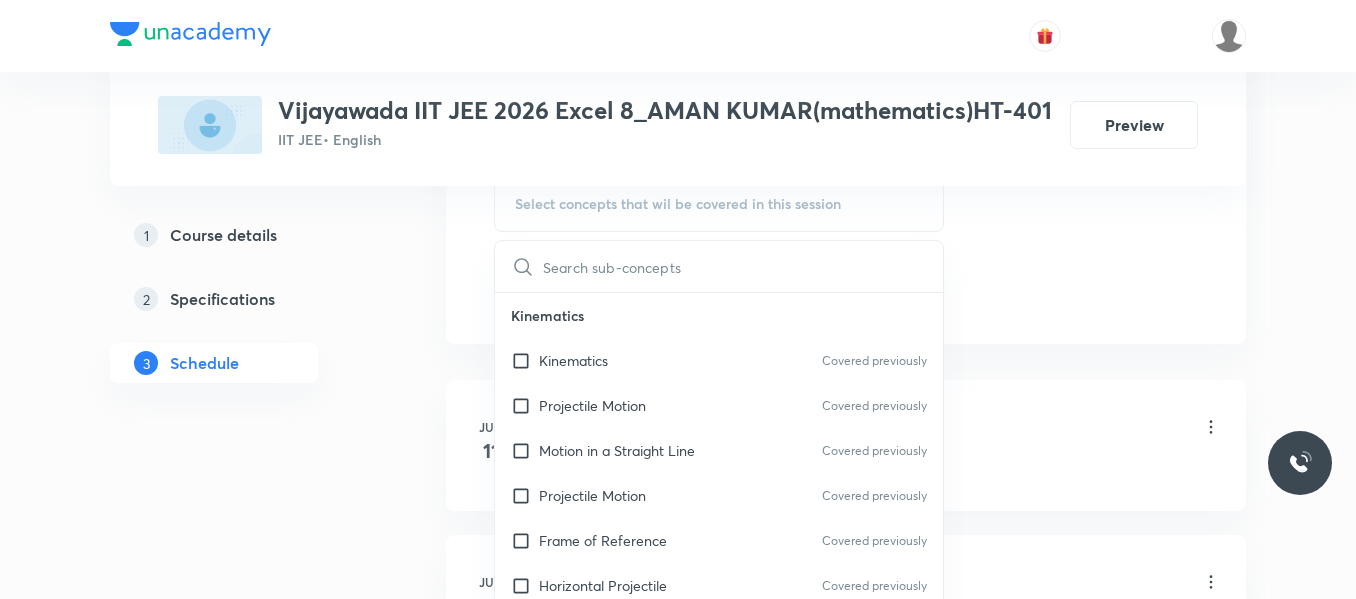 checkbox on "true" 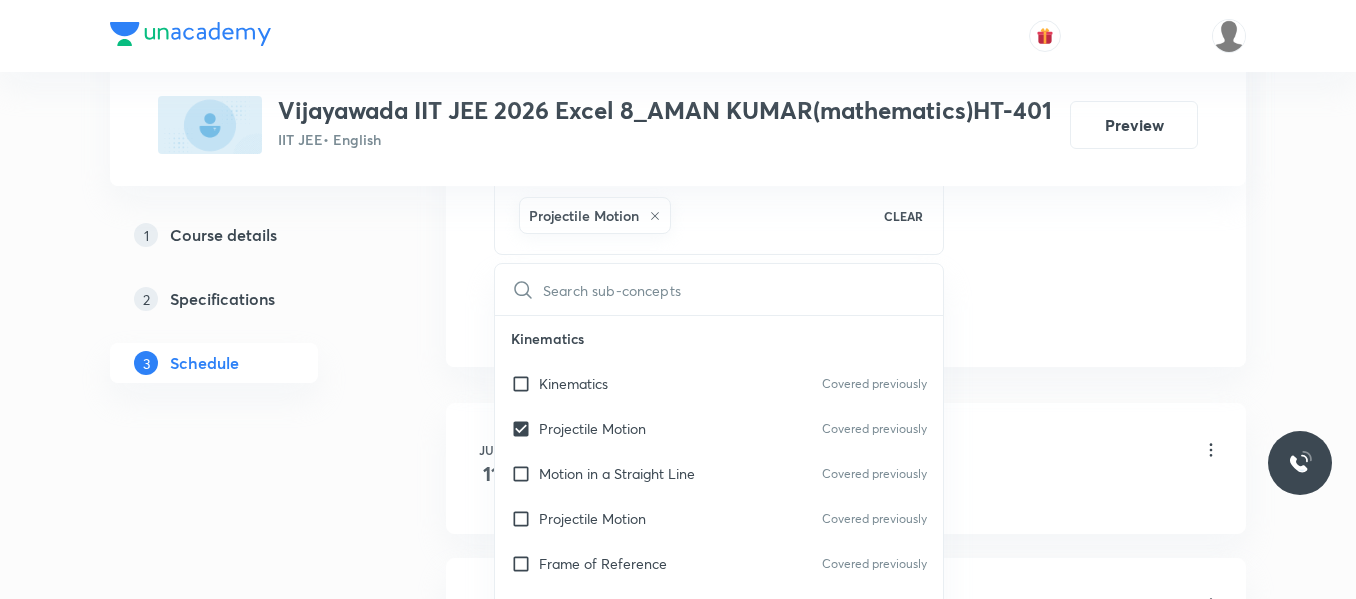 click on "Session  22 Live class Session title 22/99 Indefinite Integration ​ Schedule for Jul 14, 2025, 5:20 PM ​ Duration (in minutes) 70 ​   Session type Online Offline Room HT-401 Sub-concepts Projectile Motion CLEAR ​ Kinematics Kinematics Covered previously Projectile Motion Covered previously Motion in a Straight Line Covered previously Projectile Motion Covered previously Frame of Reference   Covered previously Horizontal Projectile Covered previously Trajectory  Covered previously Minimum Velocity & angle to hit a Given Point   Relative Motion Covered previously Displacement and Distance  Velocity and Speed  Acceleration  Motion in a Straight Line  One- Dimensional Motion in a Vertical Line  Motion Upon an Inclined Plane  Relative Motion in One dimension Covered previously Graphs in Motion in One Dimension Relative Motion Motion in a Plane Position Vector, Velocity, and Acceleration Straight Line Motion and Equation of Motion Straight Line Motion (Graphical Method) Variable Acceleration Rain Man Cases" at bounding box center [846, -146] 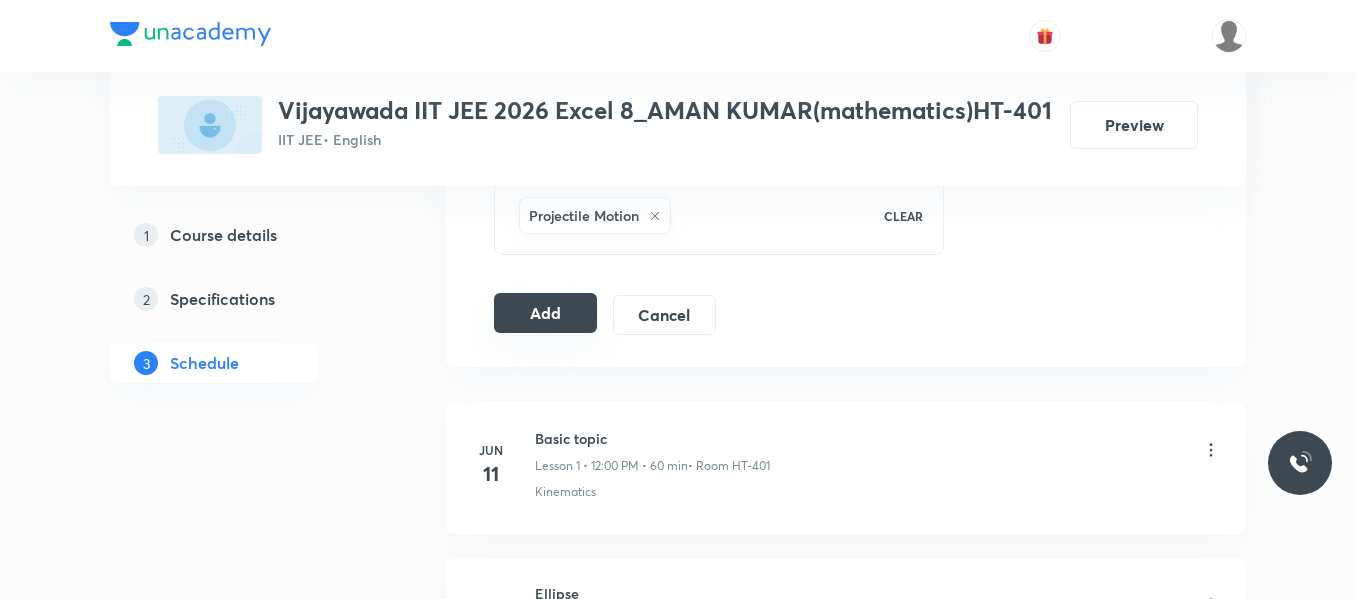 click on "Add" at bounding box center (545, 313) 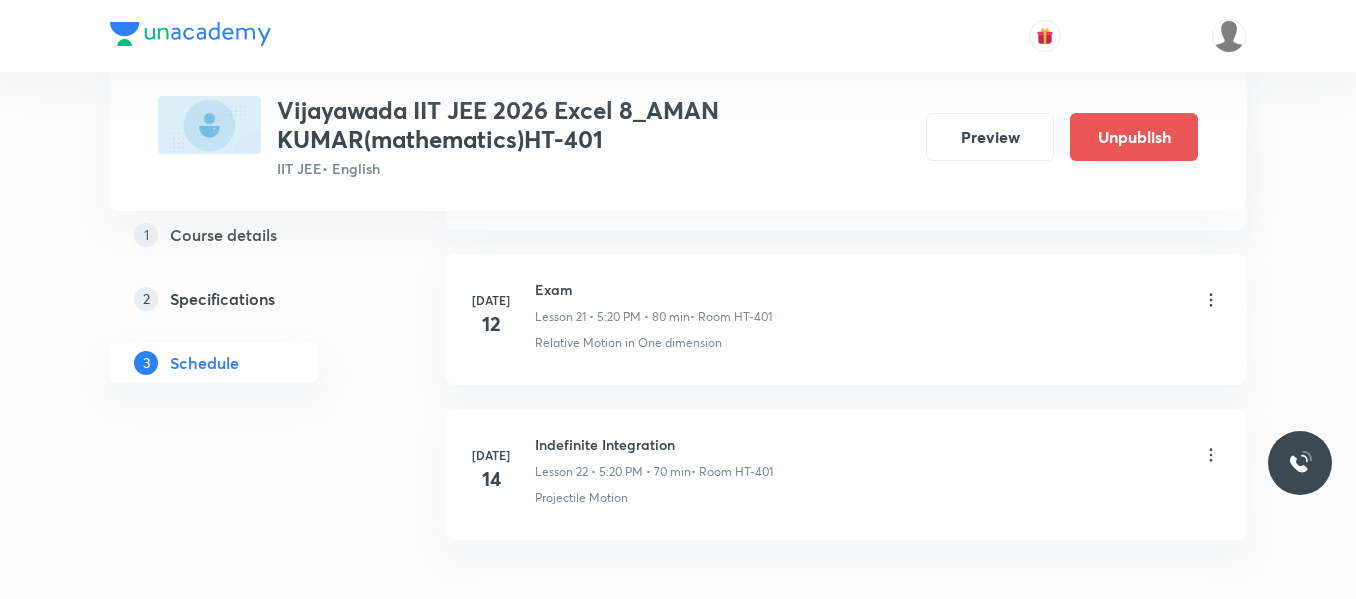 scroll, scrollTop: 3465, scrollLeft: 0, axis: vertical 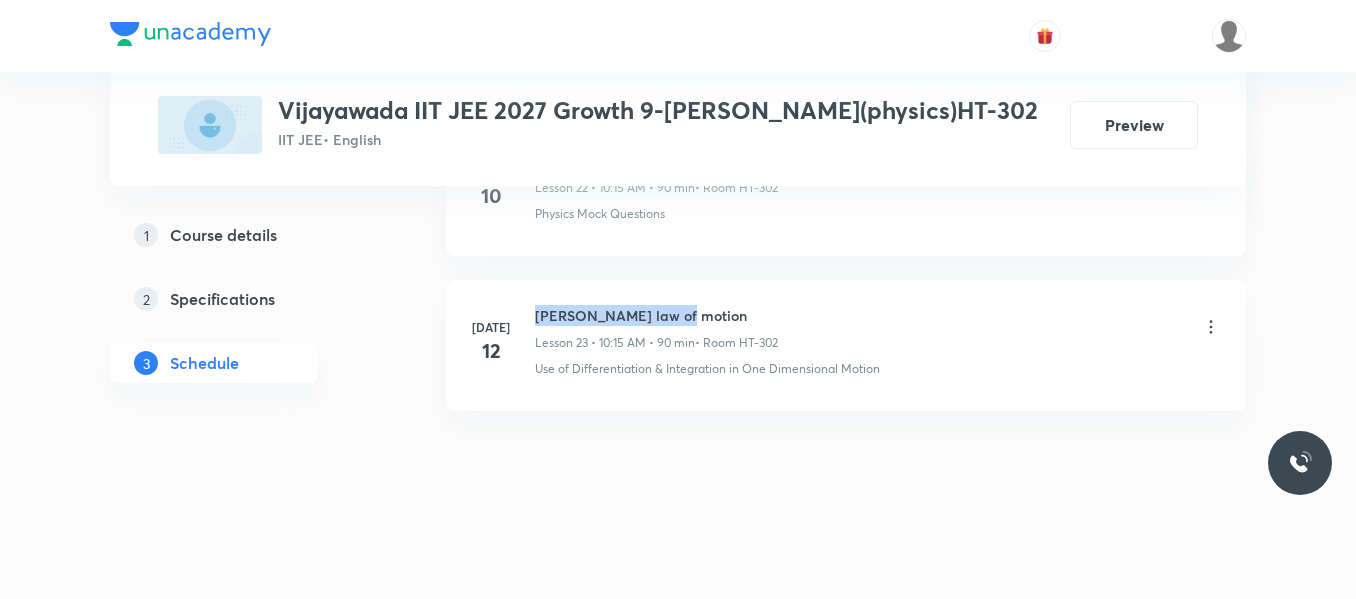 drag, startPoint x: 537, startPoint y: 314, endPoint x: 687, endPoint y: 311, distance: 150.03 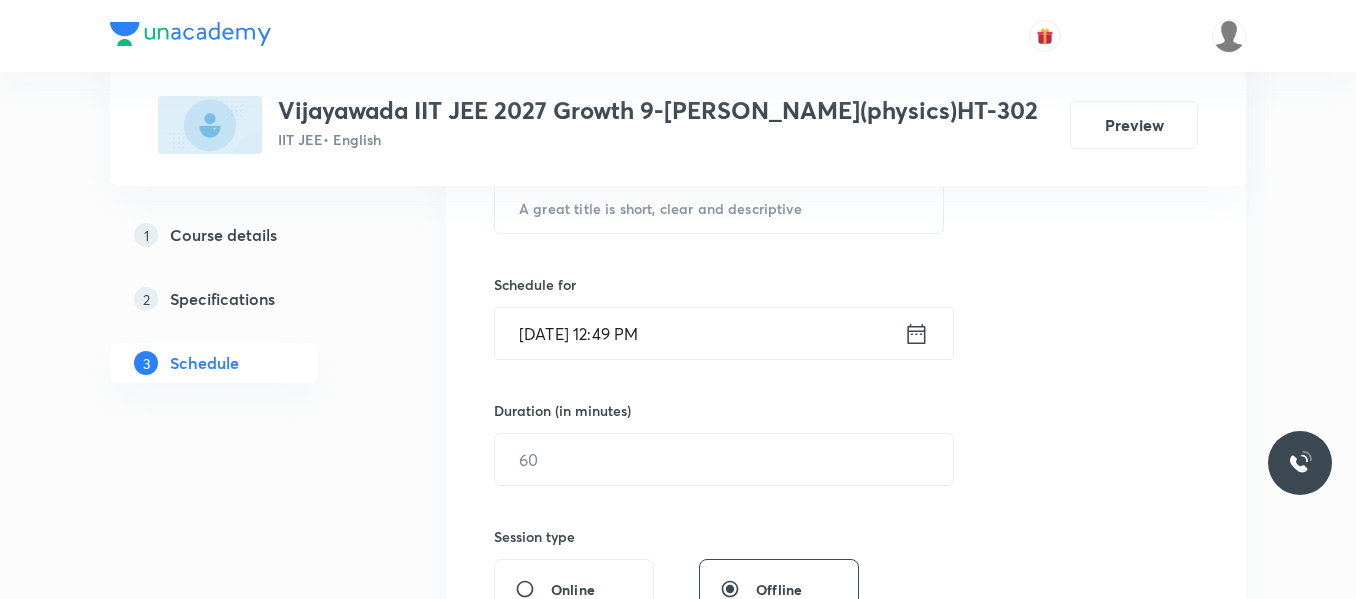 scroll, scrollTop: 369, scrollLeft: 0, axis: vertical 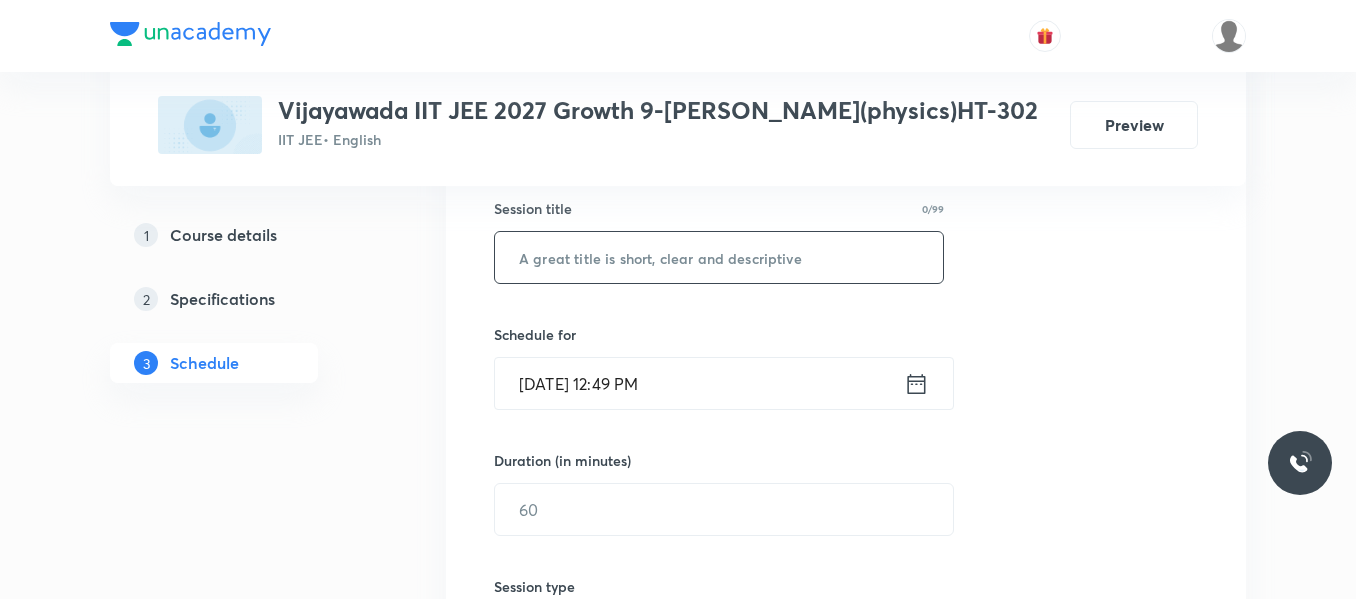 click at bounding box center [719, 257] 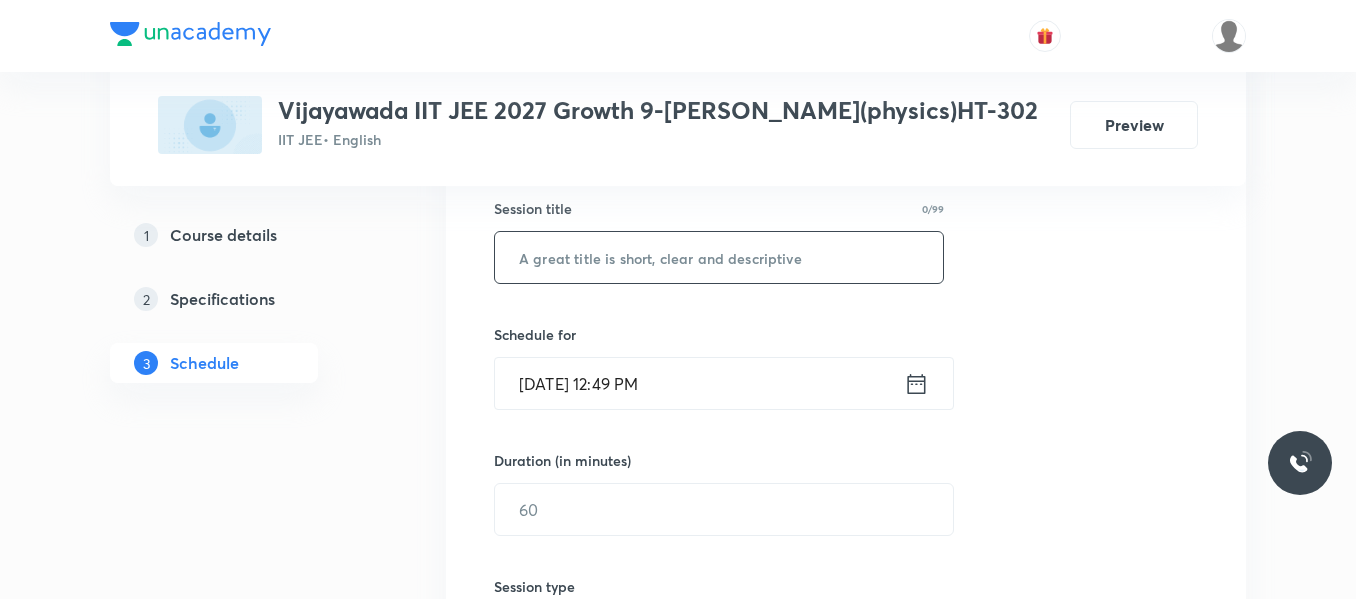 paste on "[PERSON_NAME] law of motion" 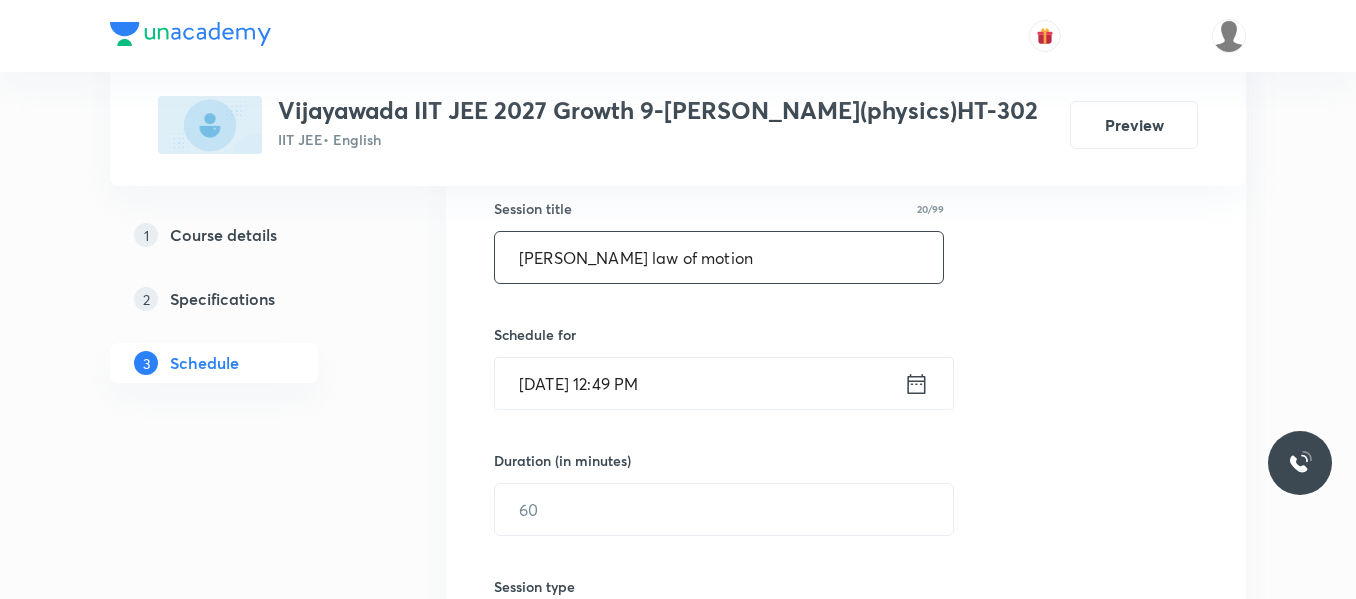 type on "[PERSON_NAME] law of motion" 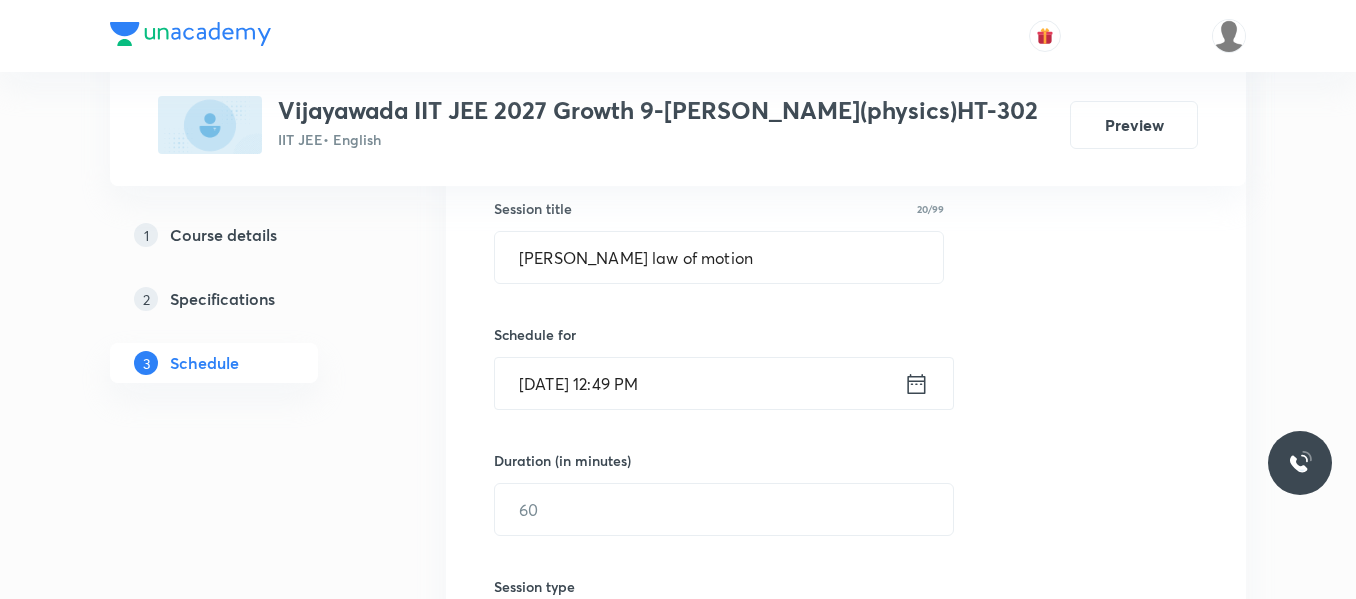 click 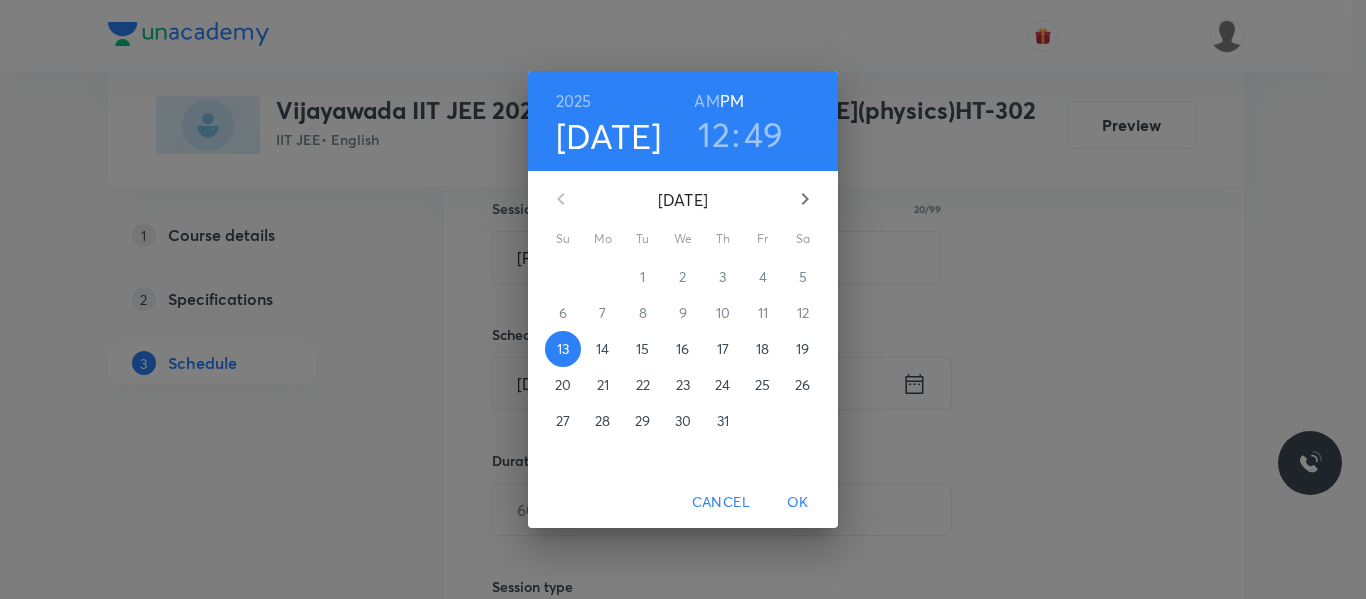 click on "14" at bounding box center (602, 349) 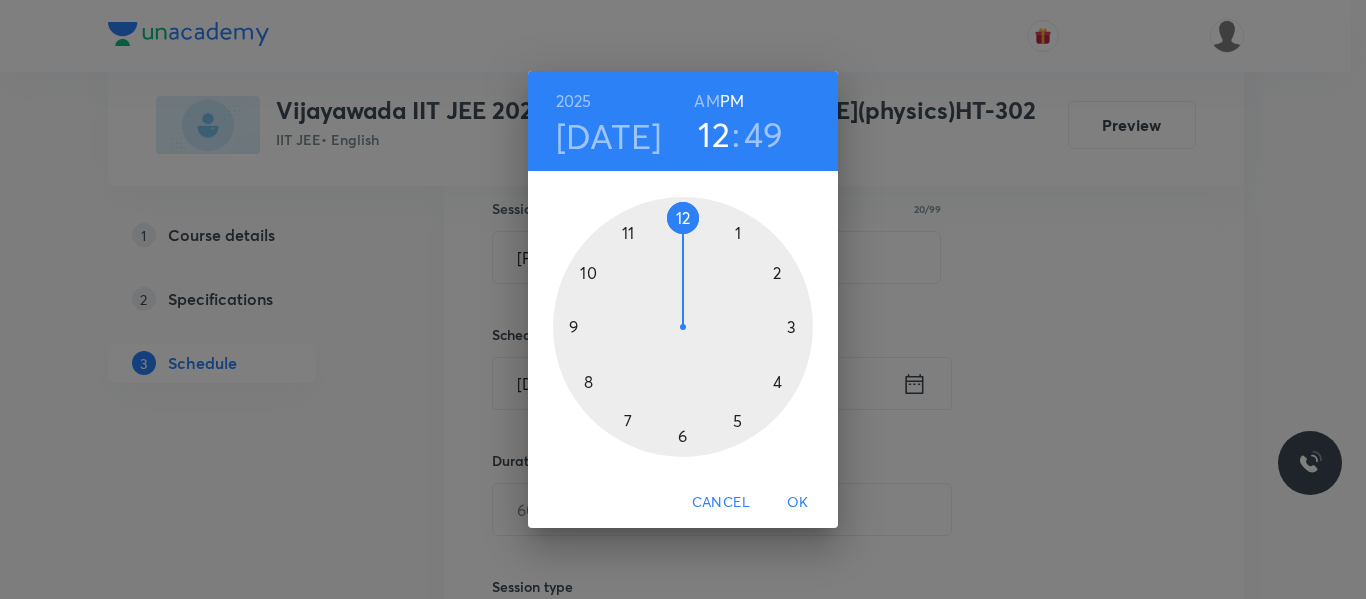 click at bounding box center (683, 327) 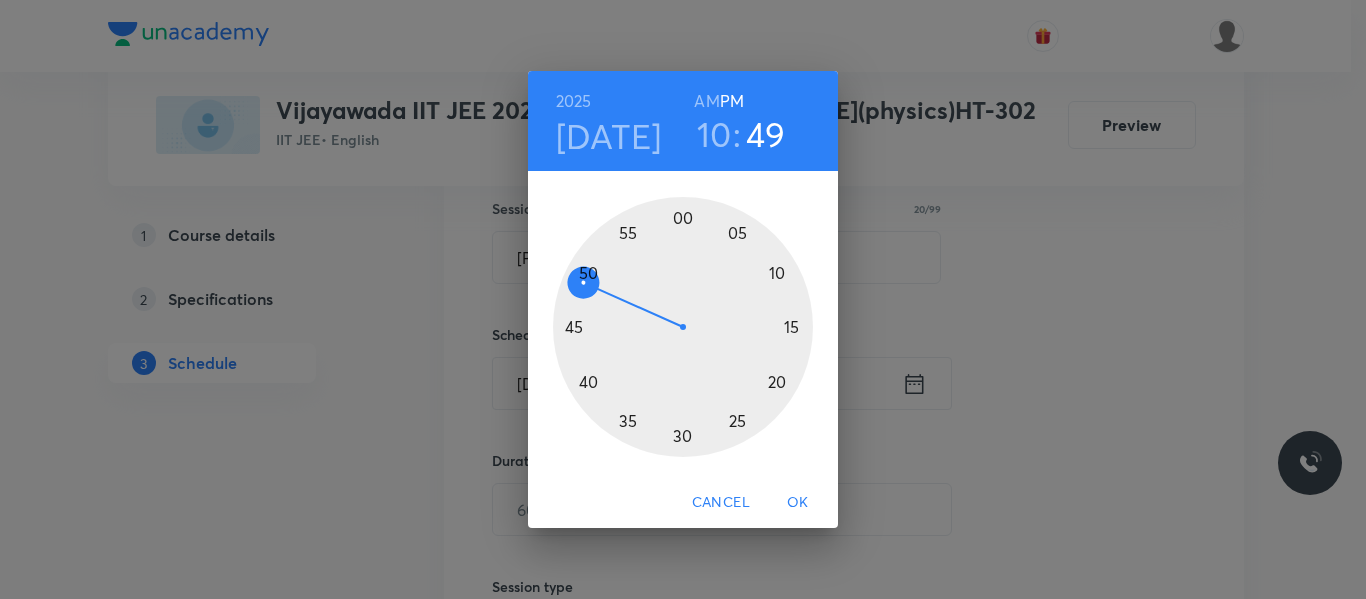 click on "AM" at bounding box center (706, 101) 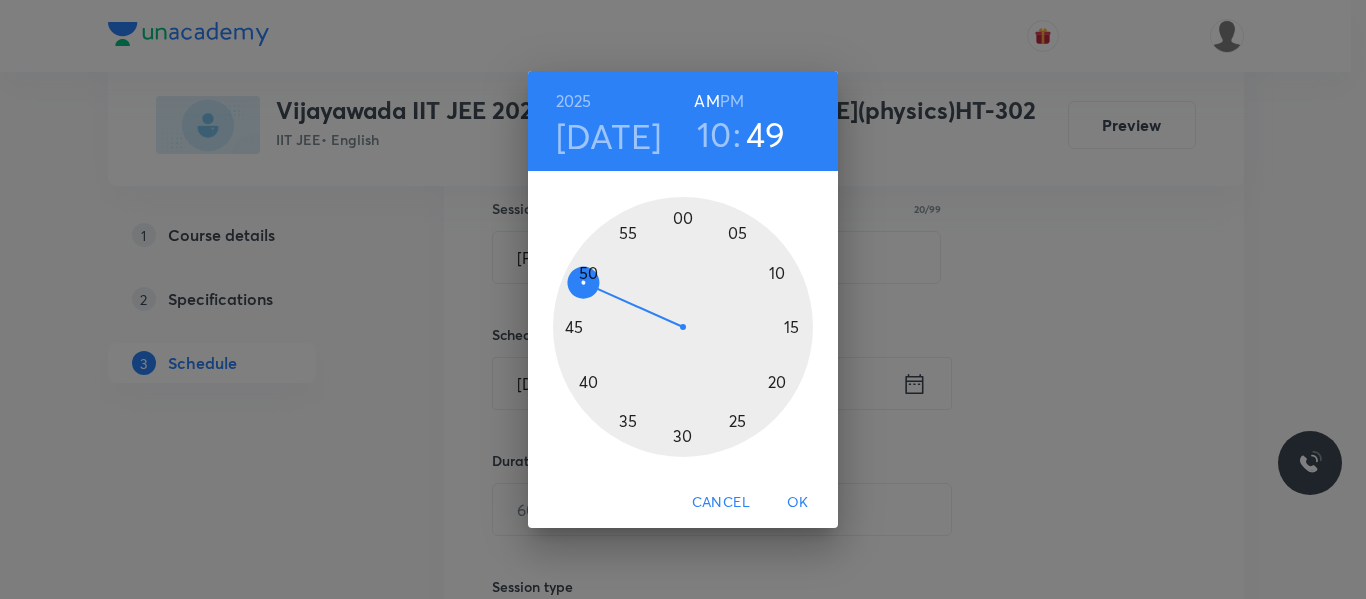 click at bounding box center [683, 327] 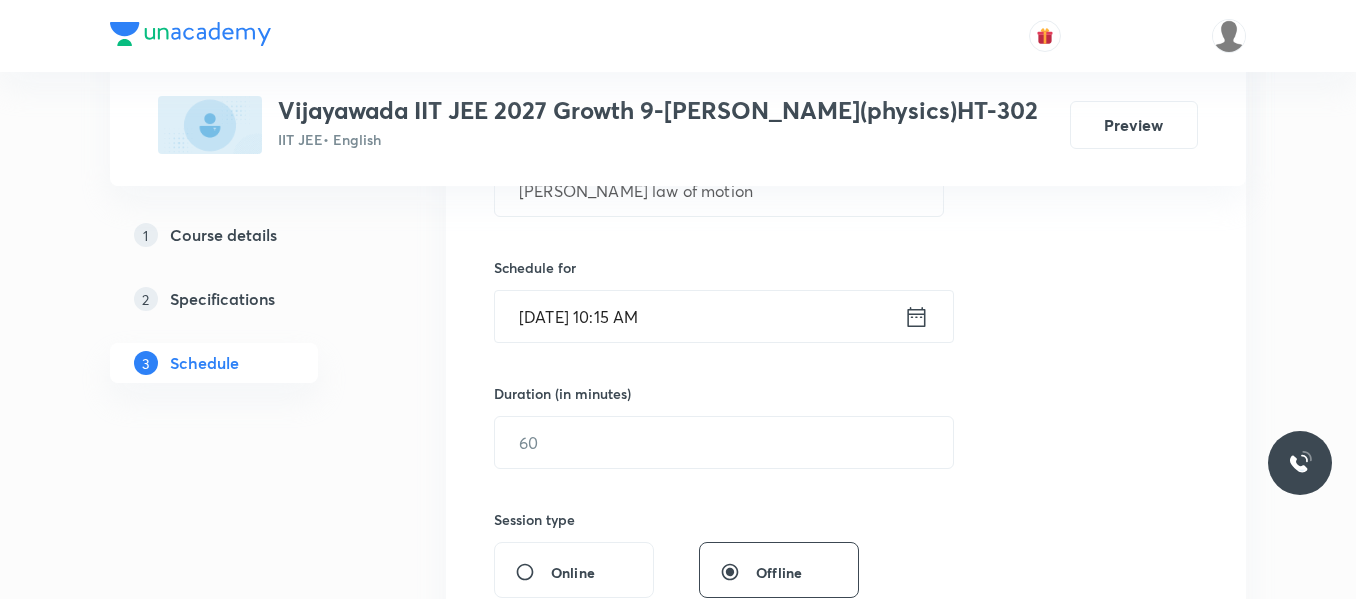 scroll, scrollTop: 469, scrollLeft: 0, axis: vertical 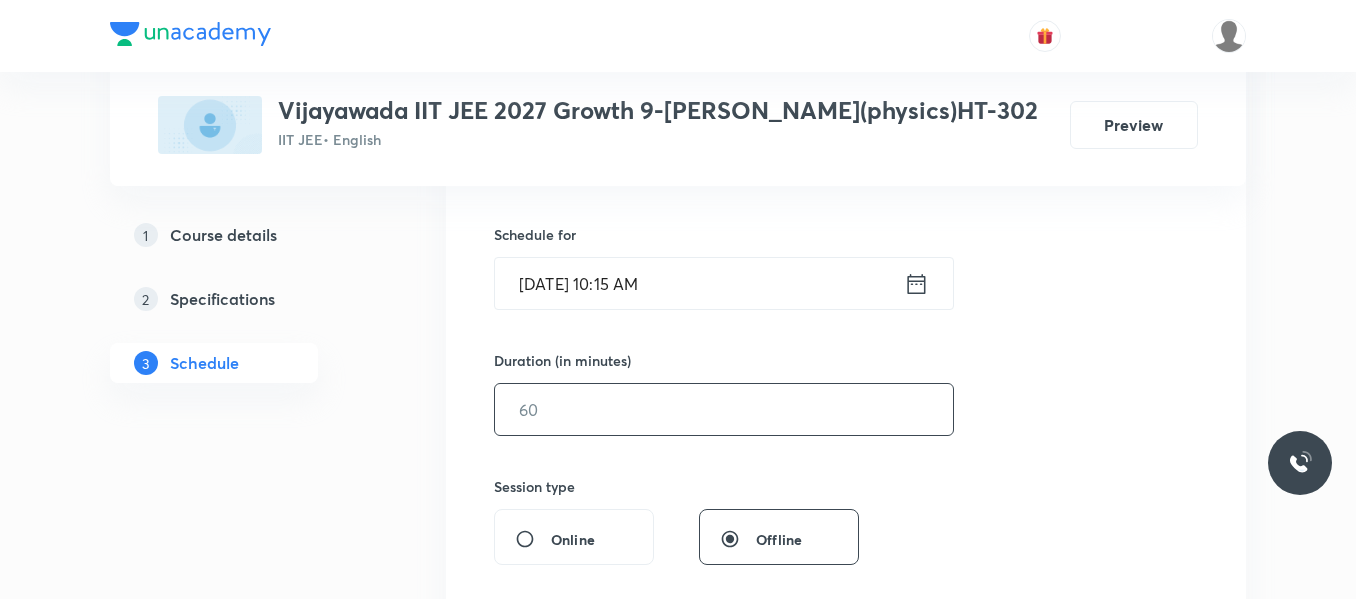 click at bounding box center [724, 409] 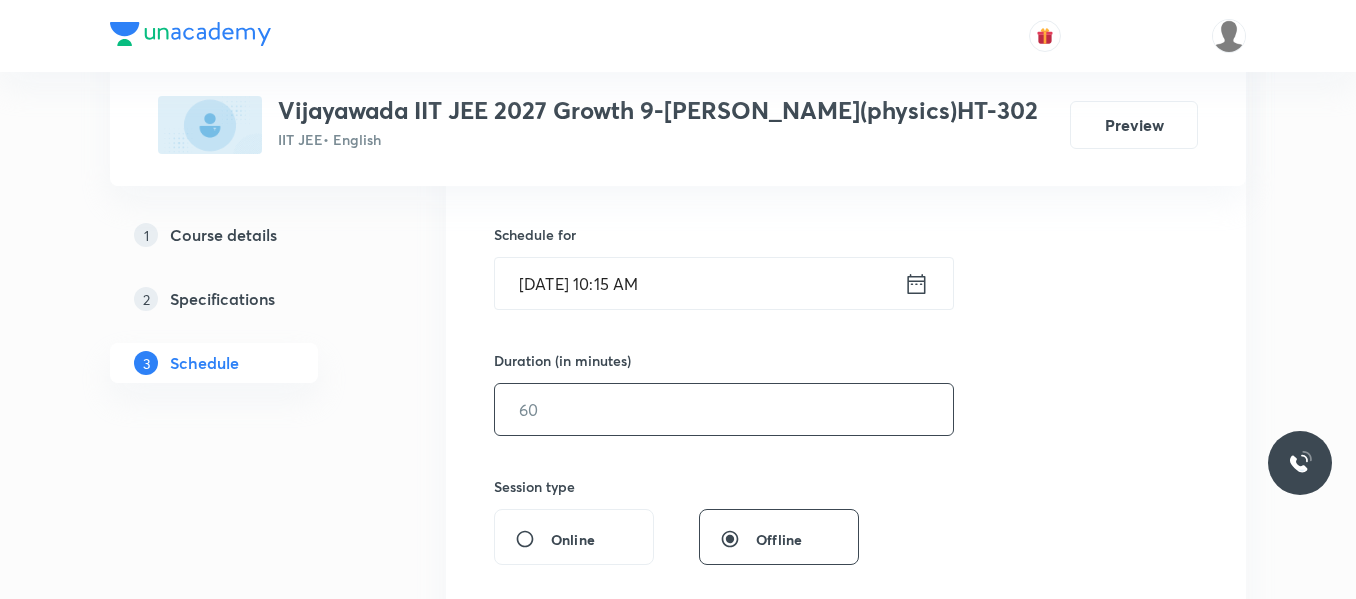 click at bounding box center (724, 409) 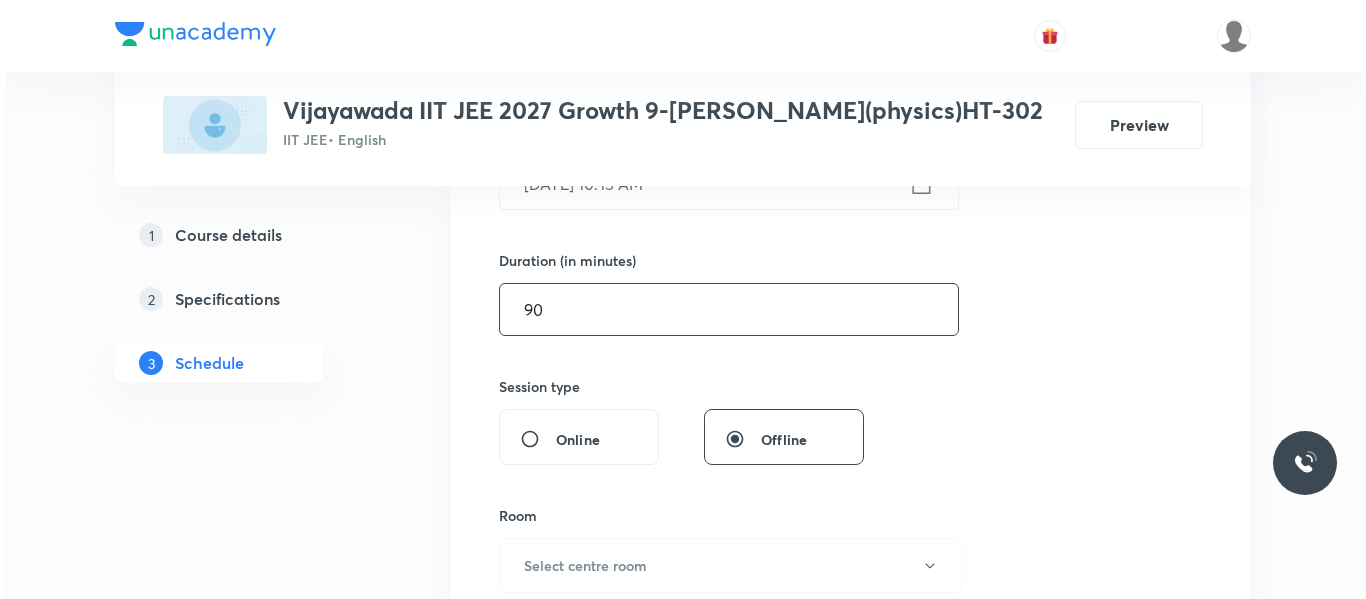 scroll, scrollTop: 669, scrollLeft: 0, axis: vertical 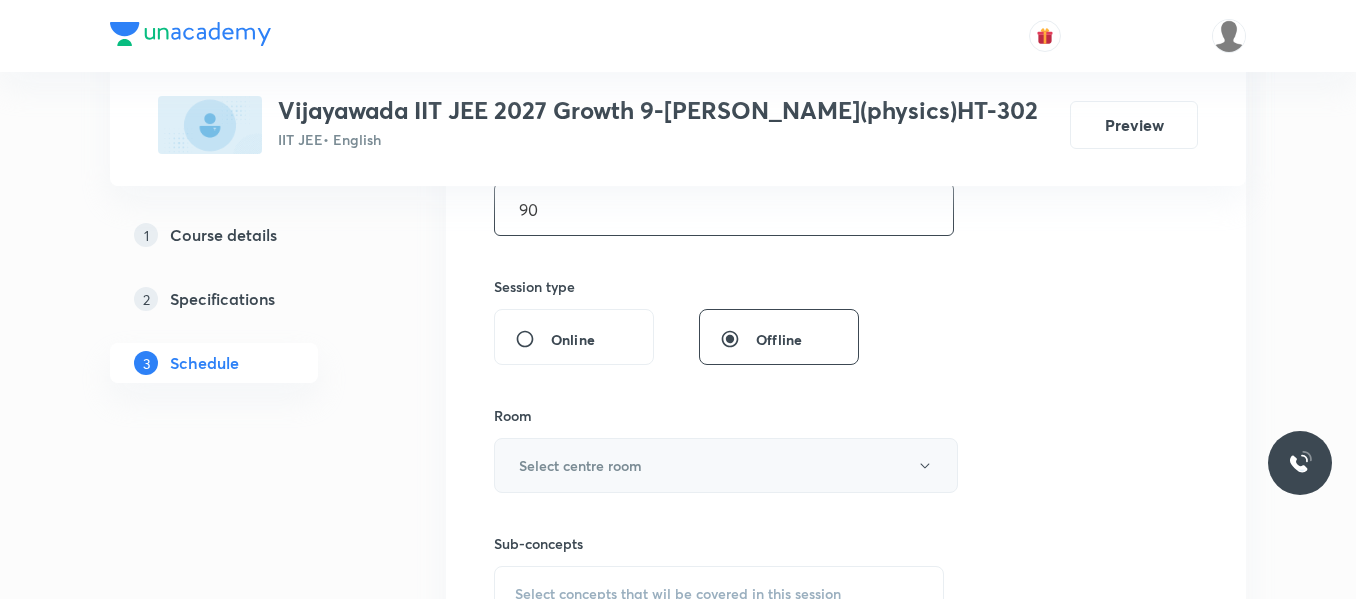 type on "90" 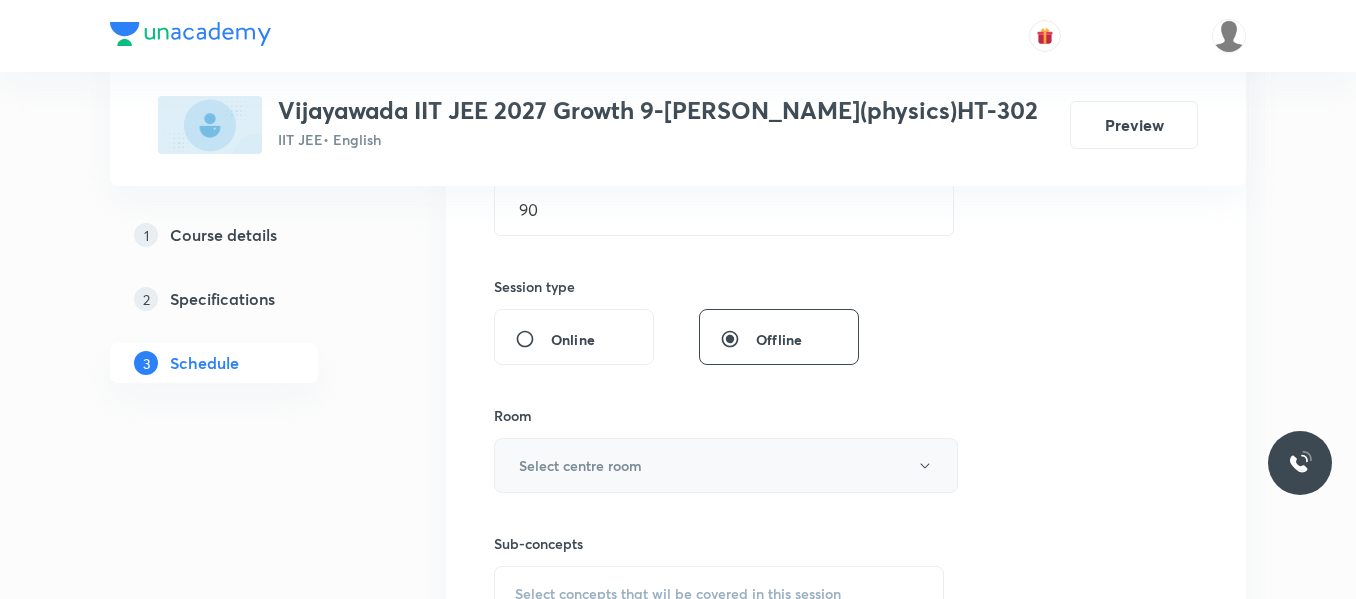click on "Select centre room" at bounding box center [580, 465] 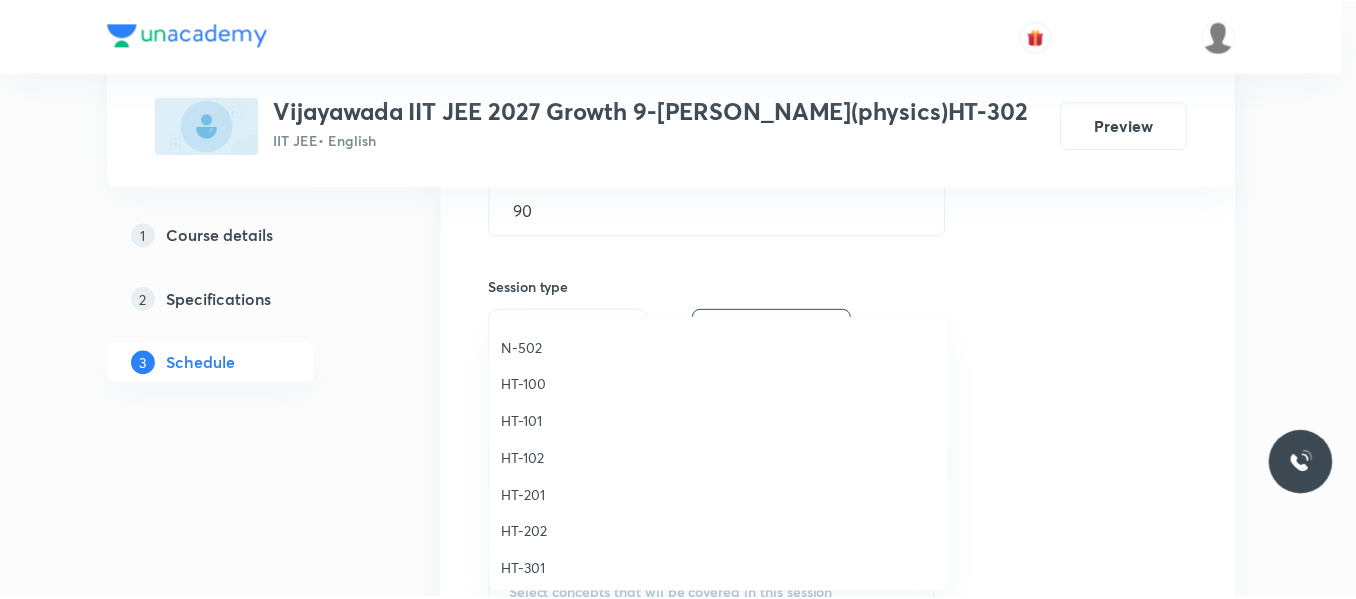 scroll, scrollTop: 800, scrollLeft: 0, axis: vertical 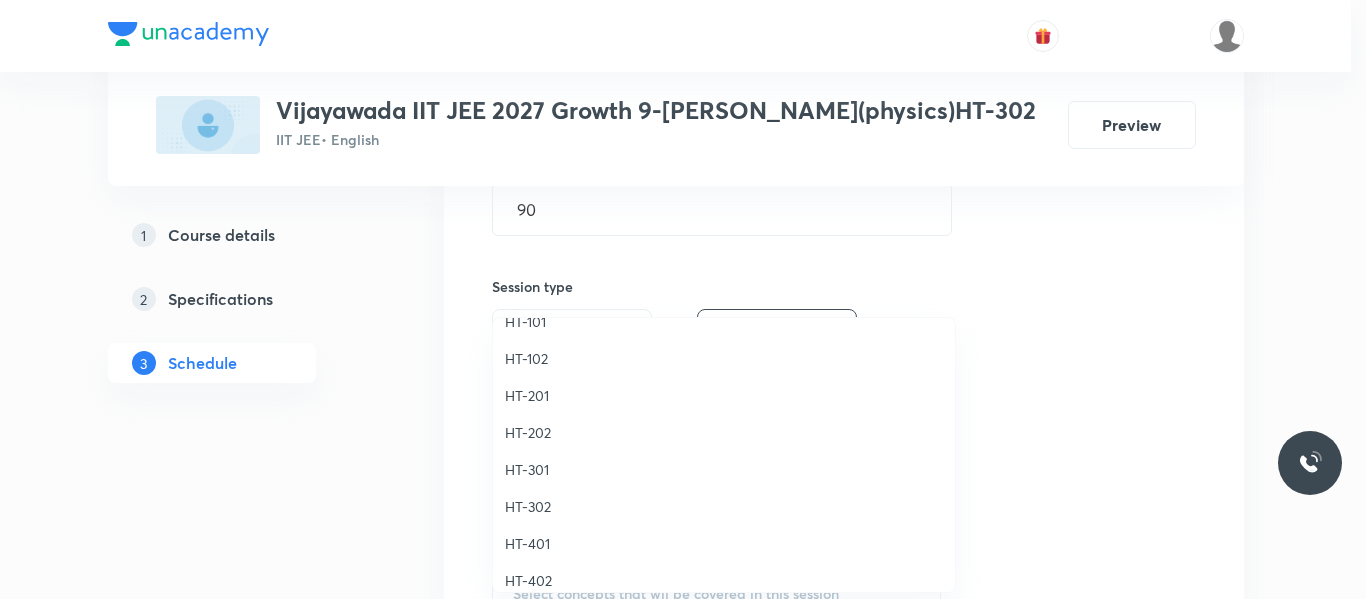 click on "HT-302" at bounding box center [724, 506] 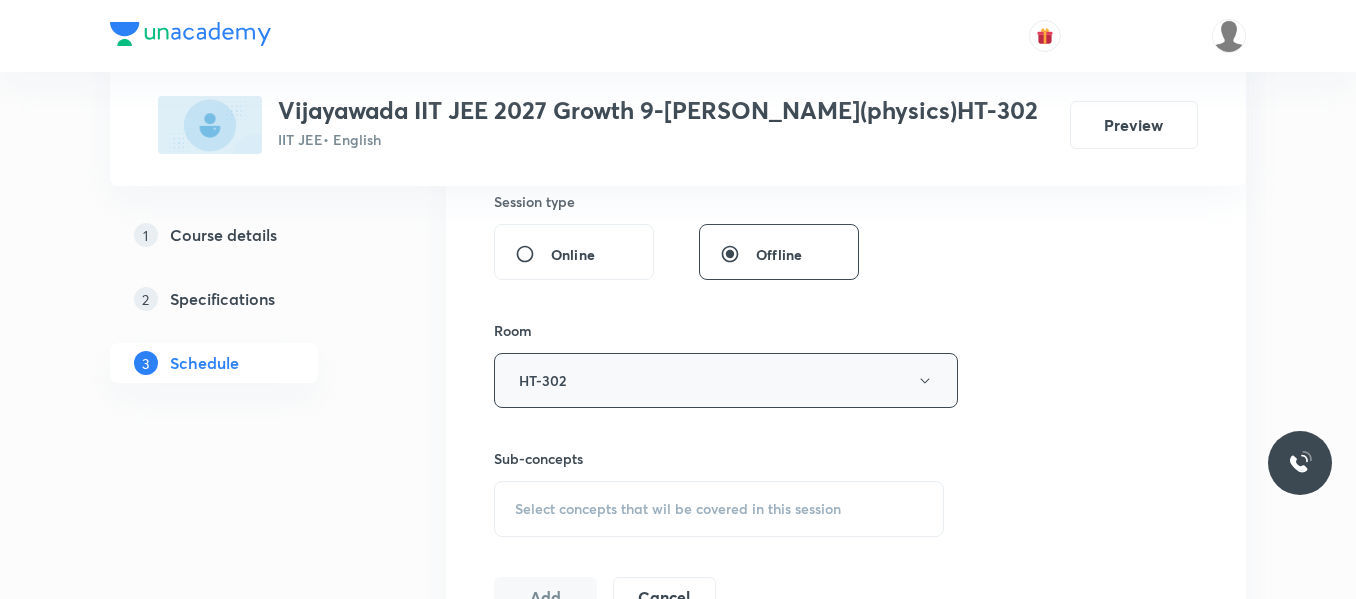 scroll, scrollTop: 869, scrollLeft: 0, axis: vertical 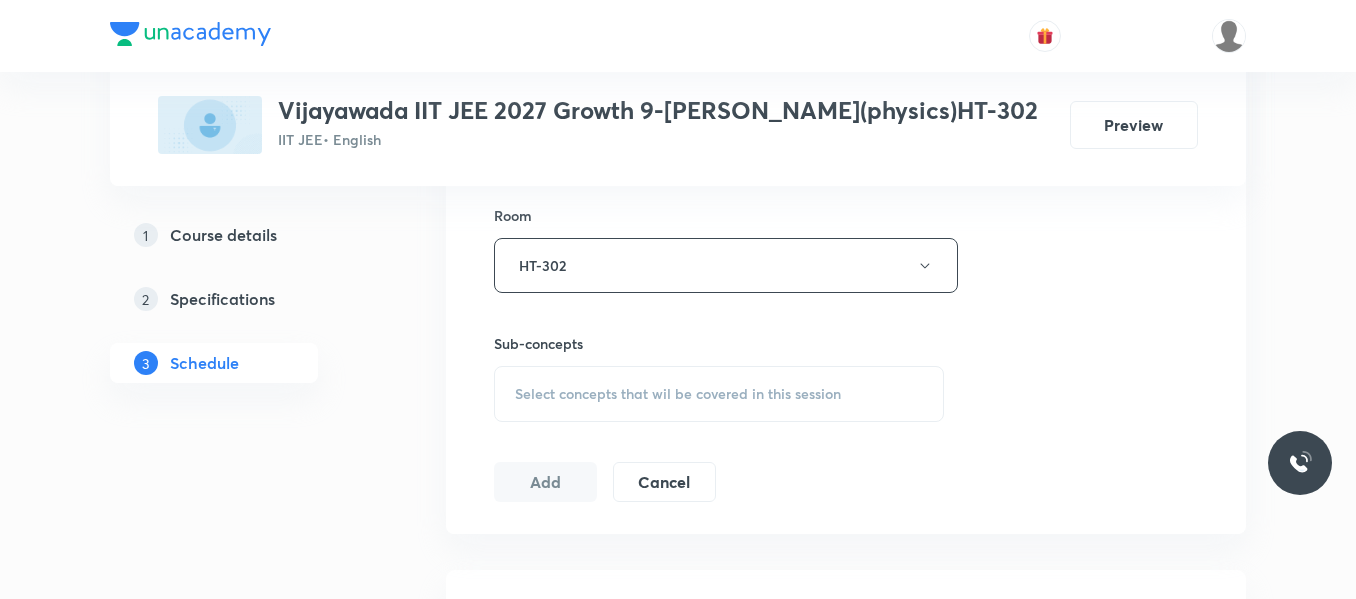 click on "Select concepts that wil be covered in this session" at bounding box center (678, 394) 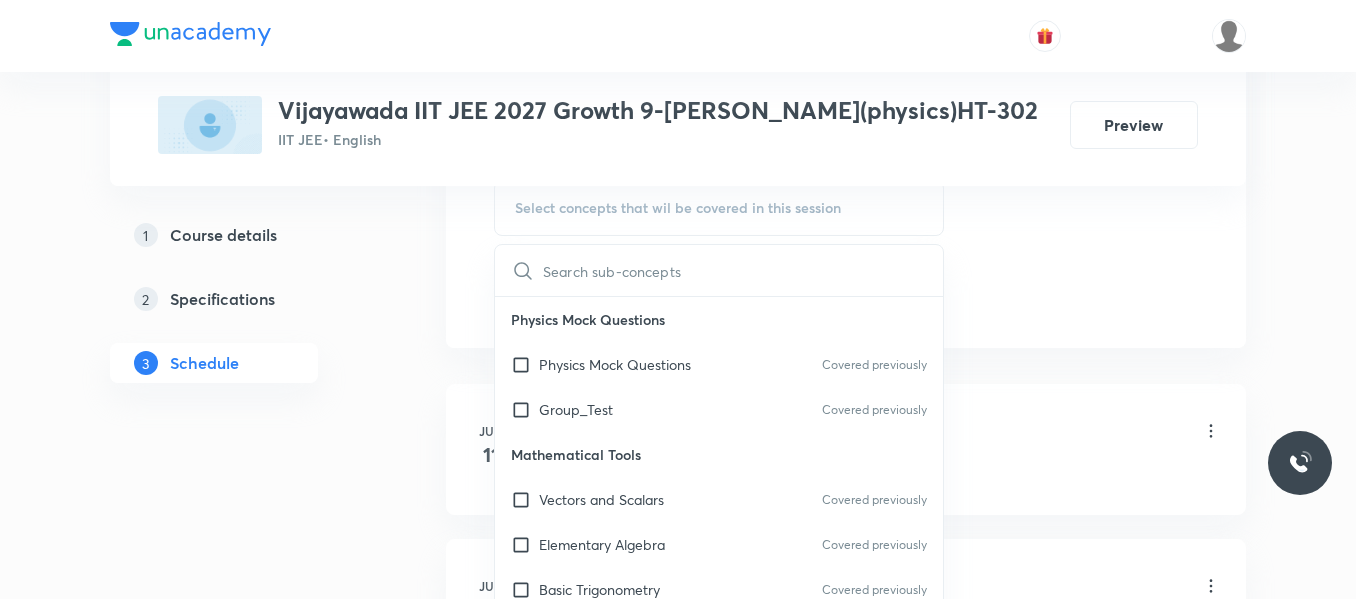 scroll, scrollTop: 1069, scrollLeft: 0, axis: vertical 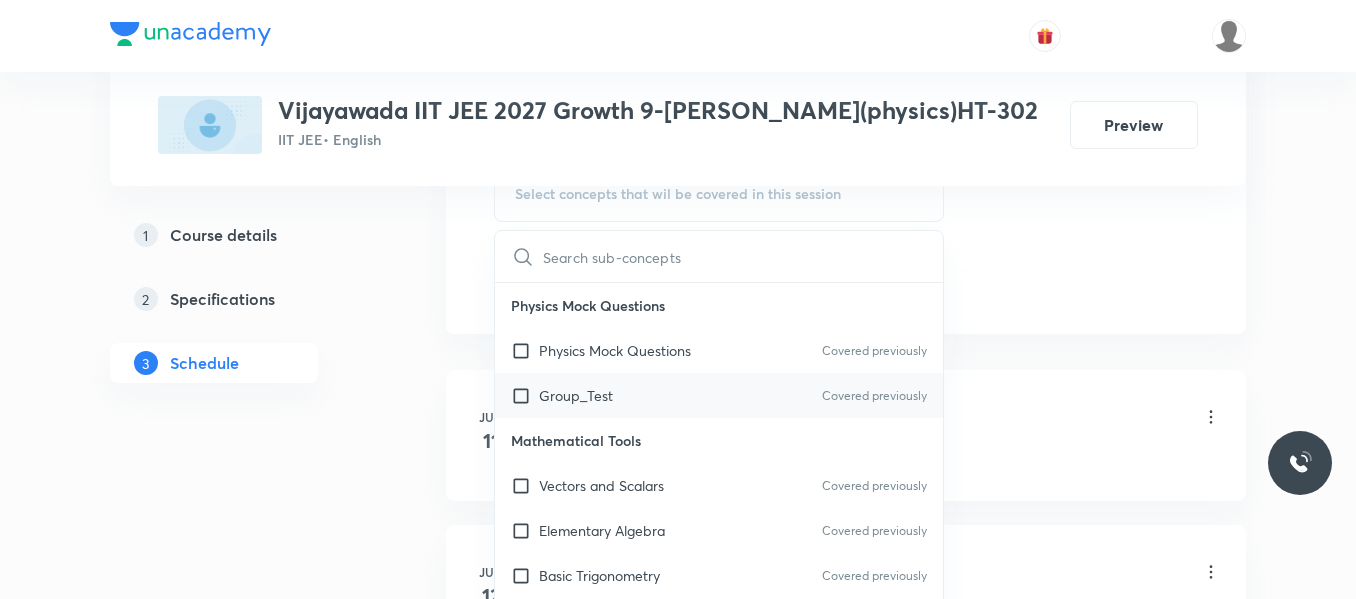 click on "Group_Test" at bounding box center (576, 395) 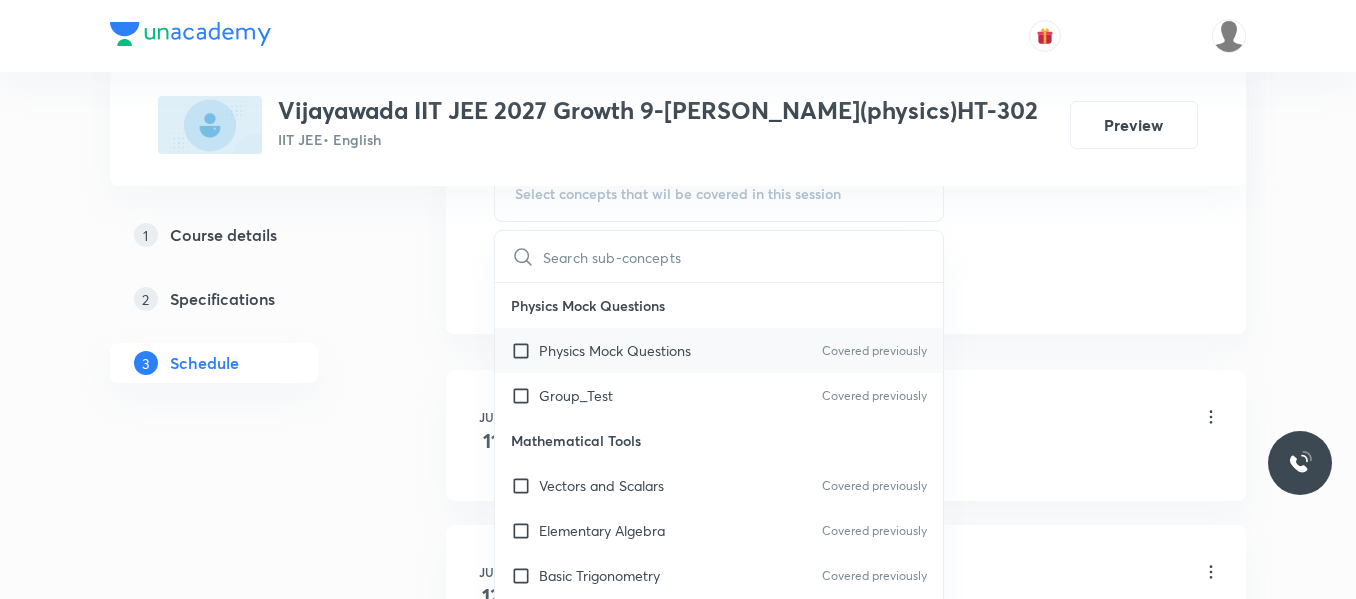 checkbox on "true" 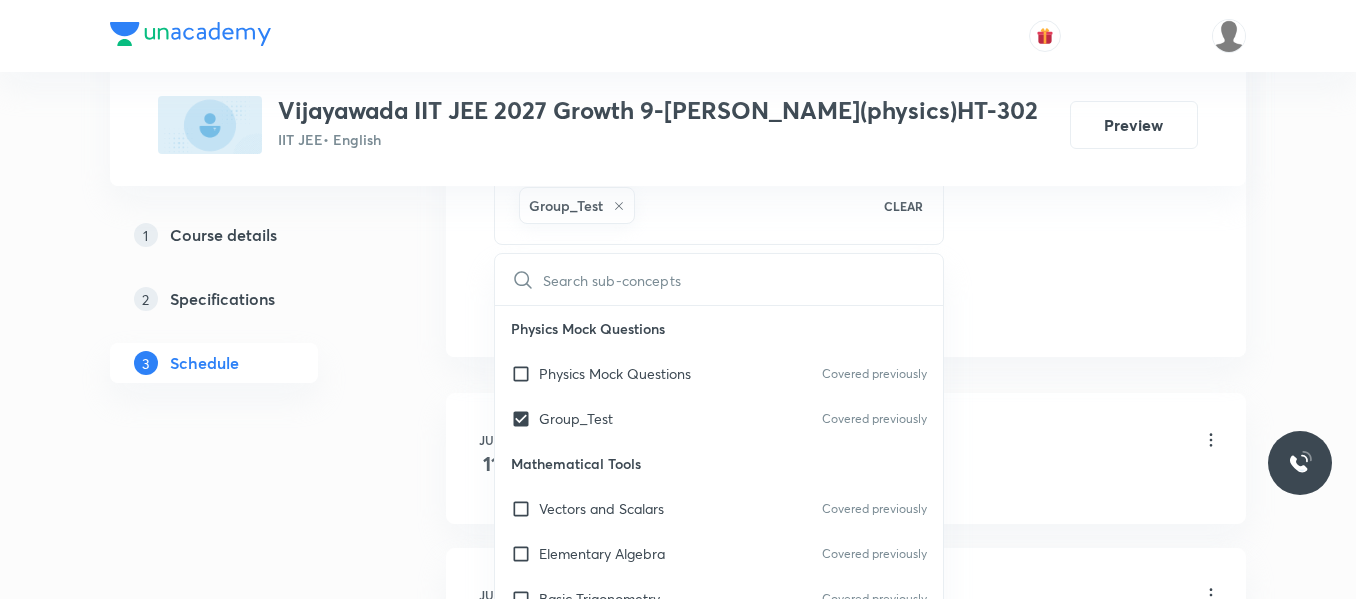 click on "Session  24 Live class Session title 20/99 Newton law of motion ​ Schedule for Jul 14, 2025, 10:15 AM ​ Duration (in minutes) 90 ​   Session type Online Offline Room HT-302 Sub-concepts Group_Test CLEAR ​ Physics Mock Questions Physics Mock Questions Covered previously Group_Test Covered previously Mathematical Tools Vectors and Scalars  Covered previously Elementary Algebra Covered previously Basic Trigonometry Covered previously Addition of Vectors Covered previously 2D and 3D Geometry Covered previously Representation of Vector  Covered previously Components of a Vector Functions Covered previously Unit Vectors Covered previously Differentiation Integration Rectangular Components of a Vector in Three Dimensions Position Vector Use of Differentiation & Integration in One Dimensional Motion Covered previously Displacement Vector Derivatives of Equations of Motion by Calculus Vectors Covered previously Product of Two Vectors Differentiation: Basic Formula and Rule Maxima and Minima Chain Rule Units" at bounding box center [846, -156] 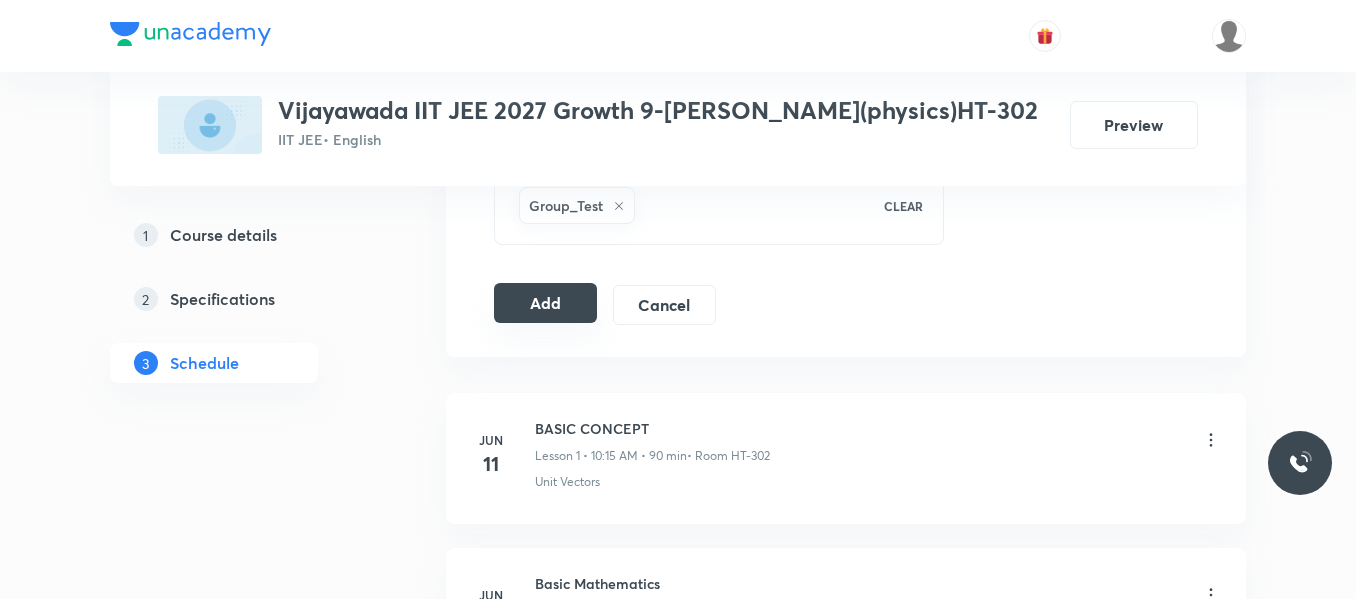 click on "Add" at bounding box center (545, 303) 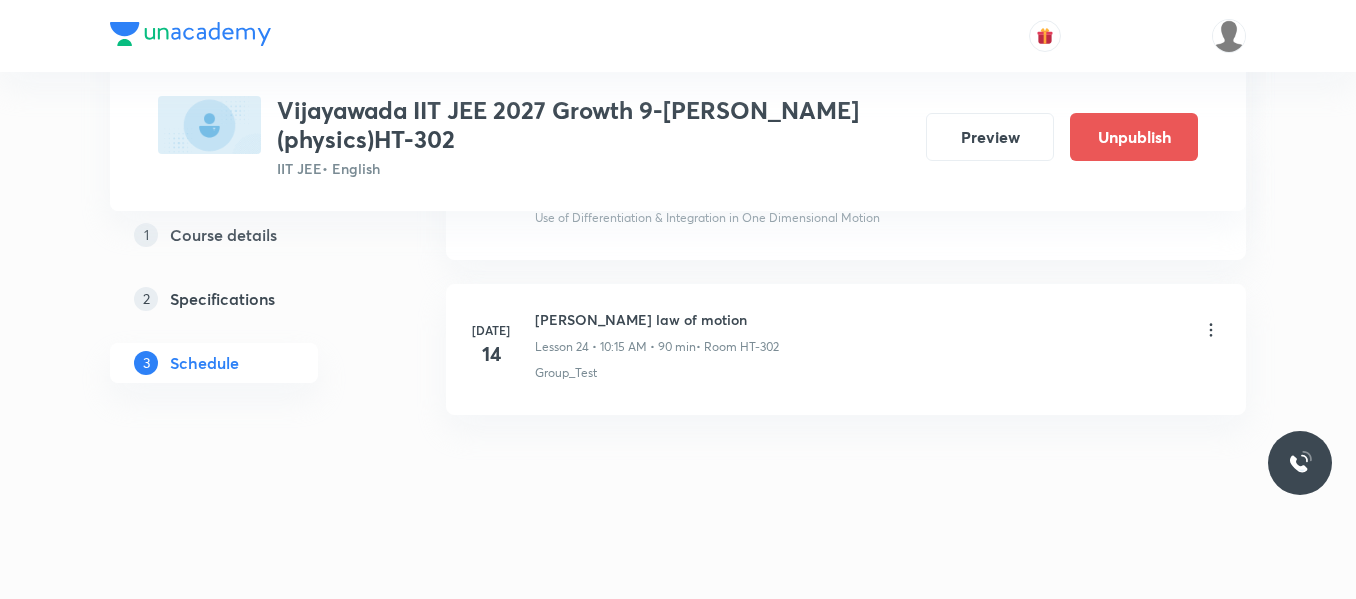 scroll, scrollTop: 3830, scrollLeft: 0, axis: vertical 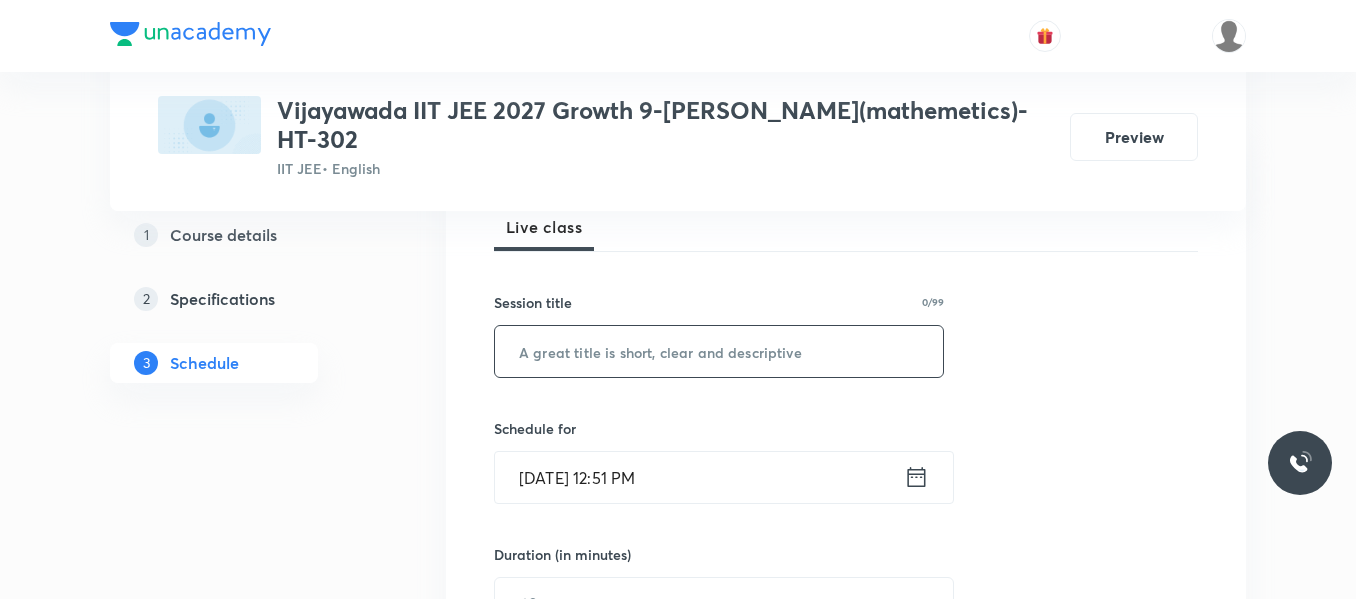 click at bounding box center (719, 351) 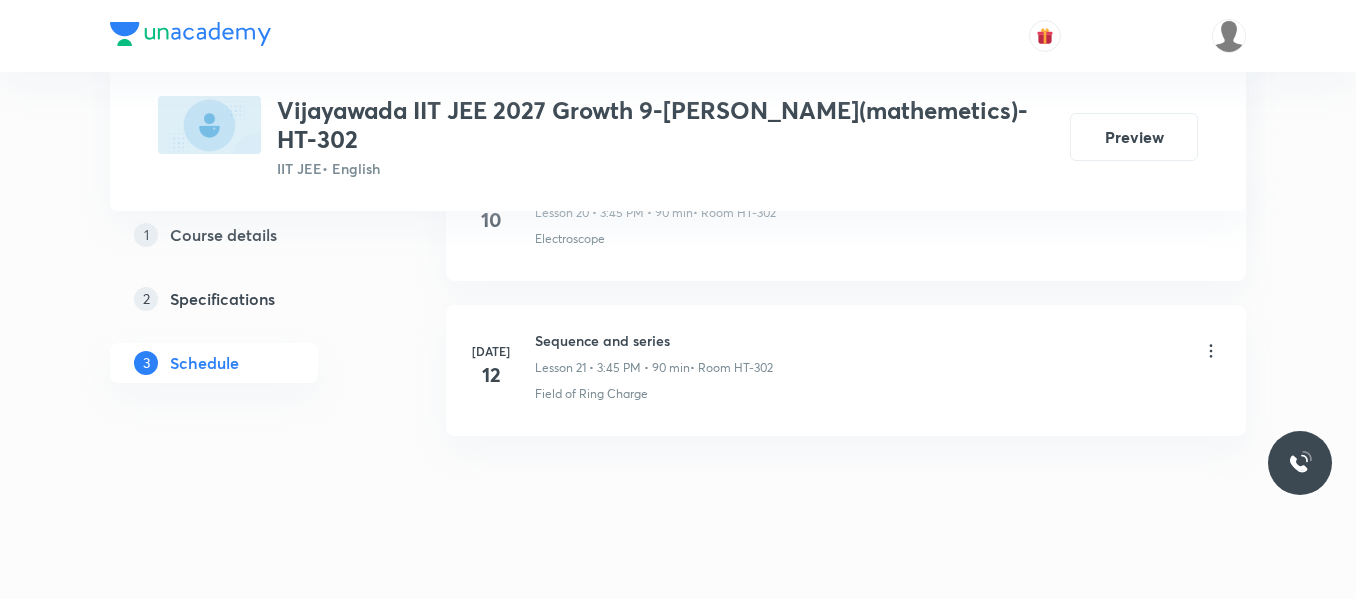scroll, scrollTop: 4284, scrollLeft: 0, axis: vertical 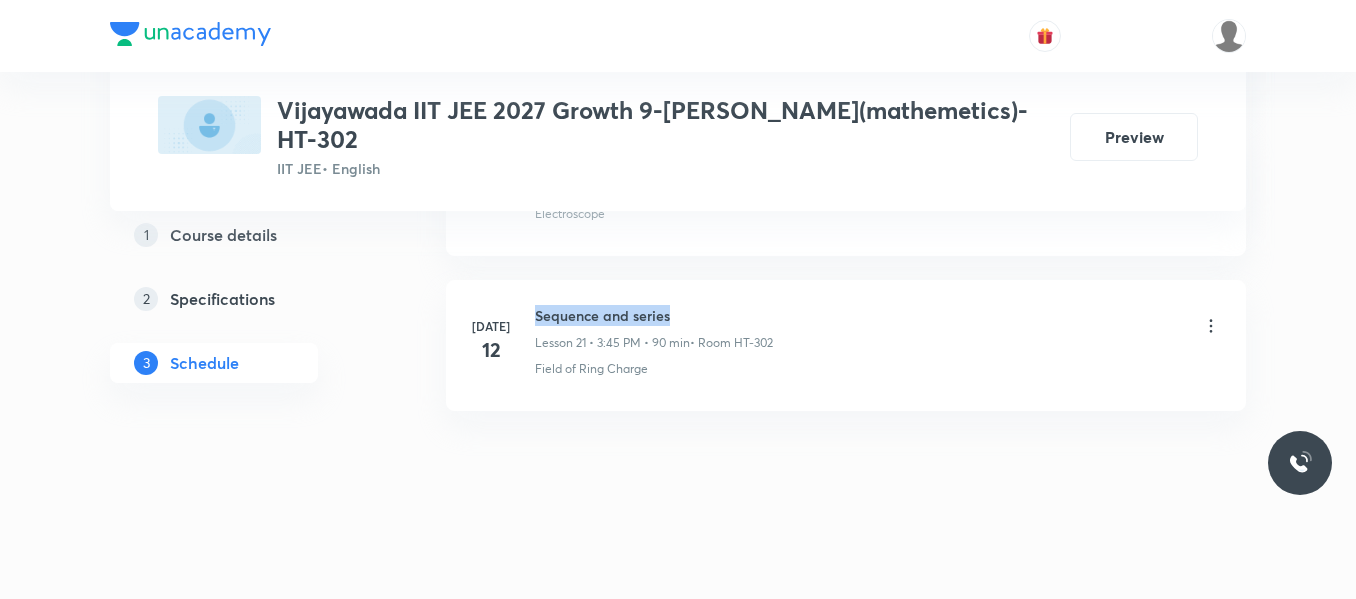 drag, startPoint x: 537, startPoint y: 313, endPoint x: 690, endPoint y: 313, distance: 153 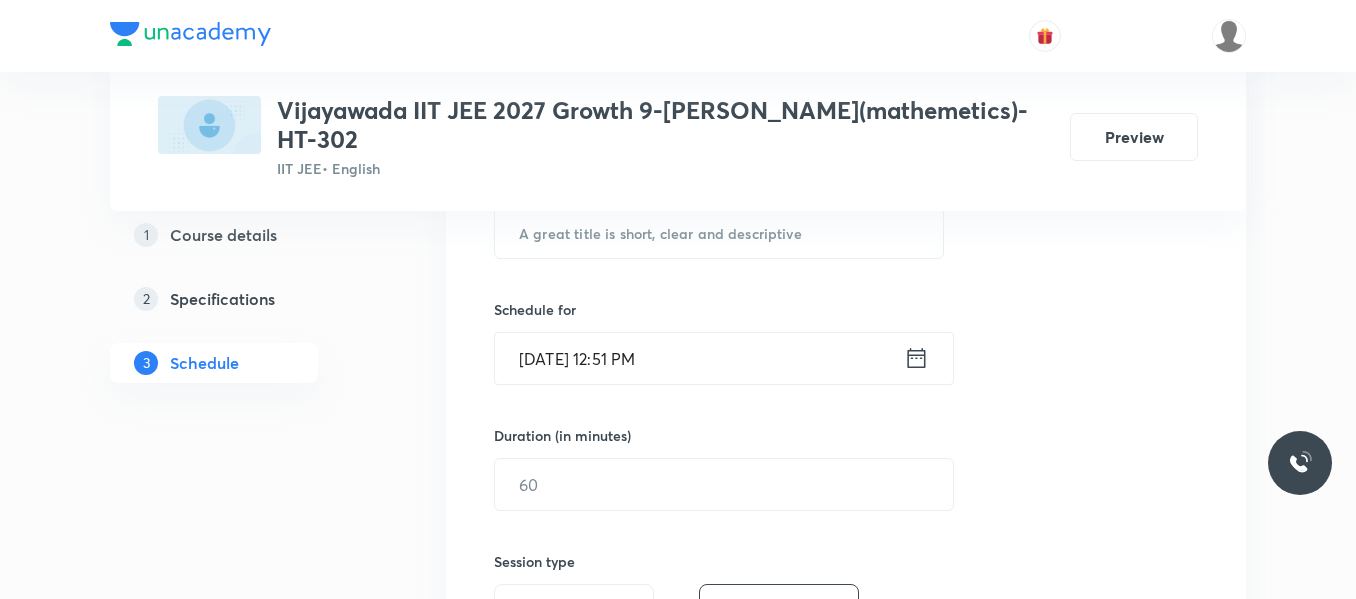 scroll, scrollTop: 384, scrollLeft: 0, axis: vertical 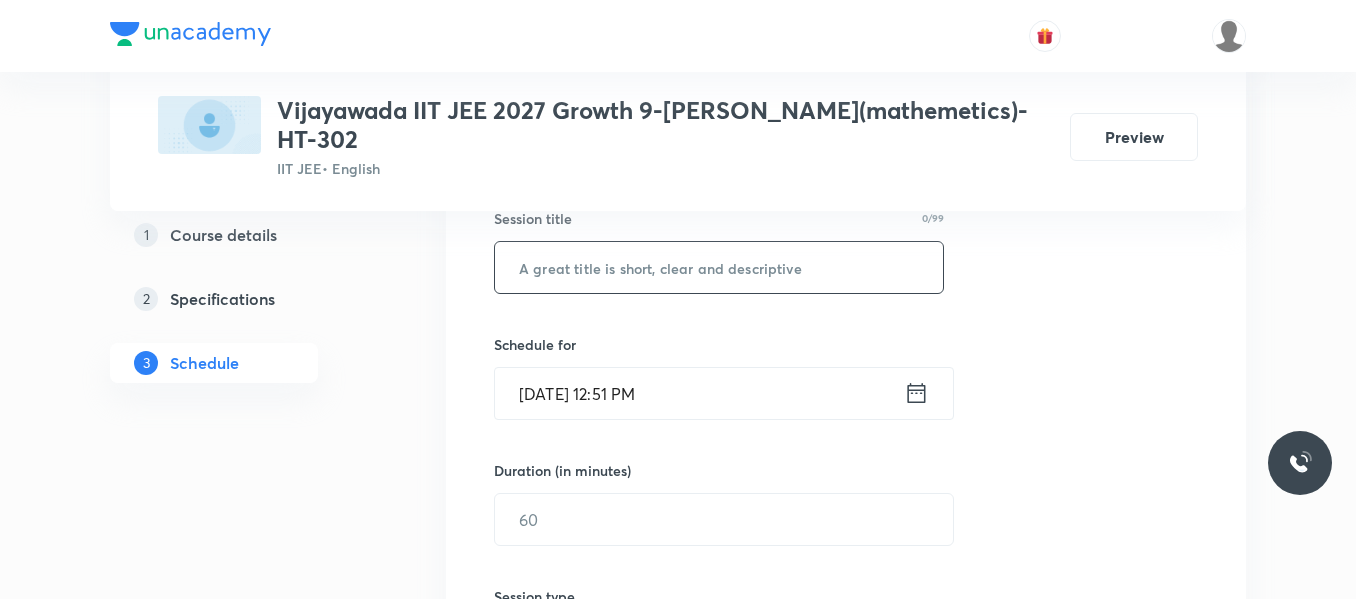click at bounding box center (719, 267) 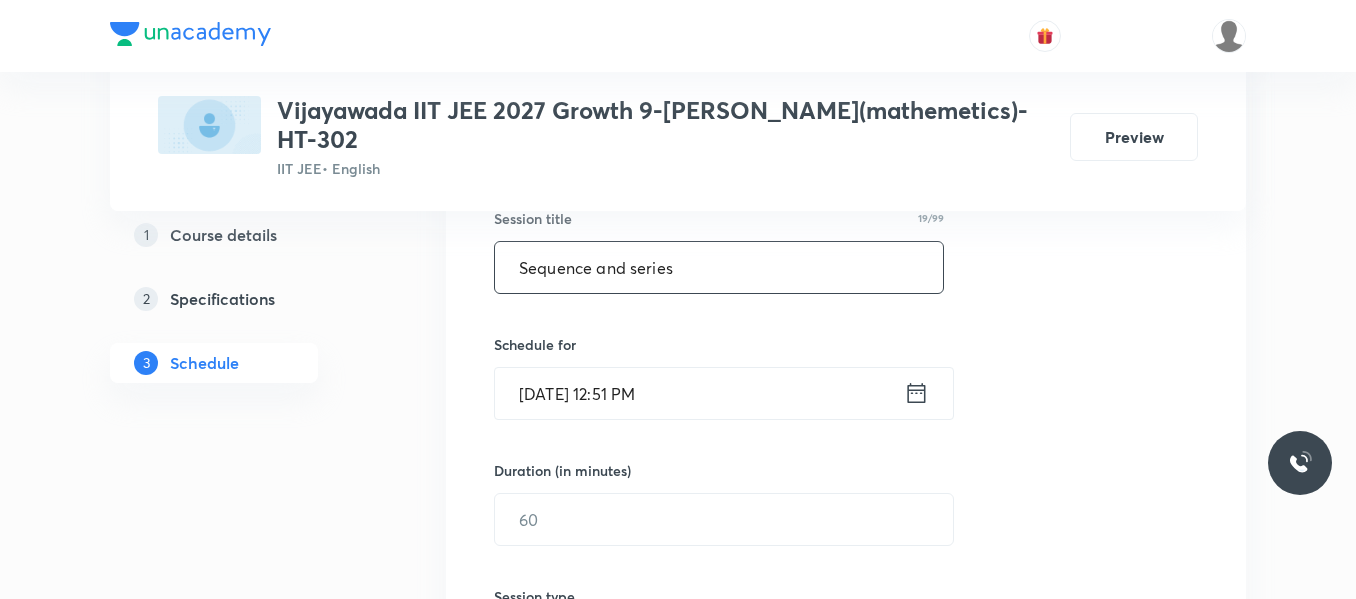type on "Sequence and series" 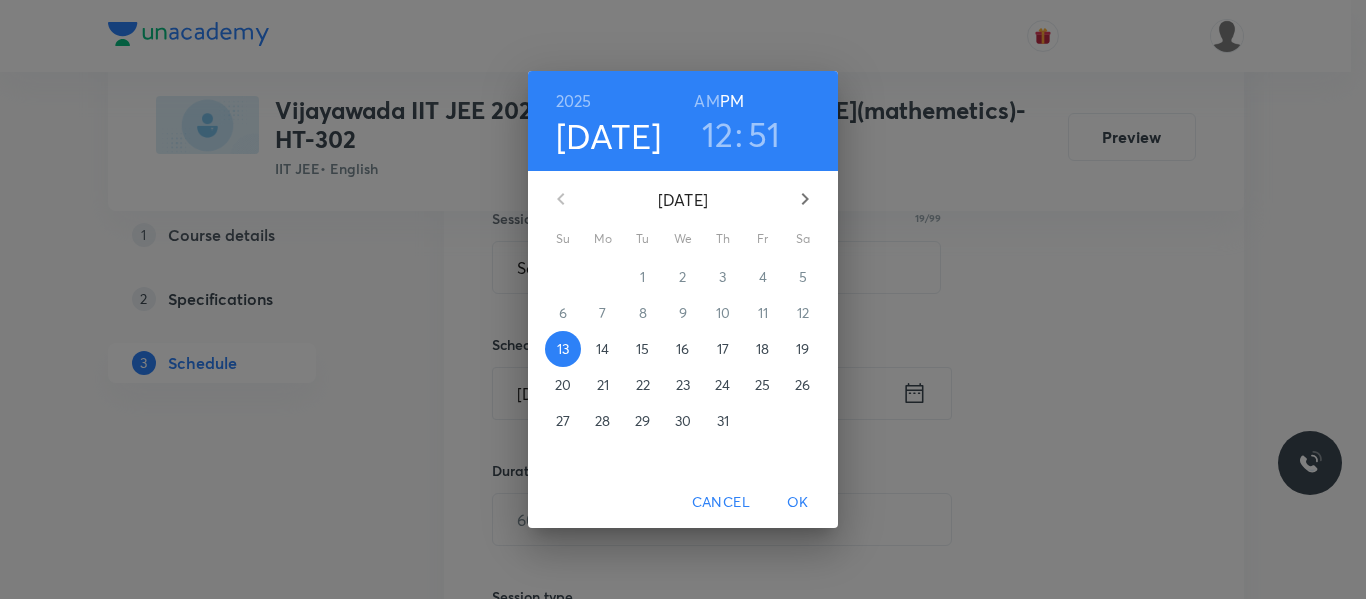 click on "14" at bounding box center [602, 349] 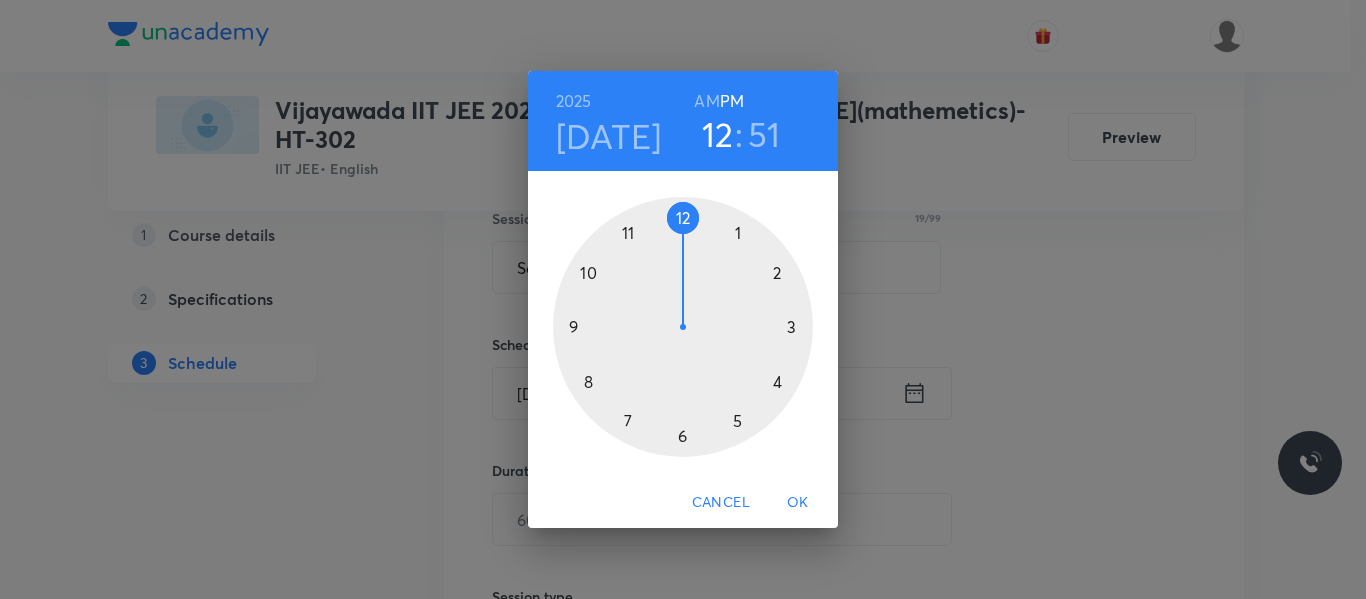click at bounding box center (683, 327) 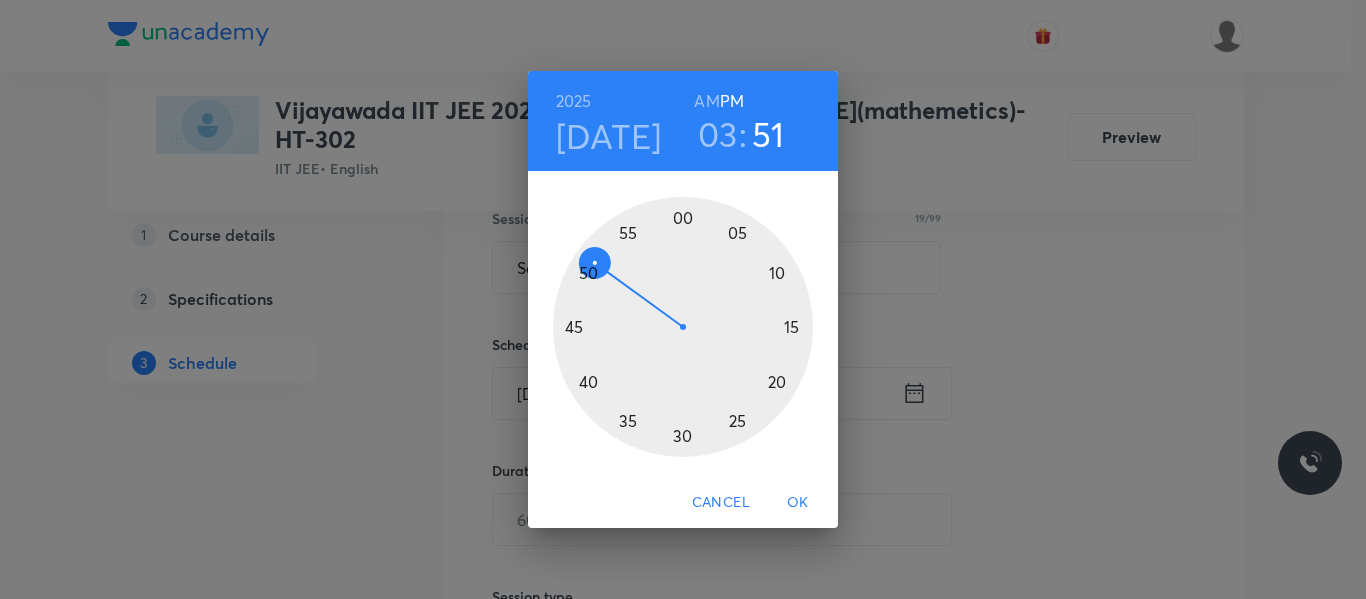 click at bounding box center [683, 327] 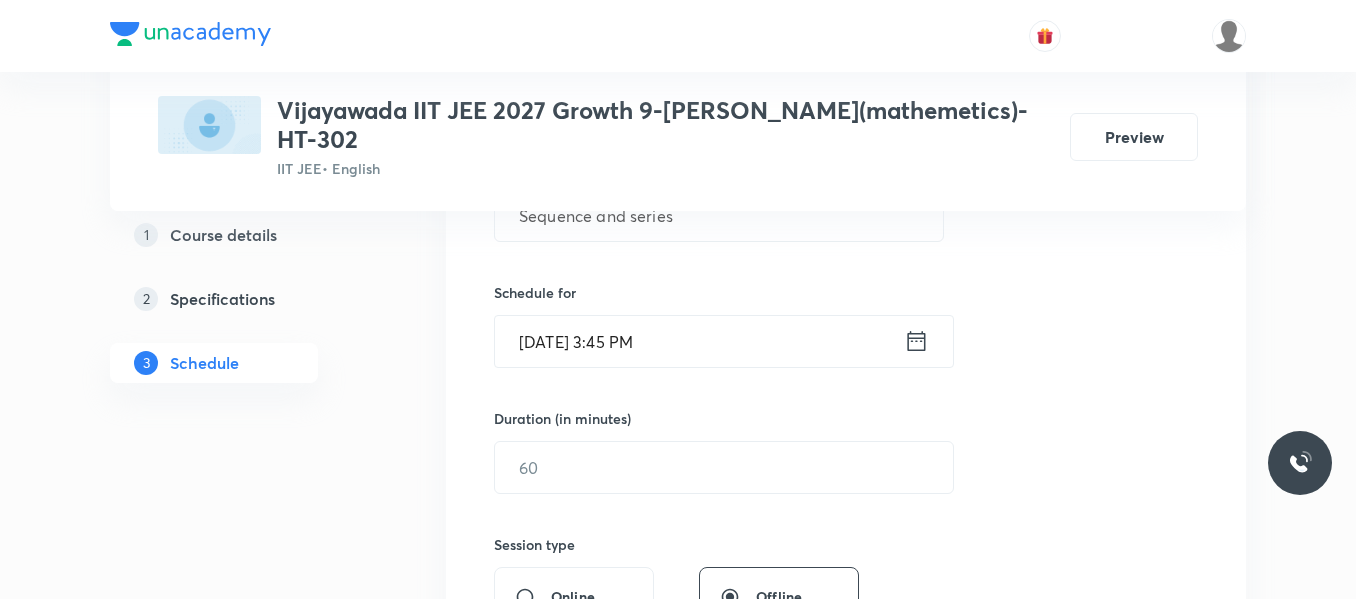 scroll, scrollTop: 484, scrollLeft: 0, axis: vertical 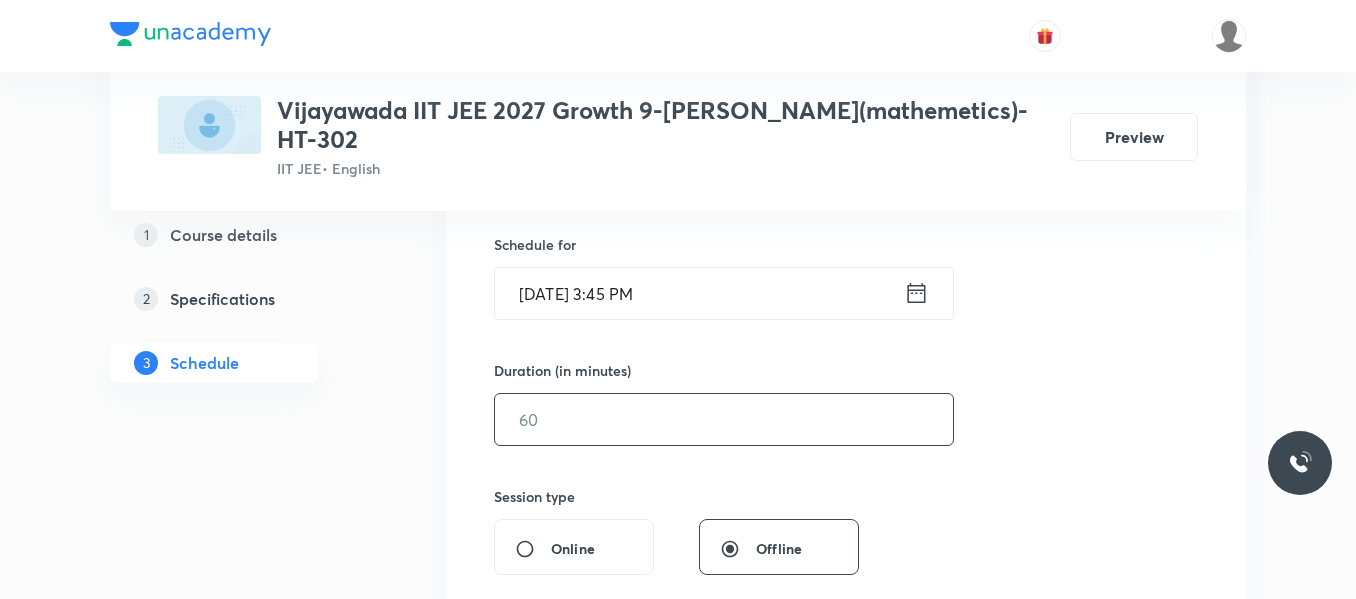 click at bounding box center (724, 419) 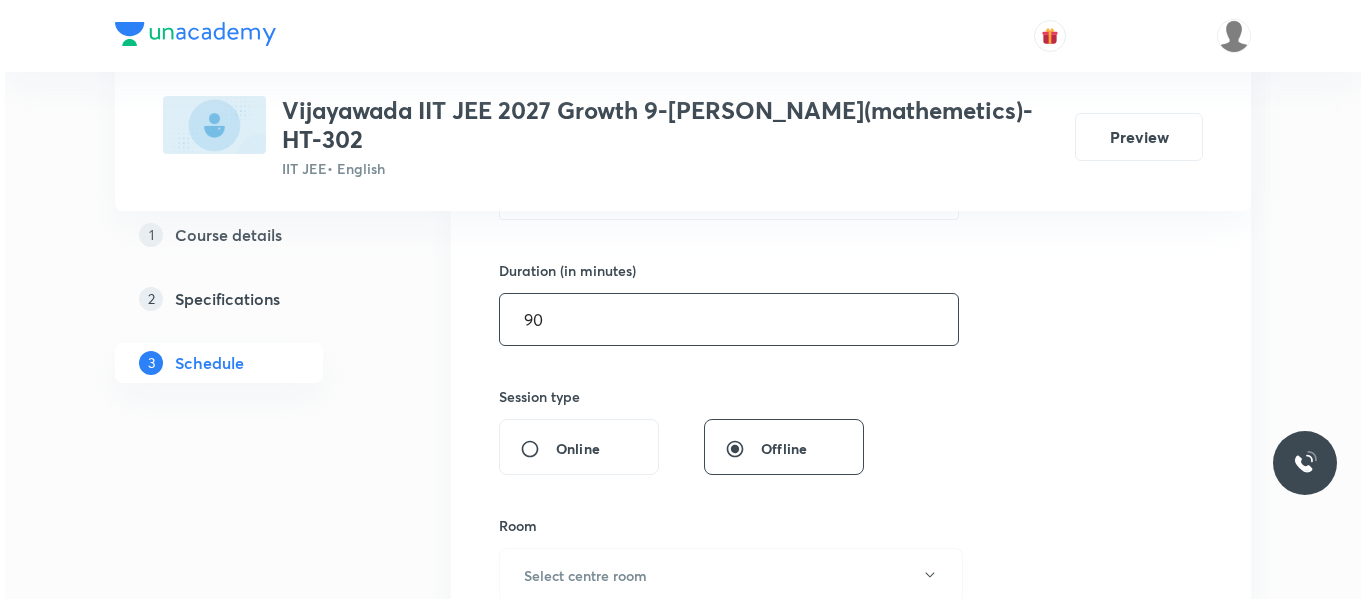 scroll, scrollTop: 684, scrollLeft: 0, axis: vertical 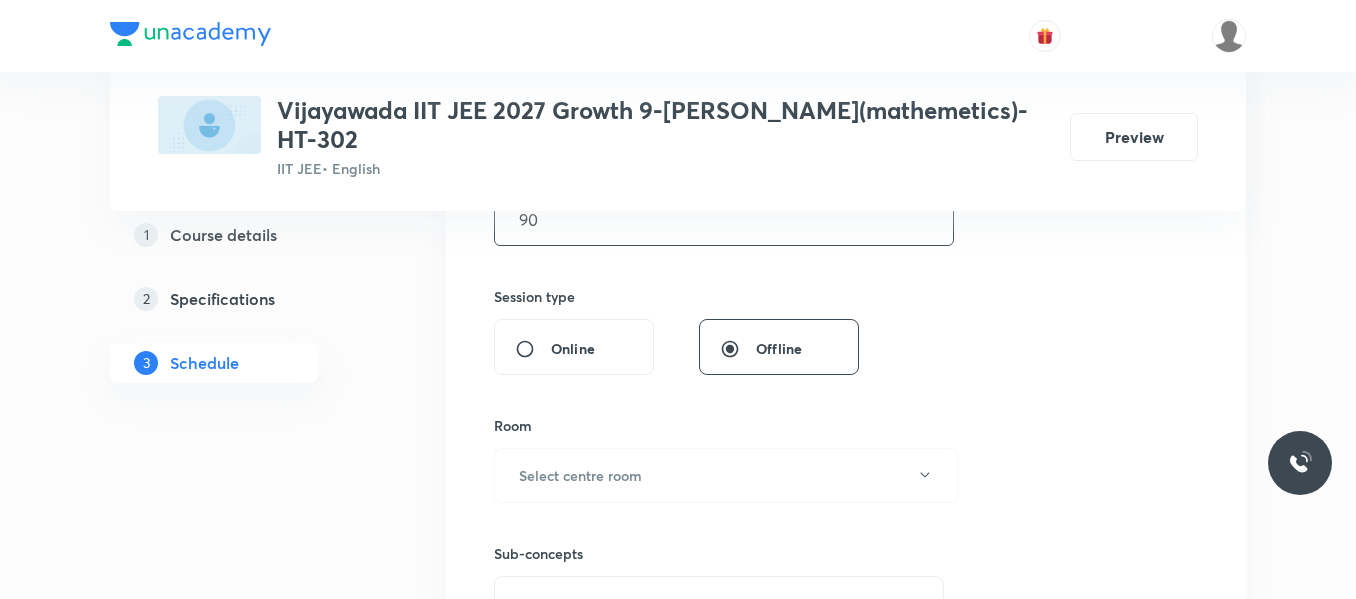 type on "90" 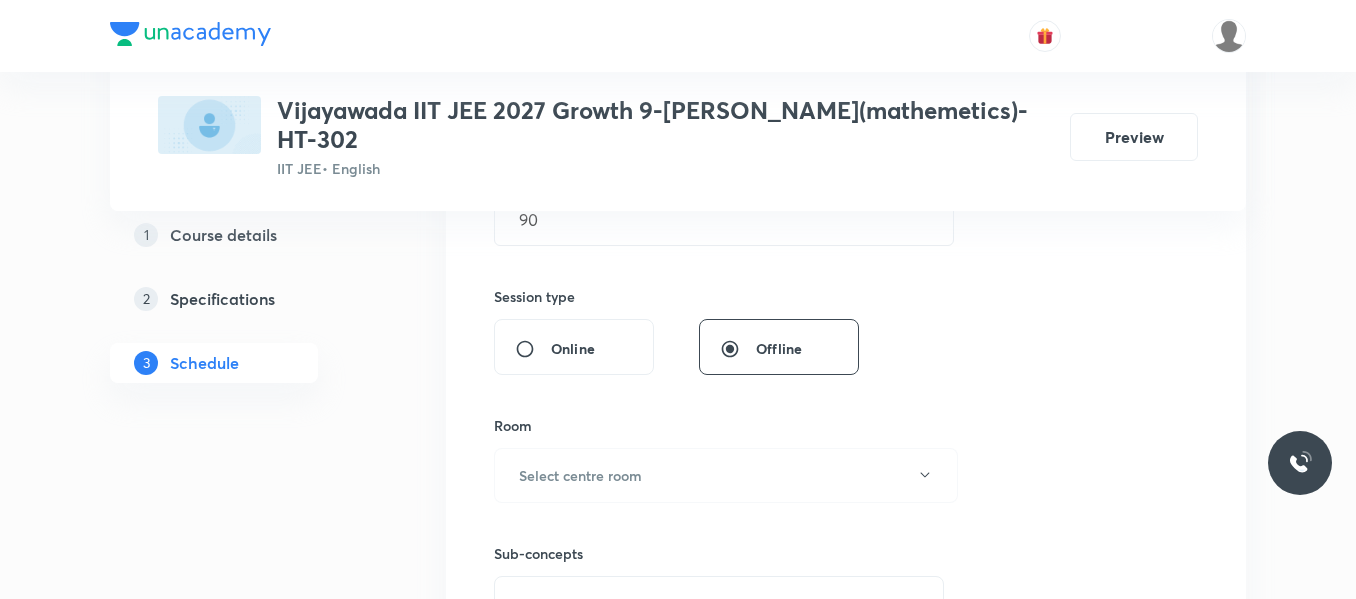 click on "Select centre room" at bounding box center [580, 475] 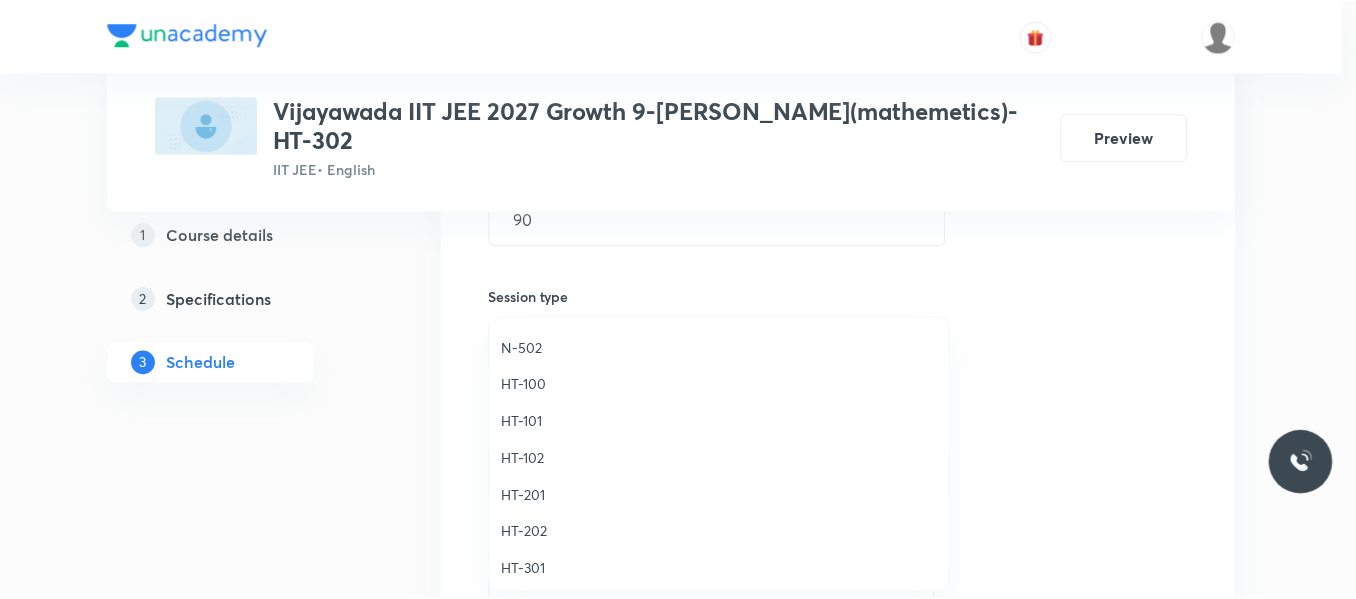 scroll, scrollTop: 800, scrollLeft: 0, axis: vertical 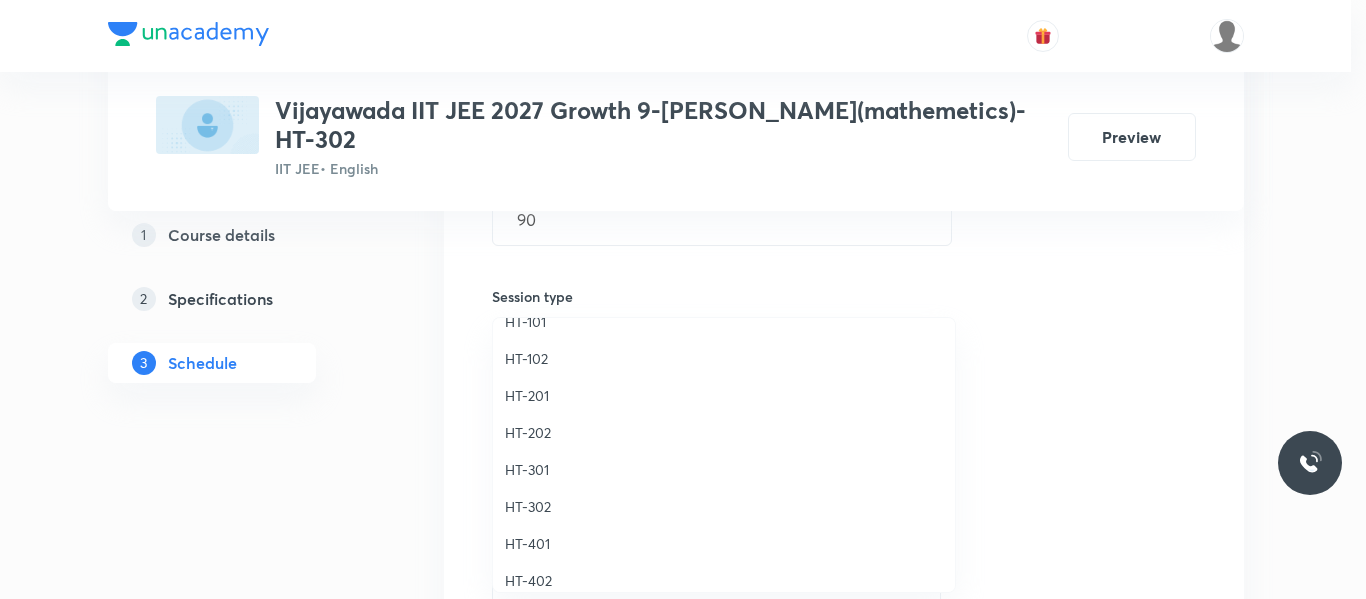 click on "HT-302" at bounding box center (724, 506) 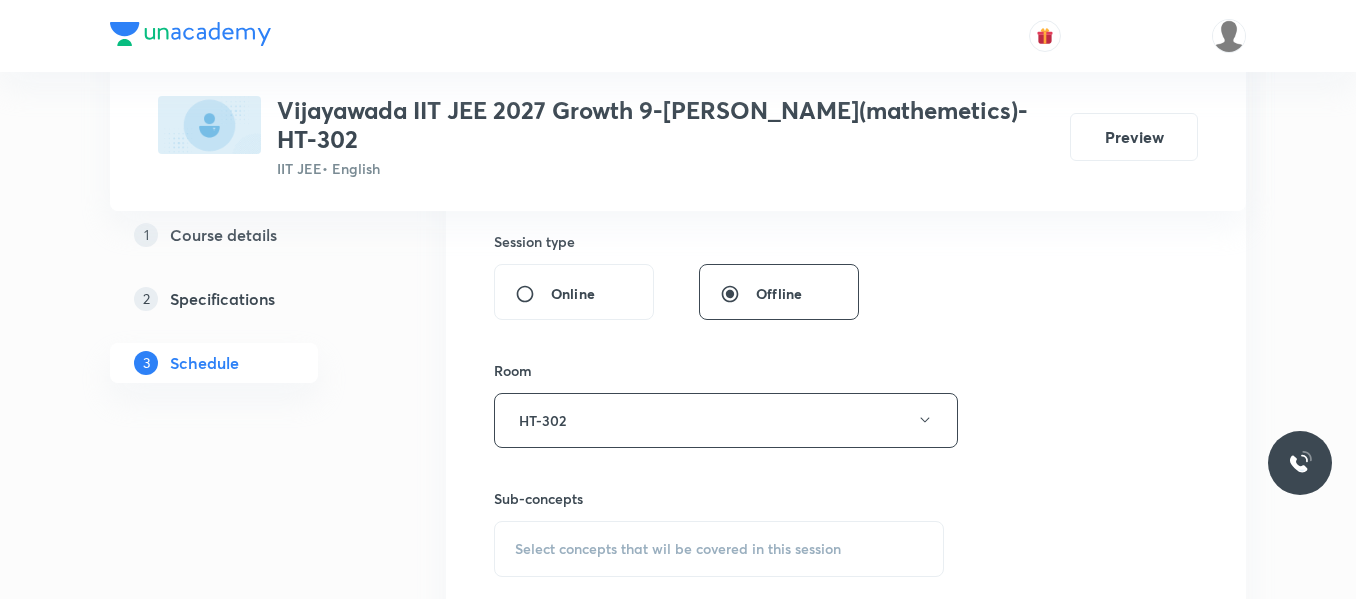 scroll, scrollTop: 784, scrollLeft: 0, axis: vertical 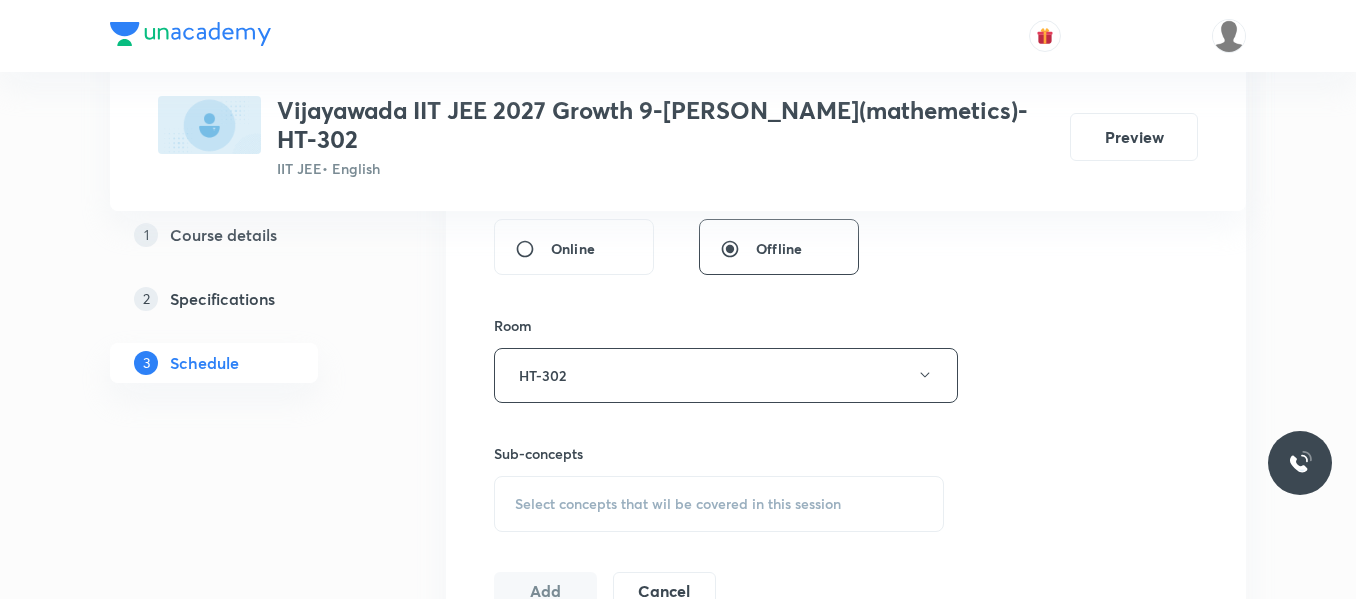 click on "Select concepts that wil be covered in this session" at bounding box center (678, 504) 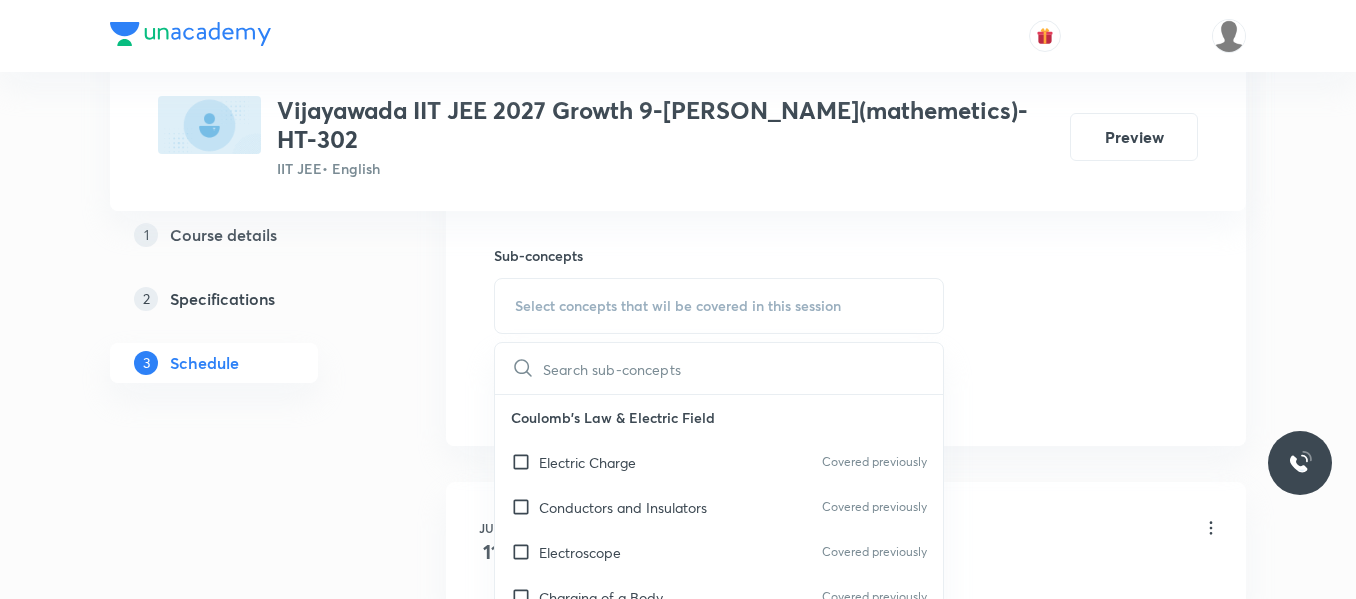 scroll, scrollTop: 984, scrollLeft: 0, axis: vertical 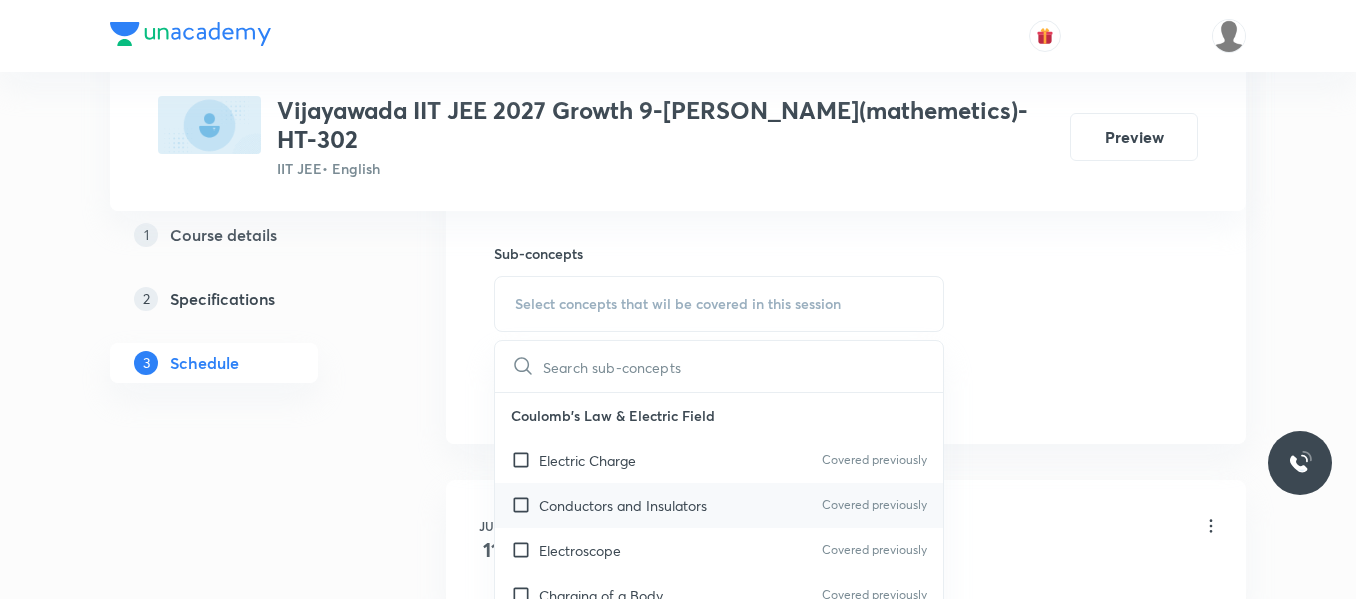 click on "Conductors and Insulators" at bounding box center [623, 505] 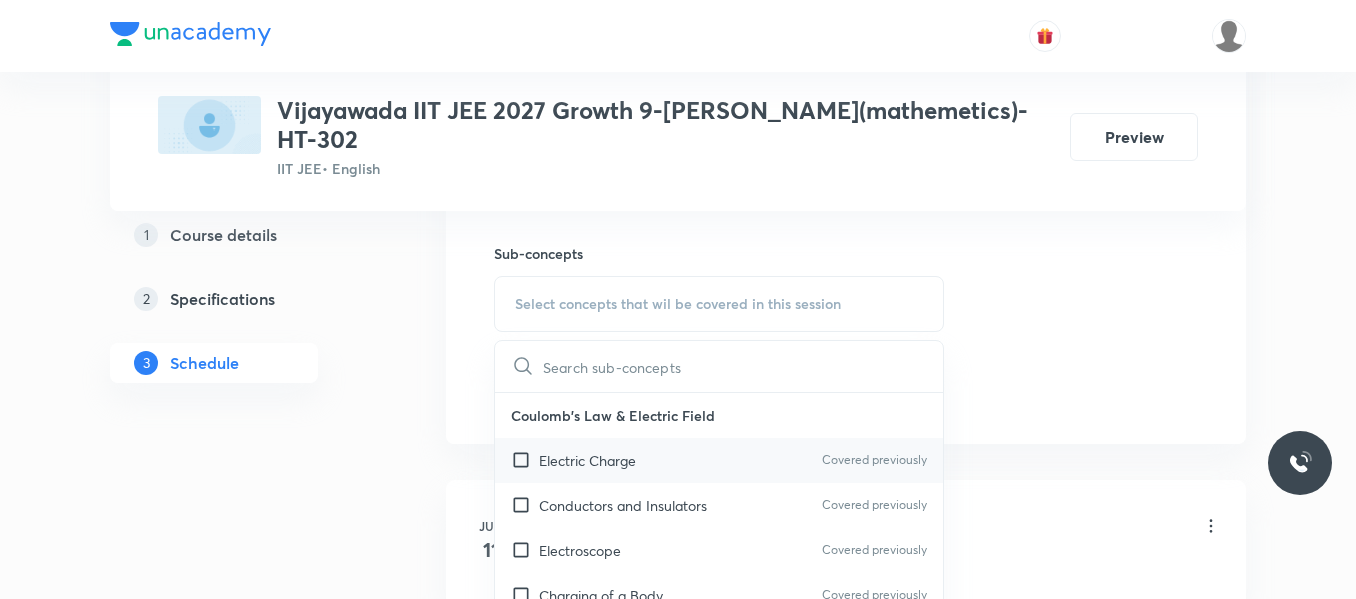 checkbox on "true" 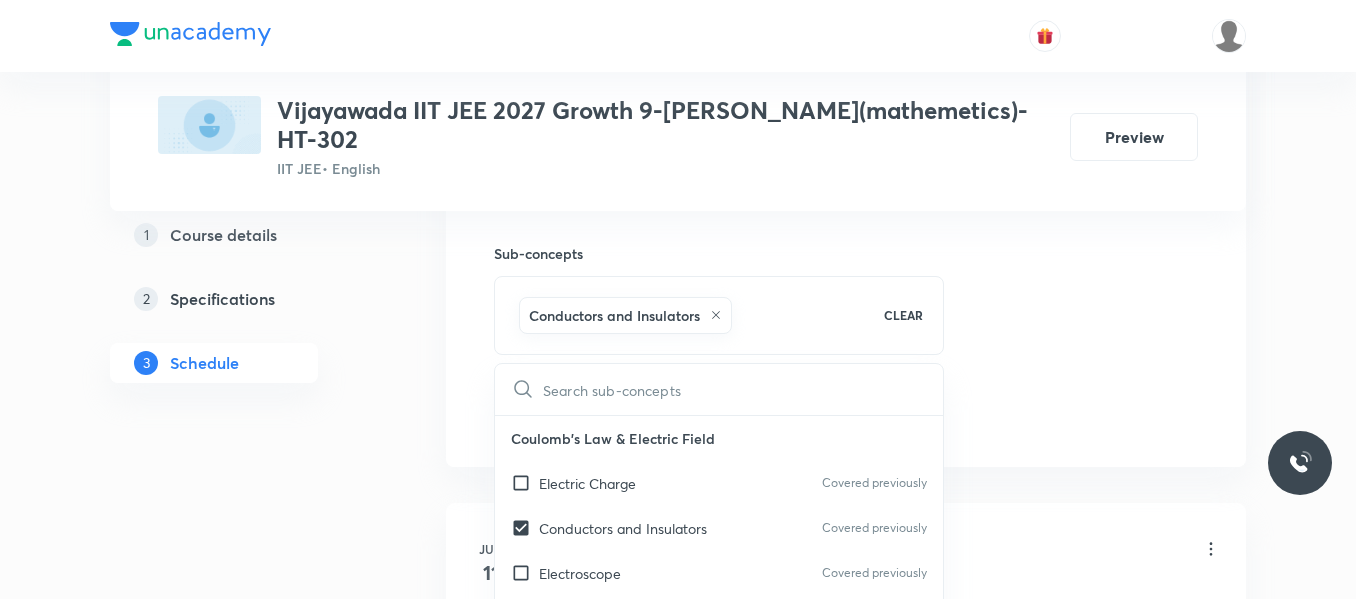 drag, startPoint x: 1100, startPoint y: 364, endPoint x: 808, endPoint y: 416, distance: 296.594 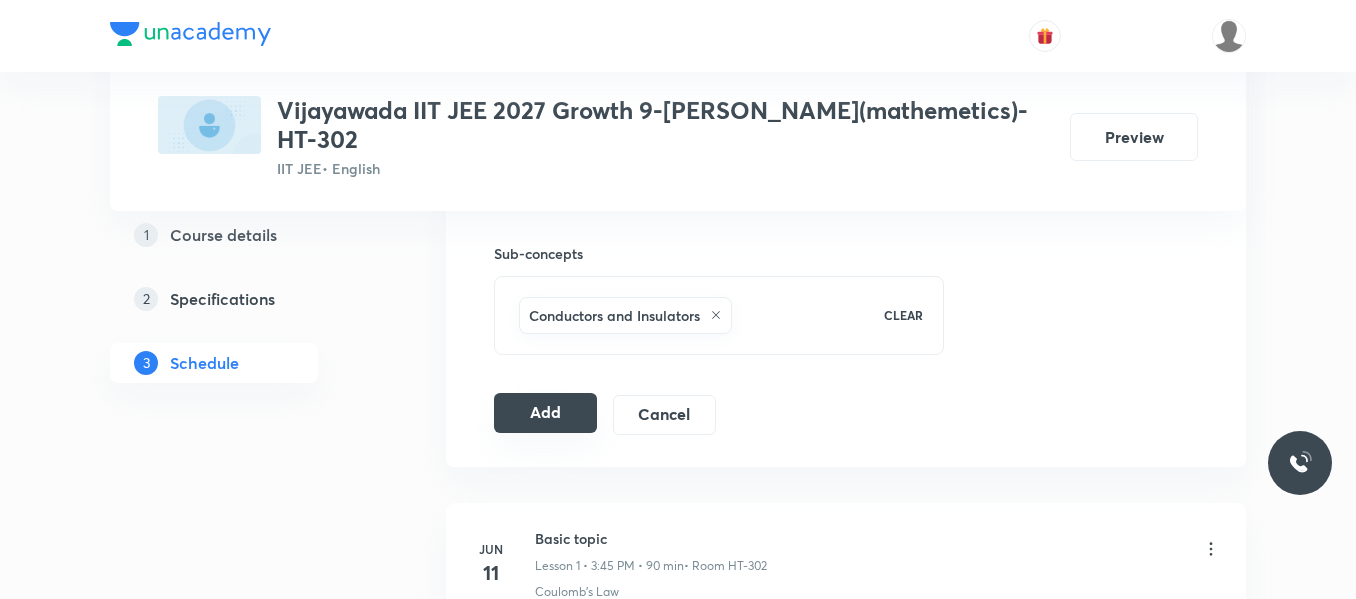 click on "Add" at bounding box center [545, 413] 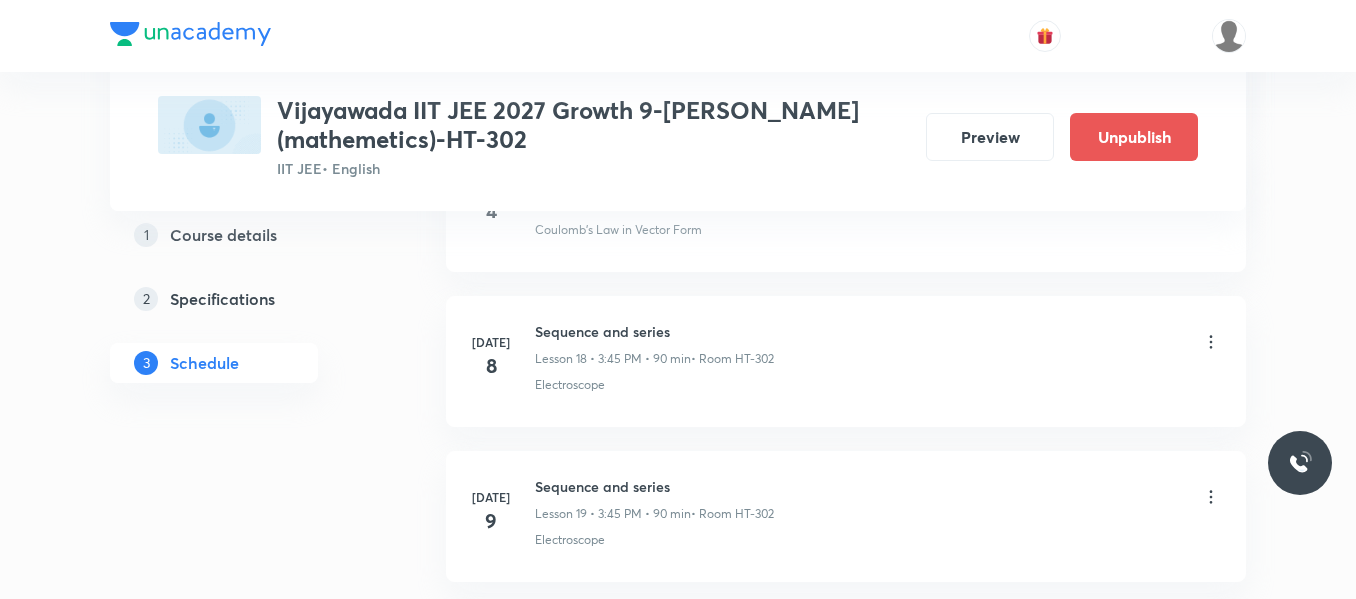 scroll, scrollTop: 3520, scrollLeft: 0, axis: vertical 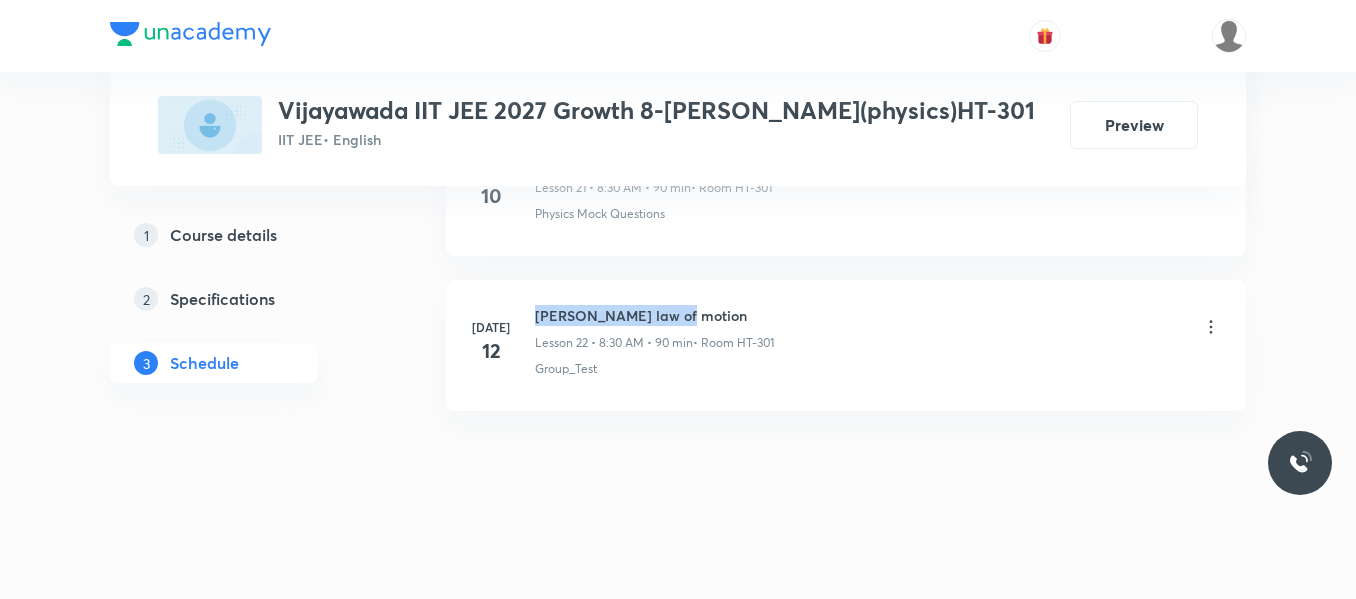 drag, startPoint x: 536, startPoint y: 312, endPoint x: 708, endPoint y: 312, distance: 172 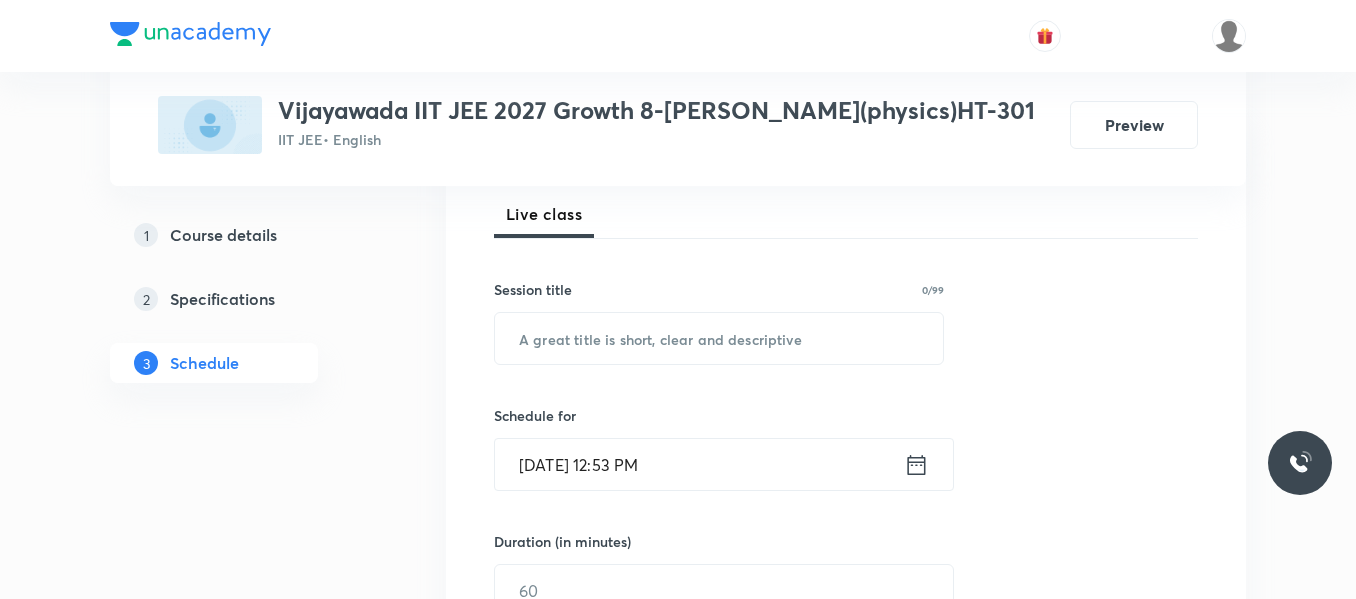 scroll, scrollTop: 300, scrollLeft: 0, axis: vertical 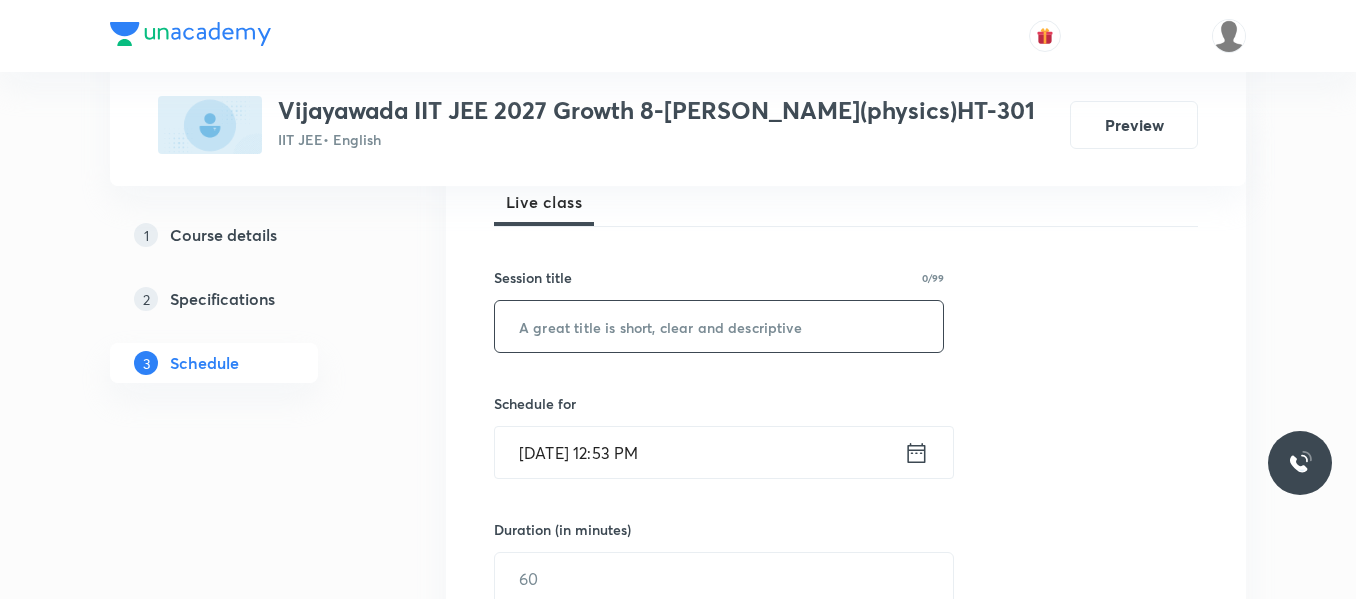 click at bounding box center (719, 326) 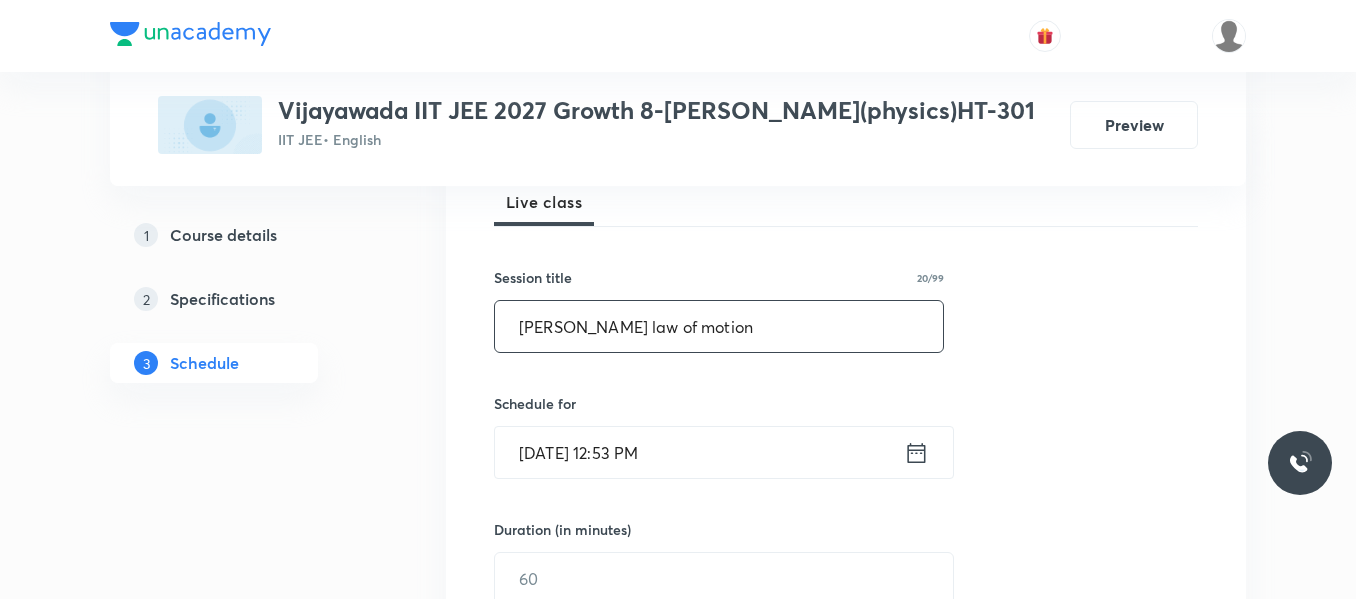 type on "[PERSON_NAME] law of motion" 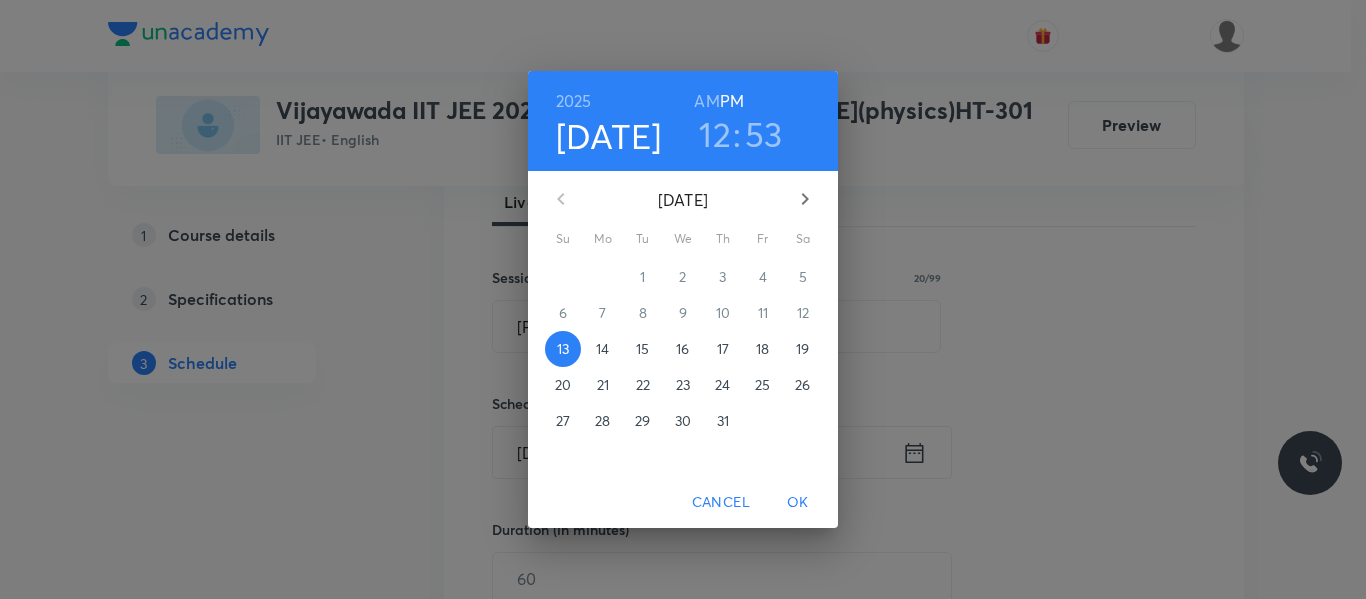click on "14" at bounding box center [602, 349] 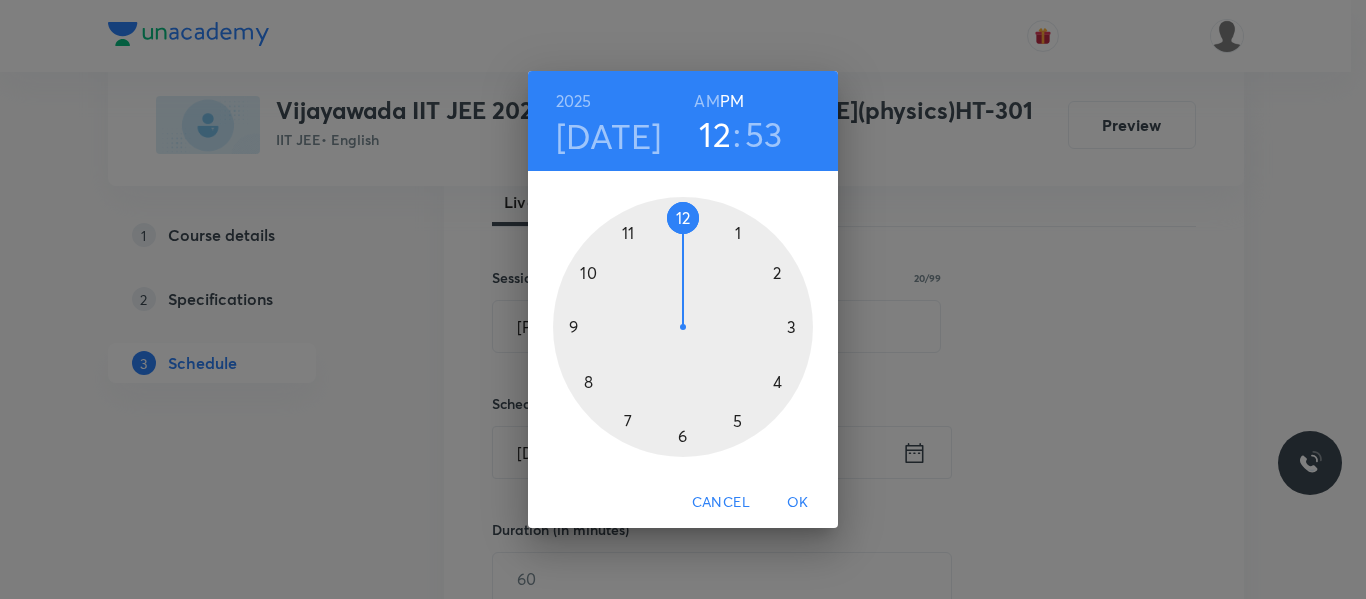 click at bounding box center [683, 327] 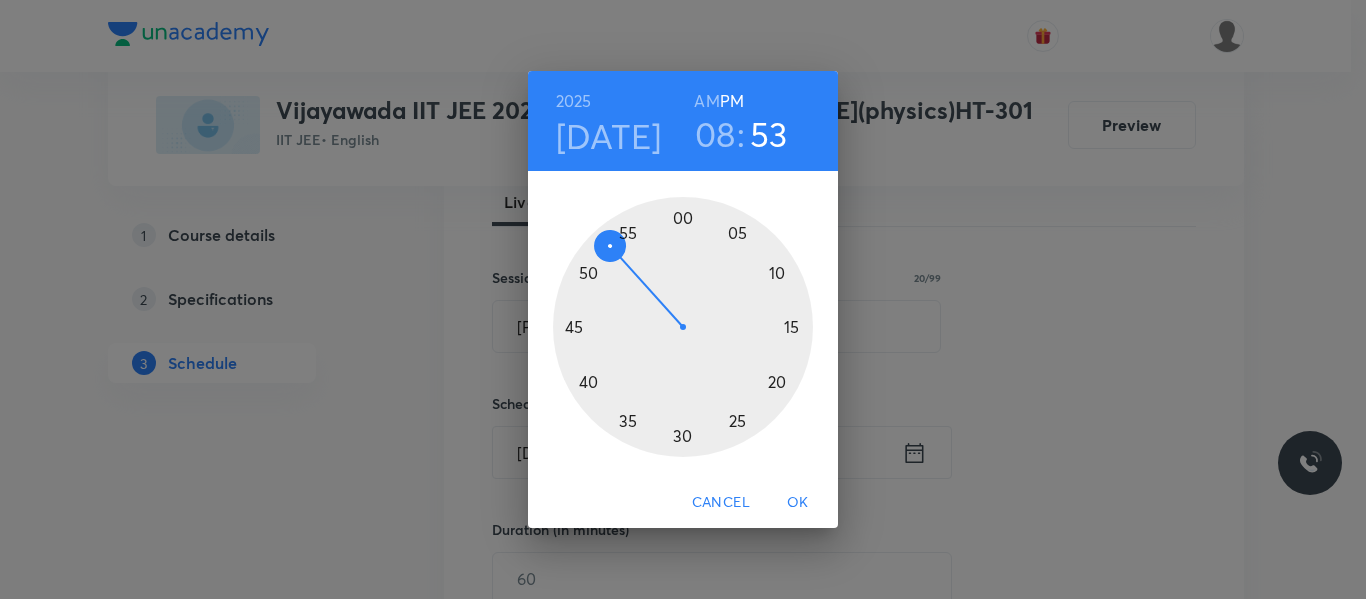 click on "AM" at bounding box center (706, 101) 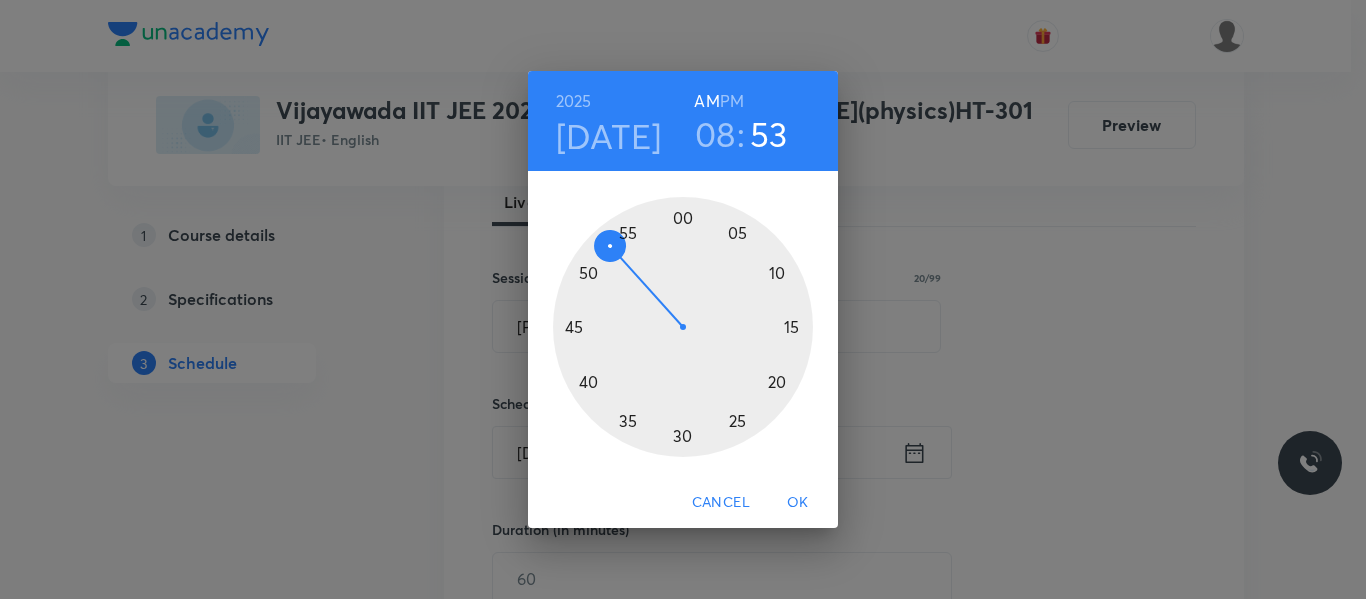 click at bounding box center (683, 327) 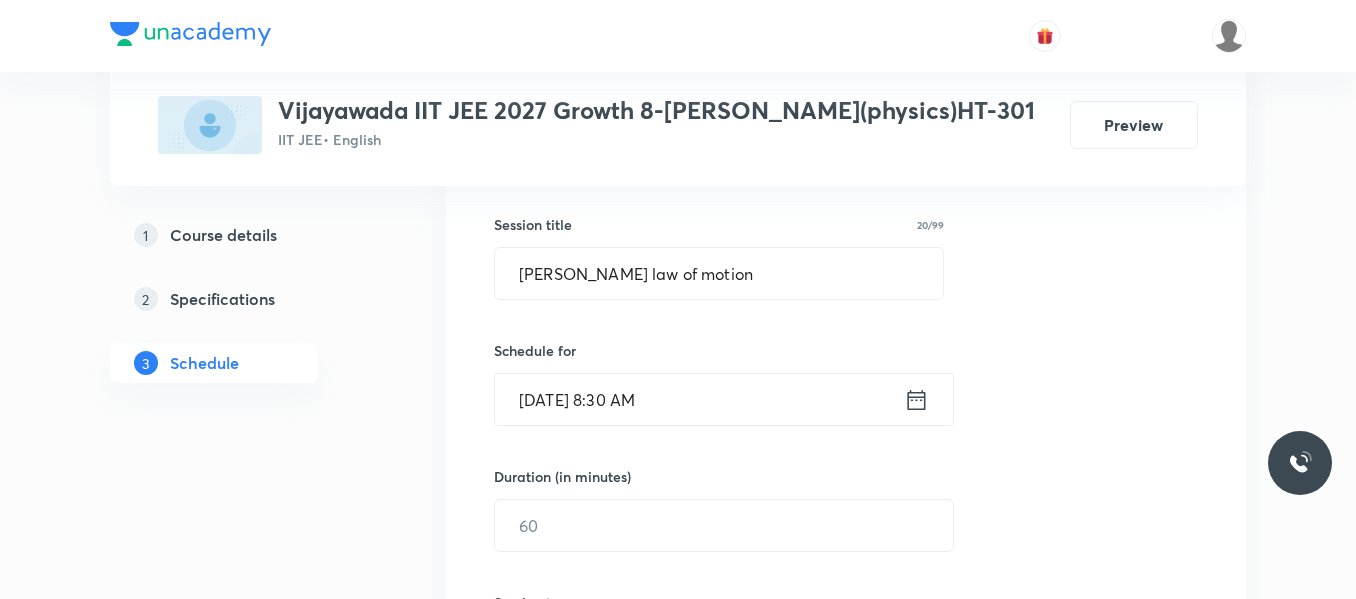 scroll, scrollTop: 400, scrollLeft: 0, axis: vertical 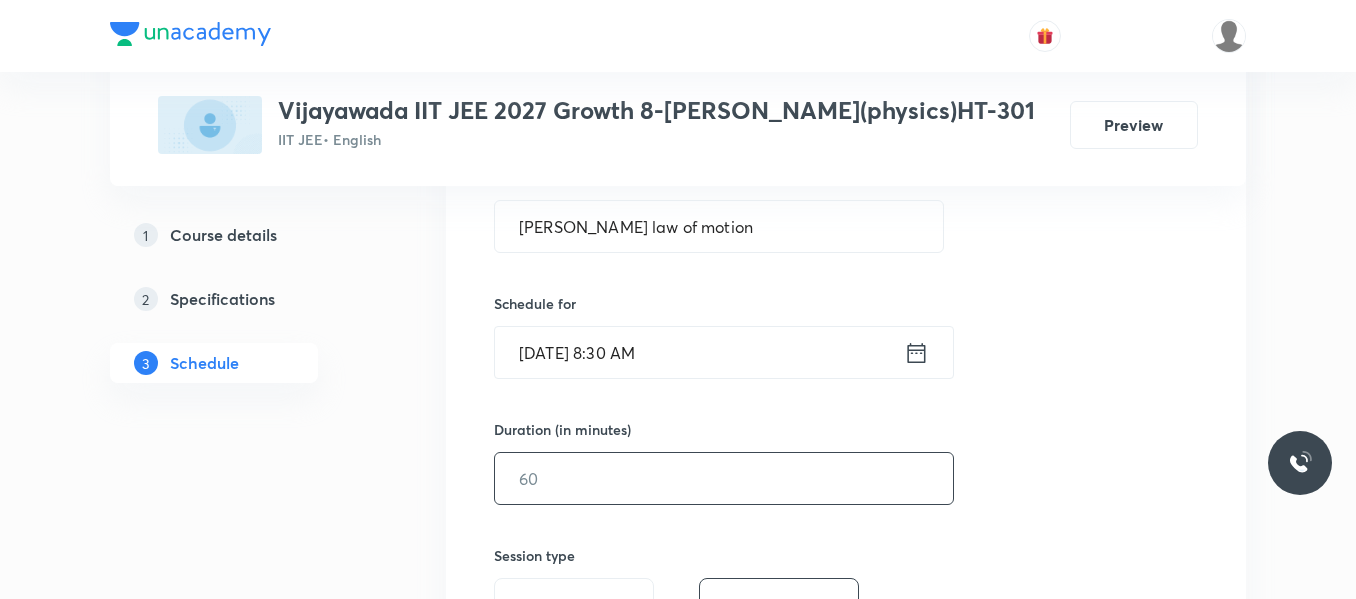 click at bounding box center (724, 478) 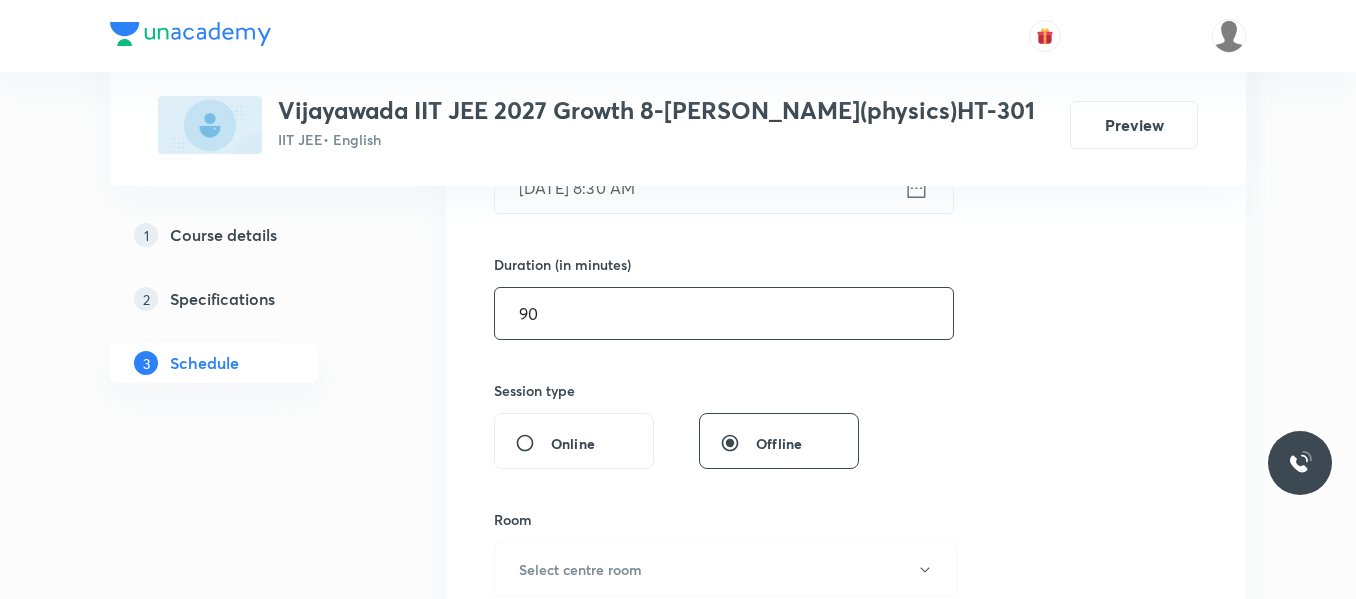 scroll, scrollTop: 600, scrollLeft: 0, axis: vertical 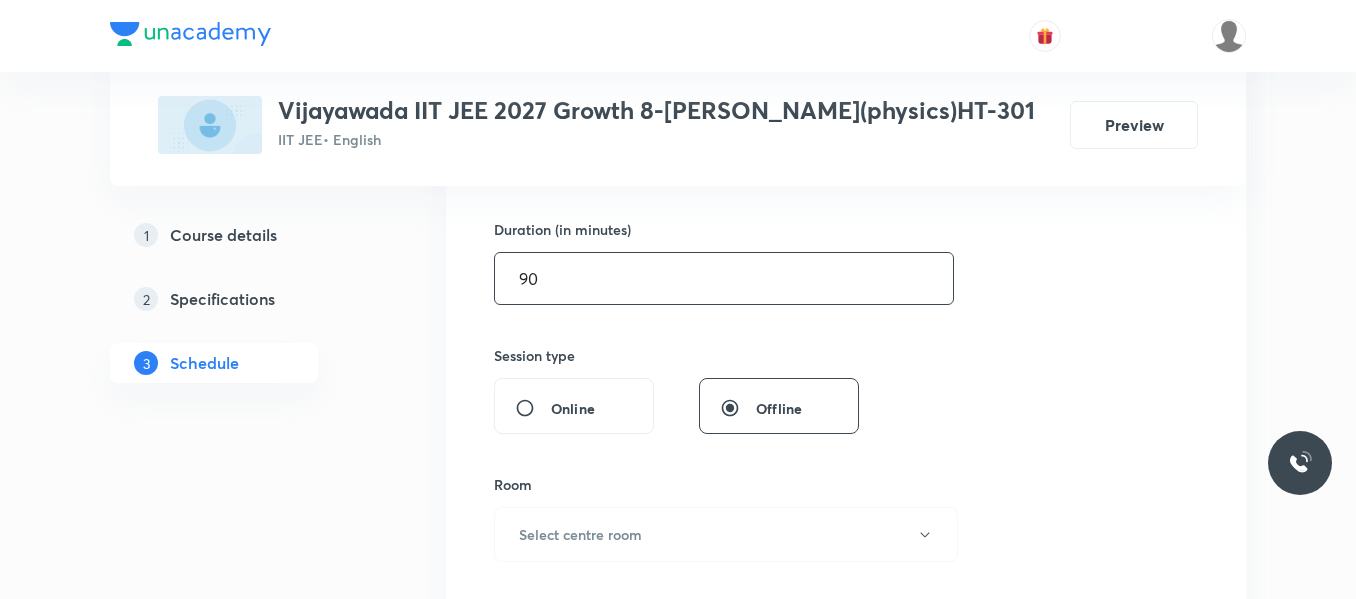 type on "90" 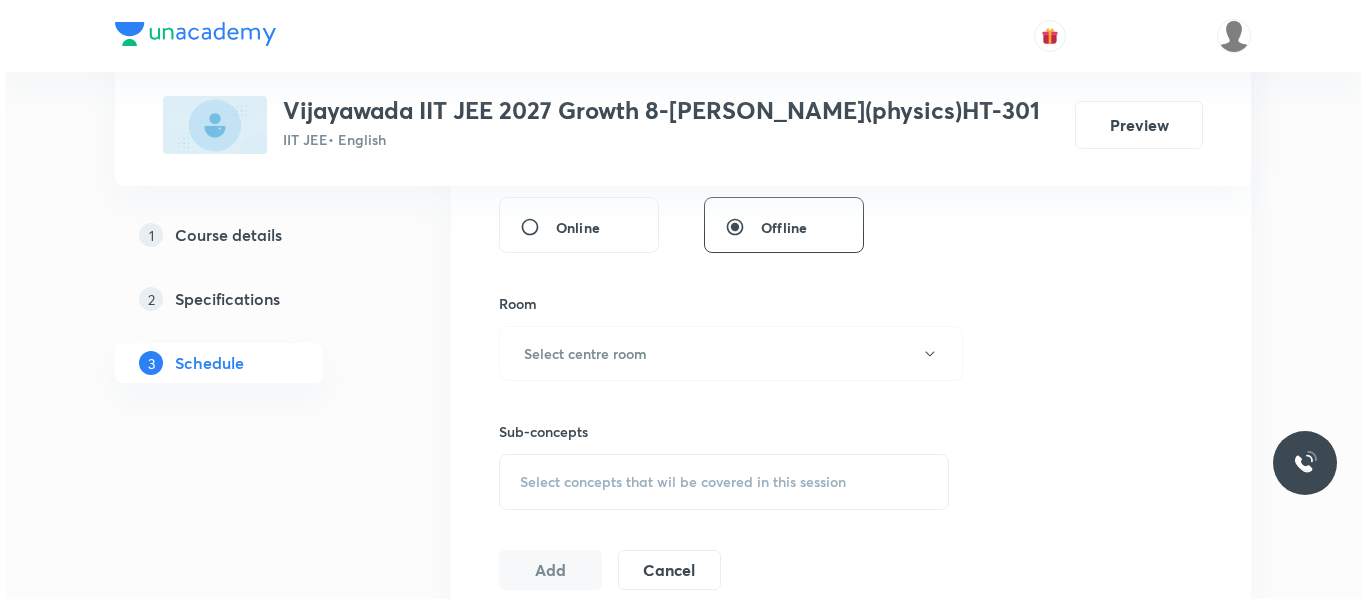 scroll, scrollTop: 800, scrollLeft: 0, axis: vertical 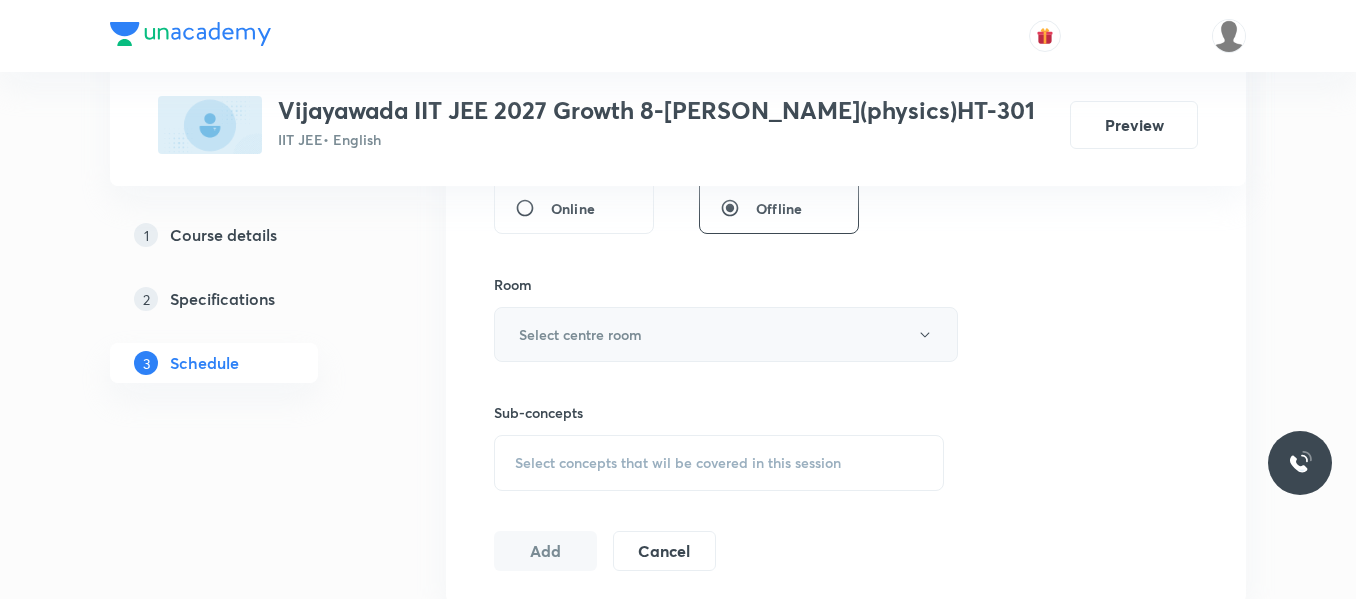 click on "Select centre room" at bounding box center [726, 334] 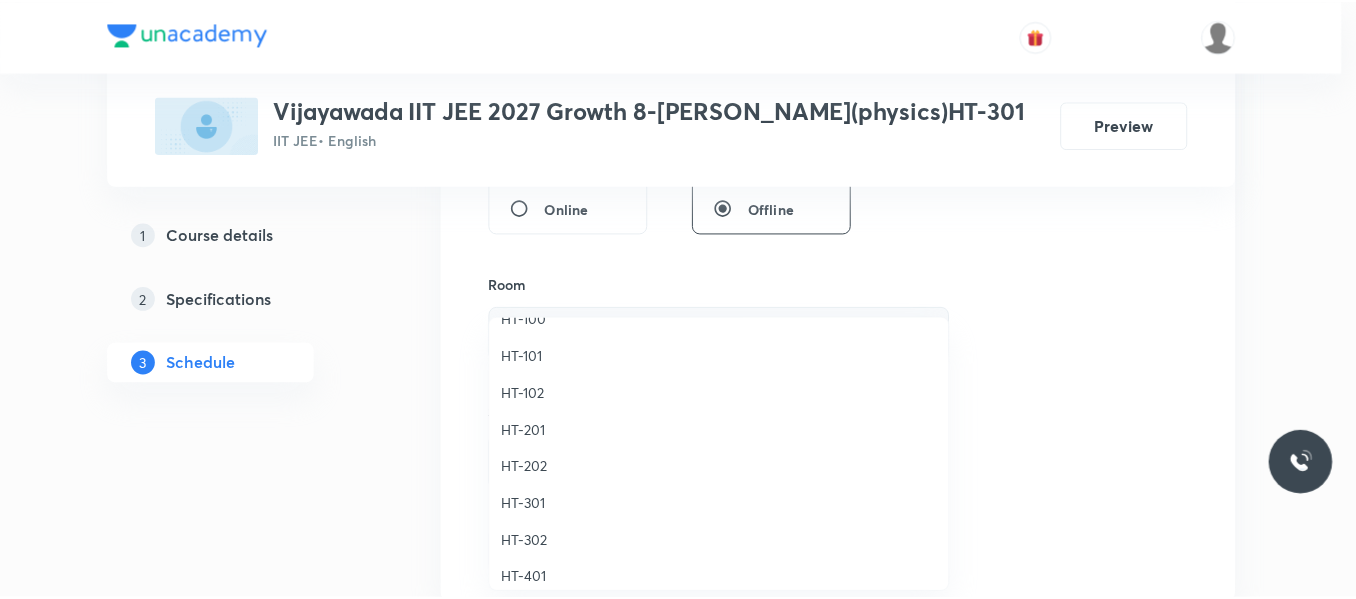scroll, scrollTop: 800, scrollLeft: 0, axis: vertical 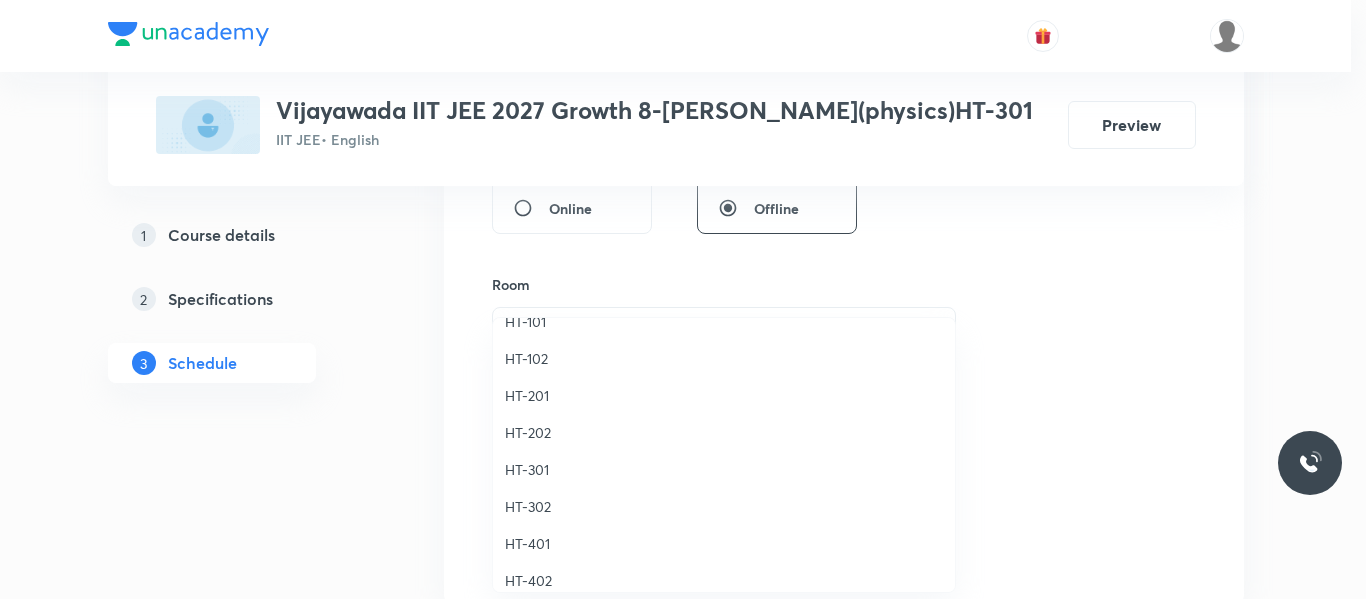 click on "HT-301" at bounding box center [724, 469] 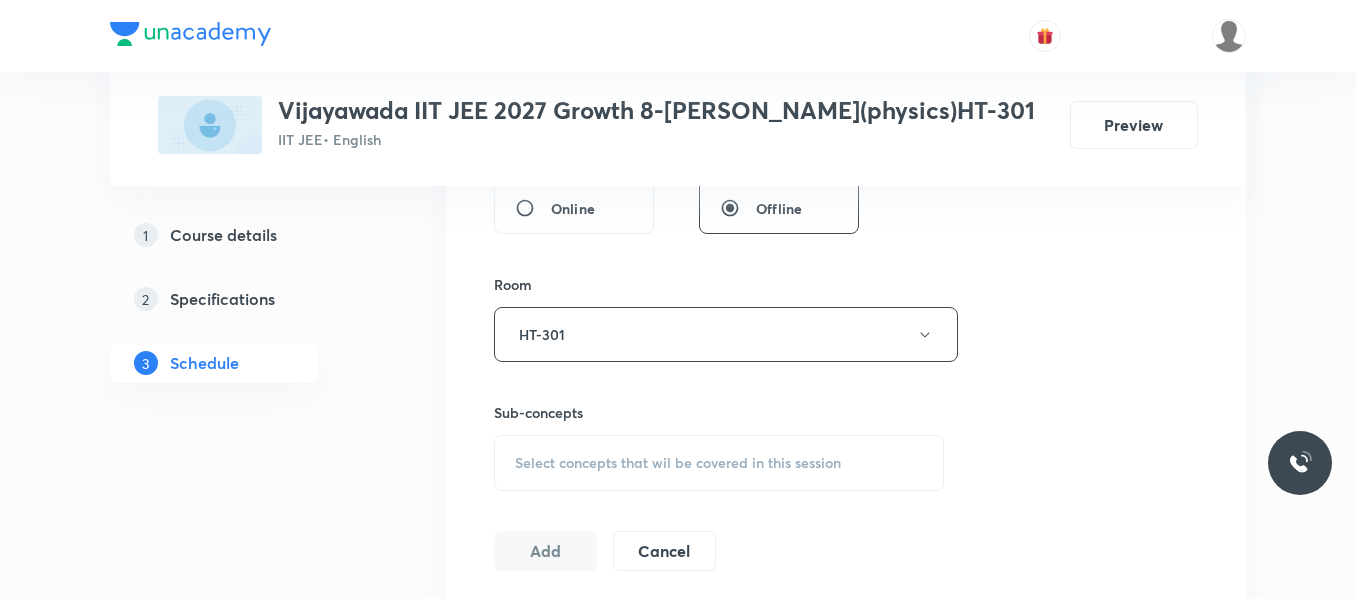 scroll, scrollTop: 900, scrollLeft: 0, axis: vertical 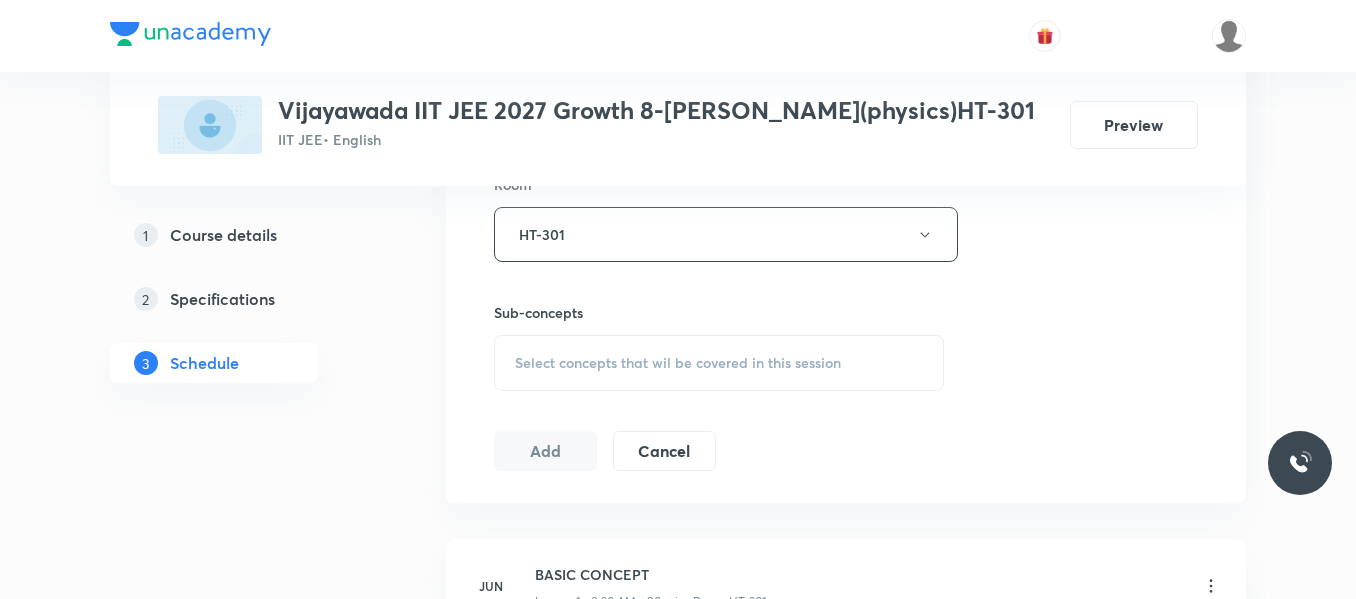 click on "Select concepts that wil be covered in this session" at bounding box center (678, 363) 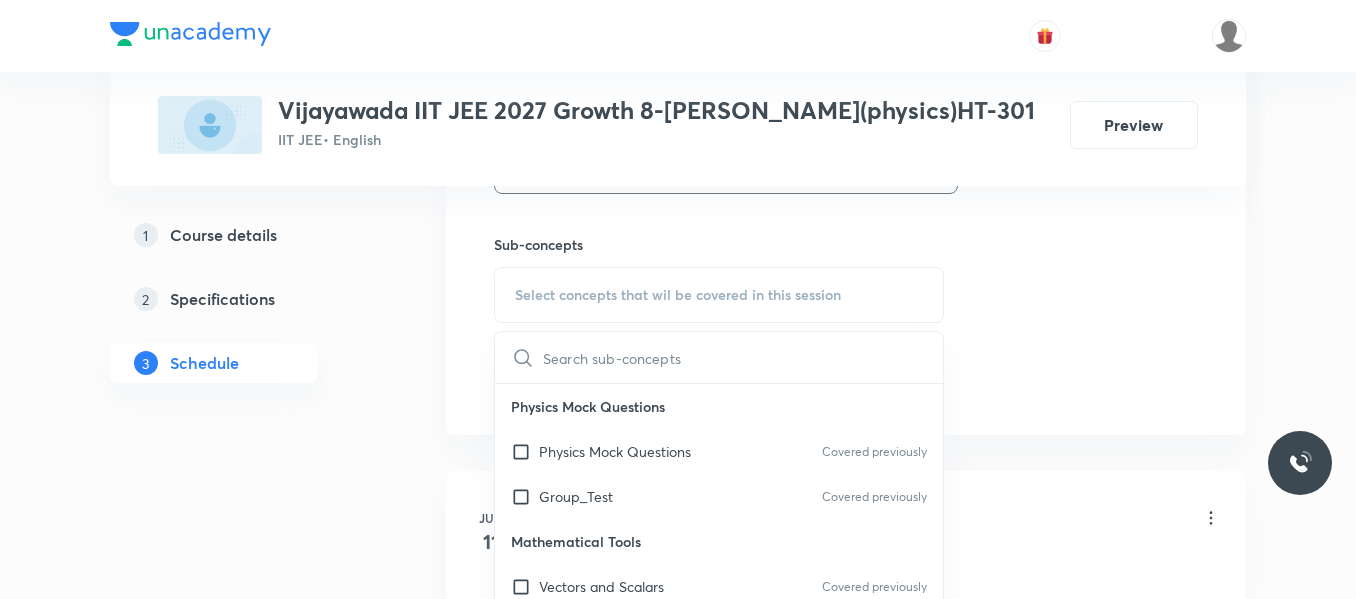 scroll, scrollTop: 1000, scrollLeft: 0, axis: vertical 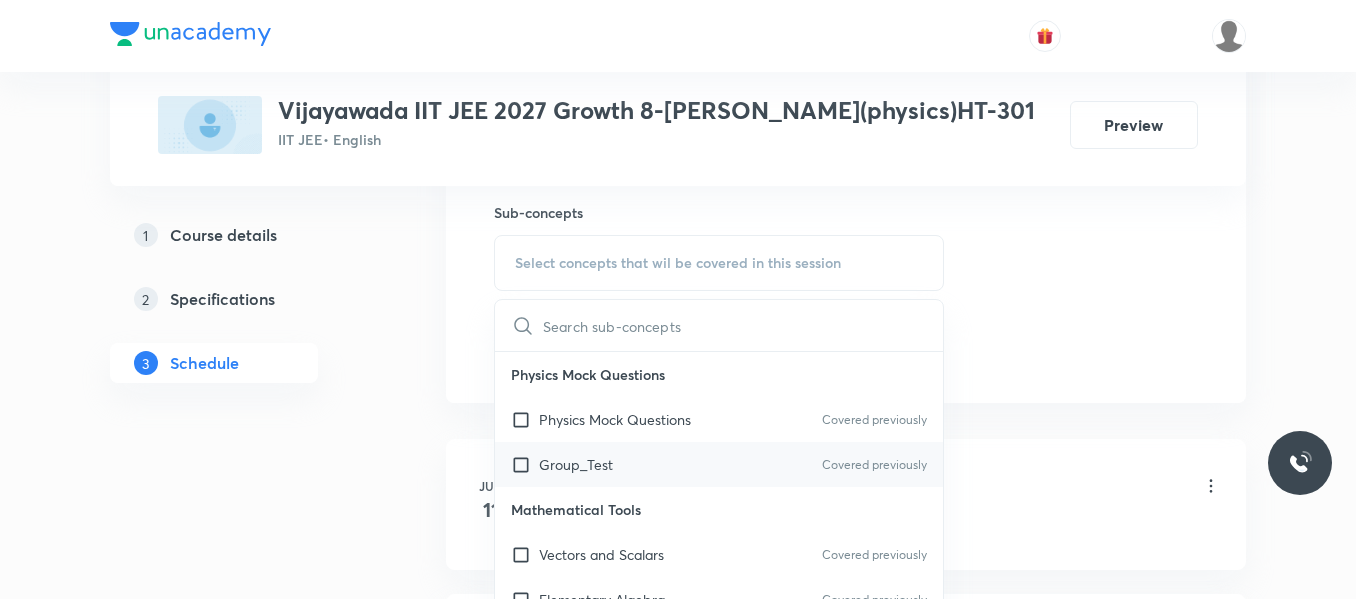 click on "Group_Test" at bounding box center [576, 464] 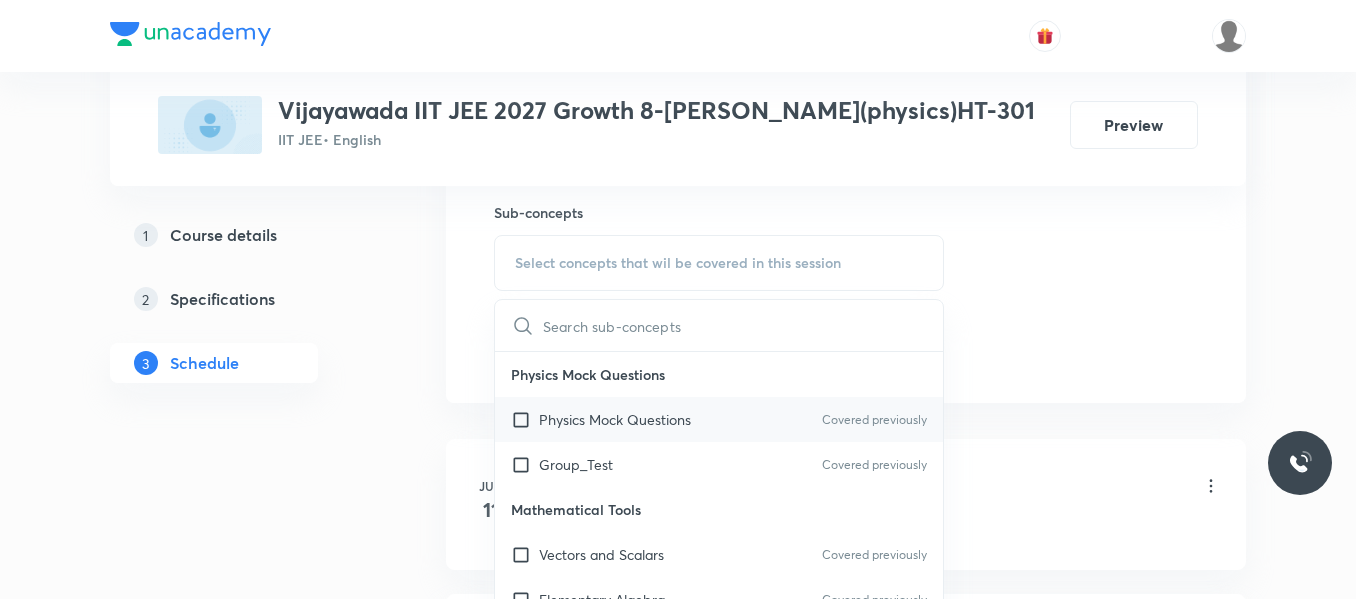 checkbox on "true" 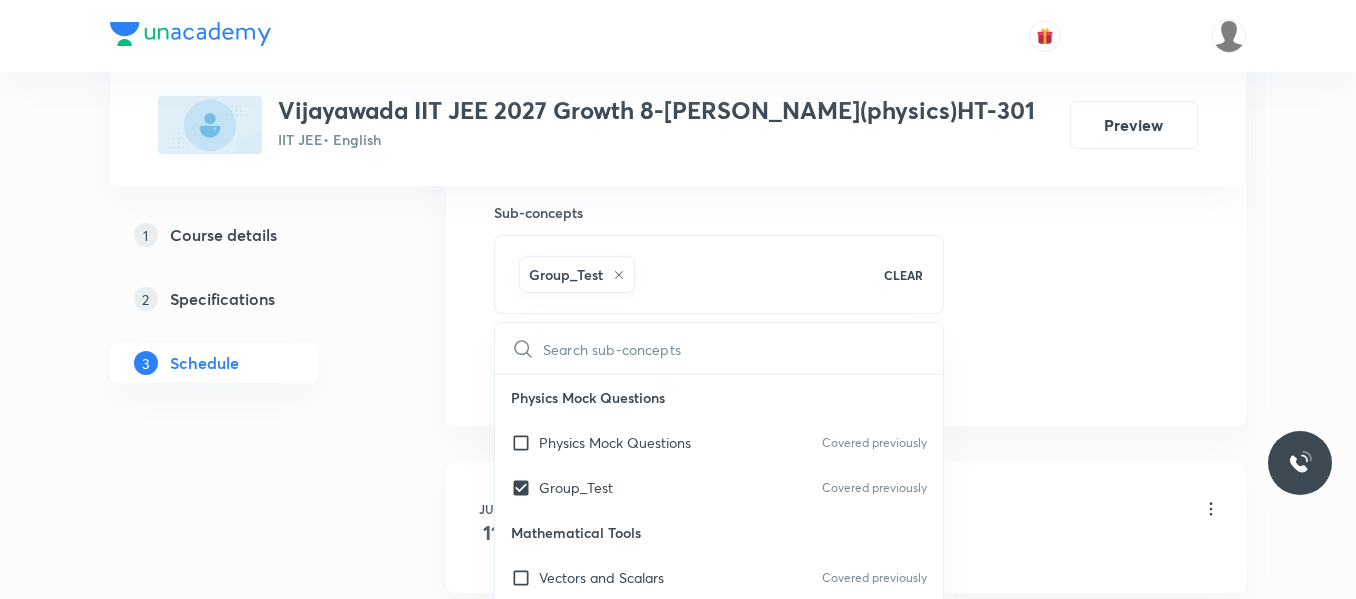 drag, startPoint x: 1238, startPoint y: 286, endPoint x: 823, endPoint y: 327, distance: 417.0204 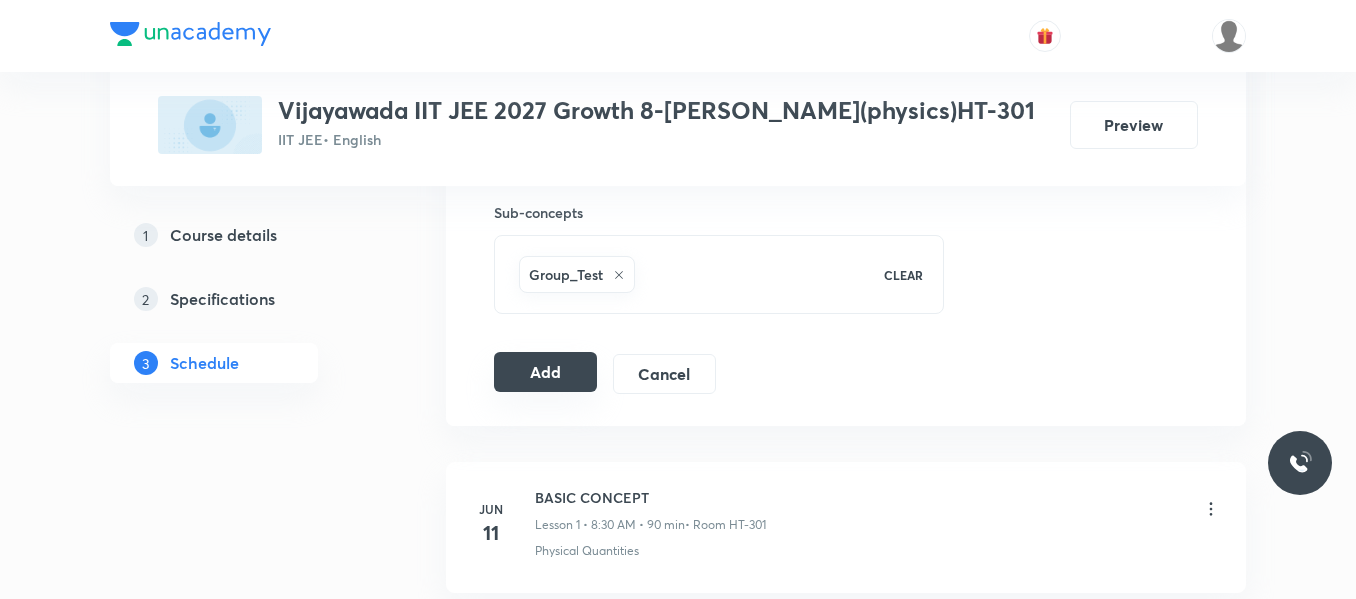 click on "Add" at bounding box center (545, 372) 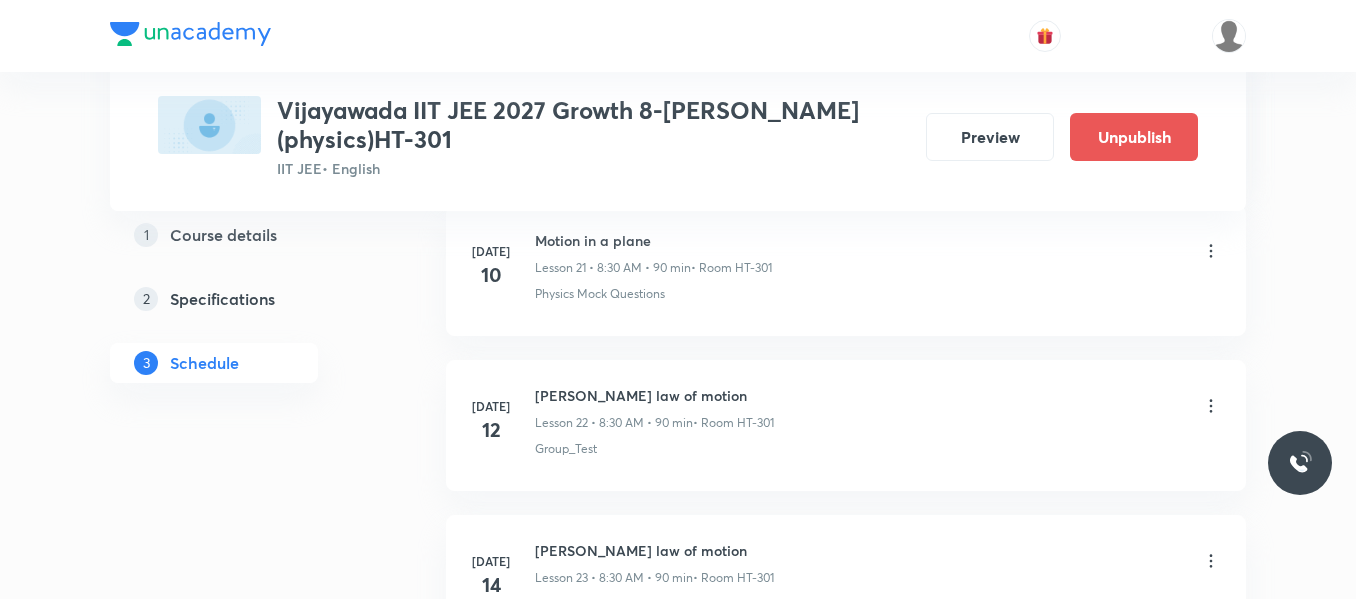 scroll, scrollTop: 3675, scrollLeft: 0, axis: vertical 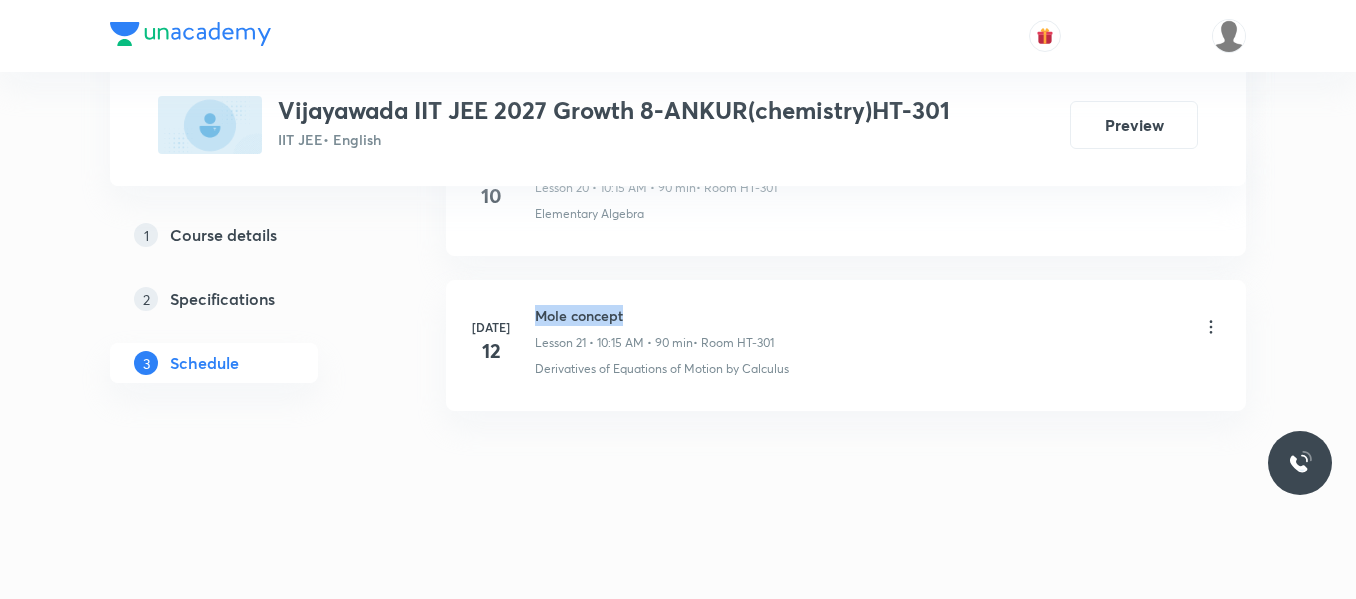 drag, startPoint x: 535, startPoint y: 317, endPoint x: 639, endPoint y: 307, distance: 104.47966 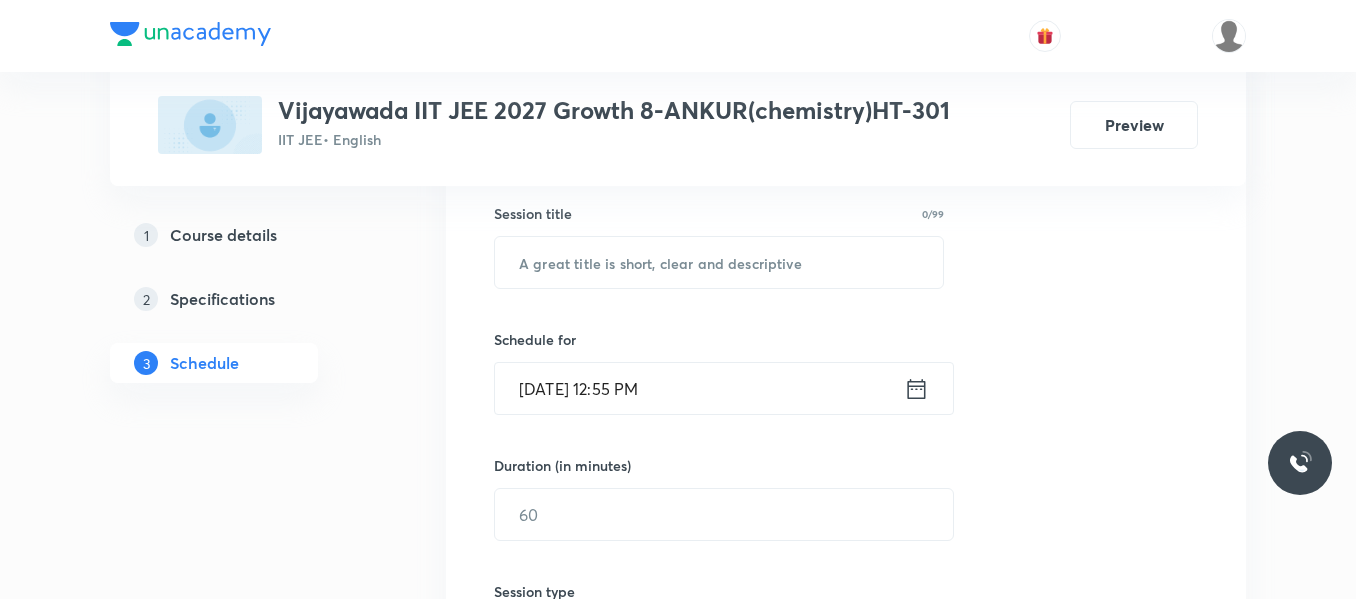 scroll, scrollTop: 359, scrollLeft: 0, axis: vertical 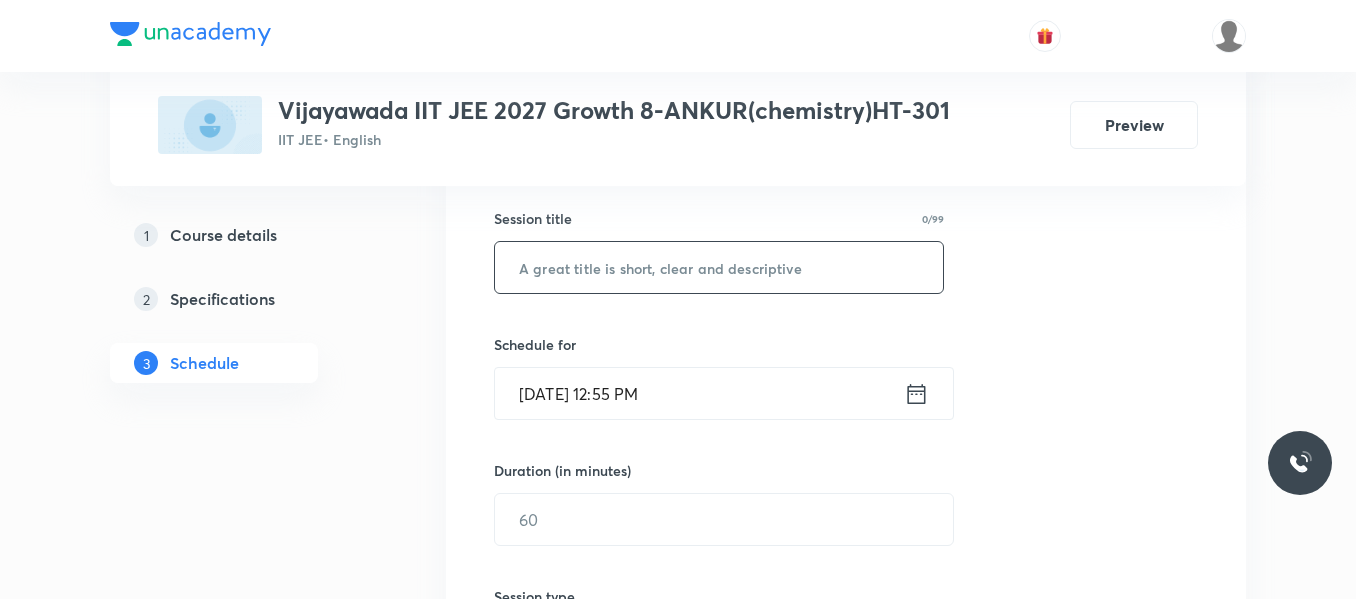 click at bounding box center [719, 267] 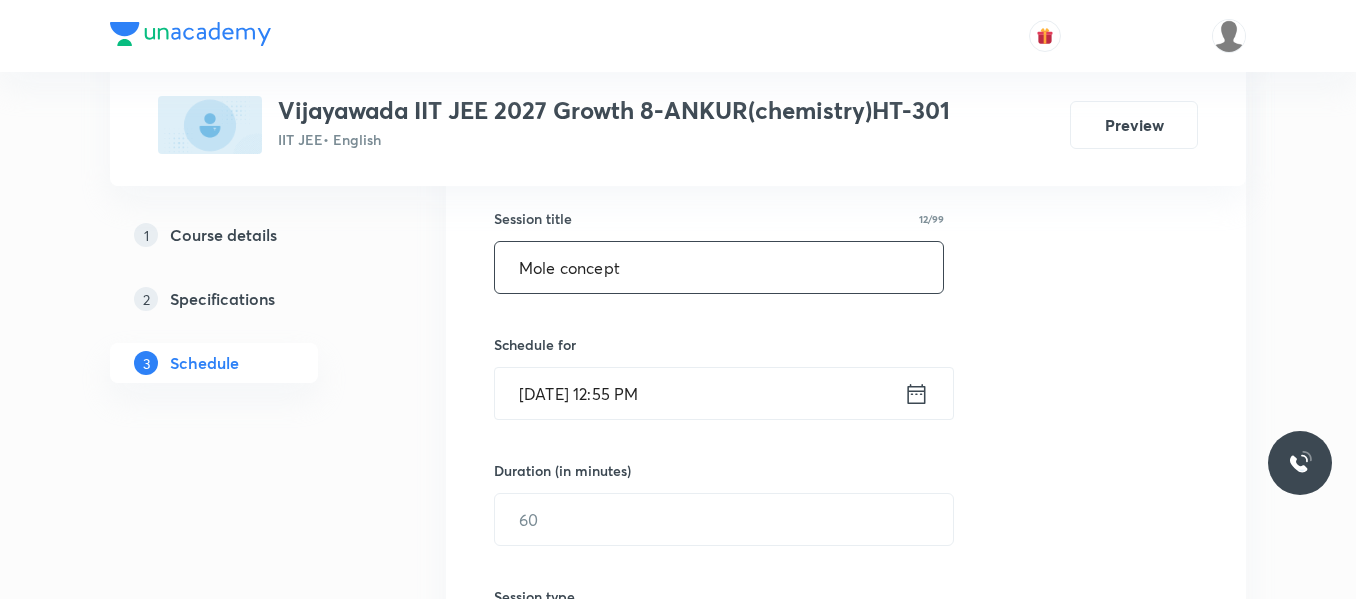 type on "Mole concept" 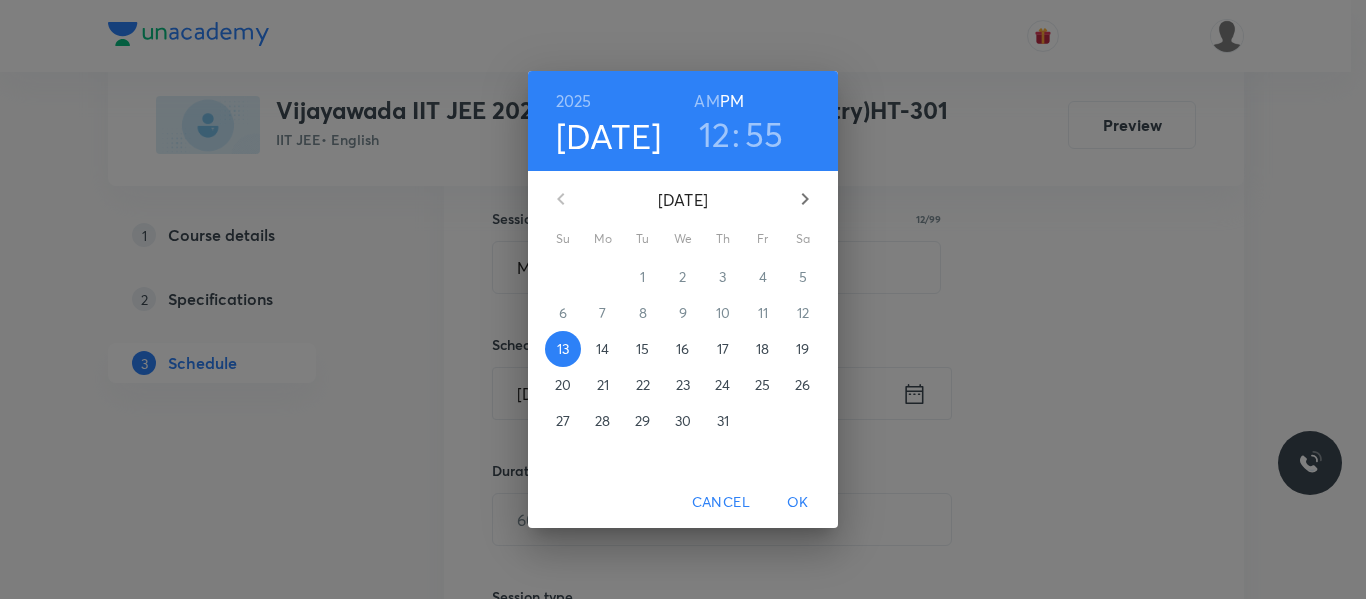 click on "14" at bounding box center (602, 349) 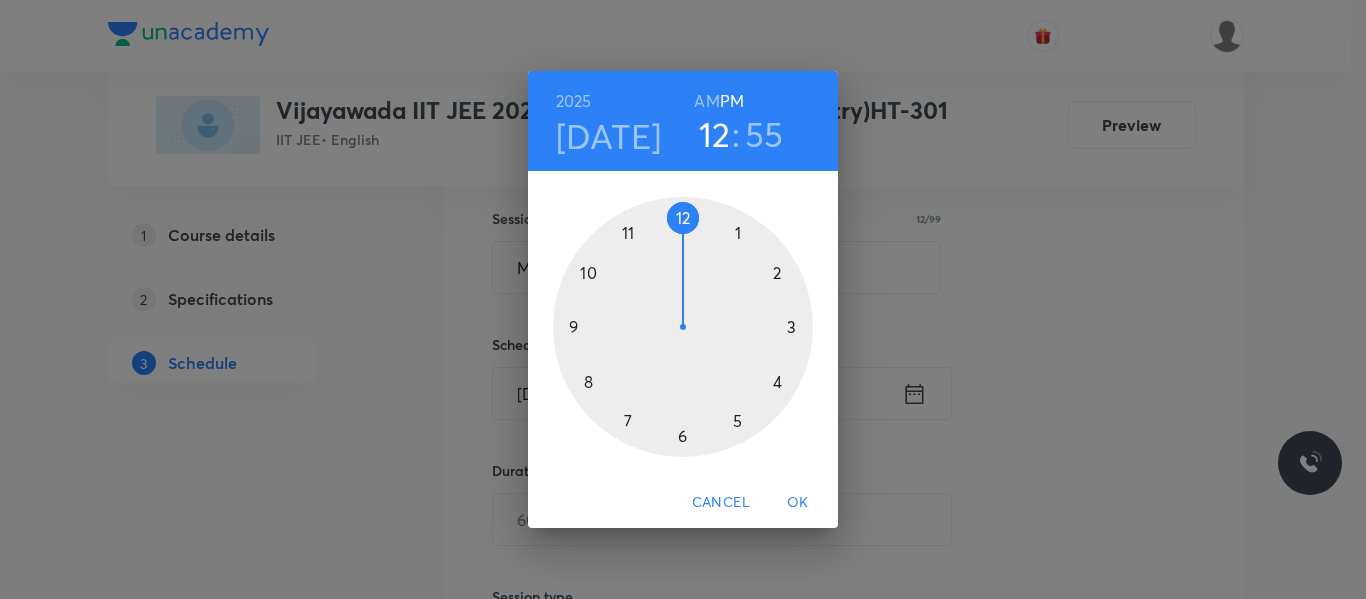 click at bounding box center (683, 327) 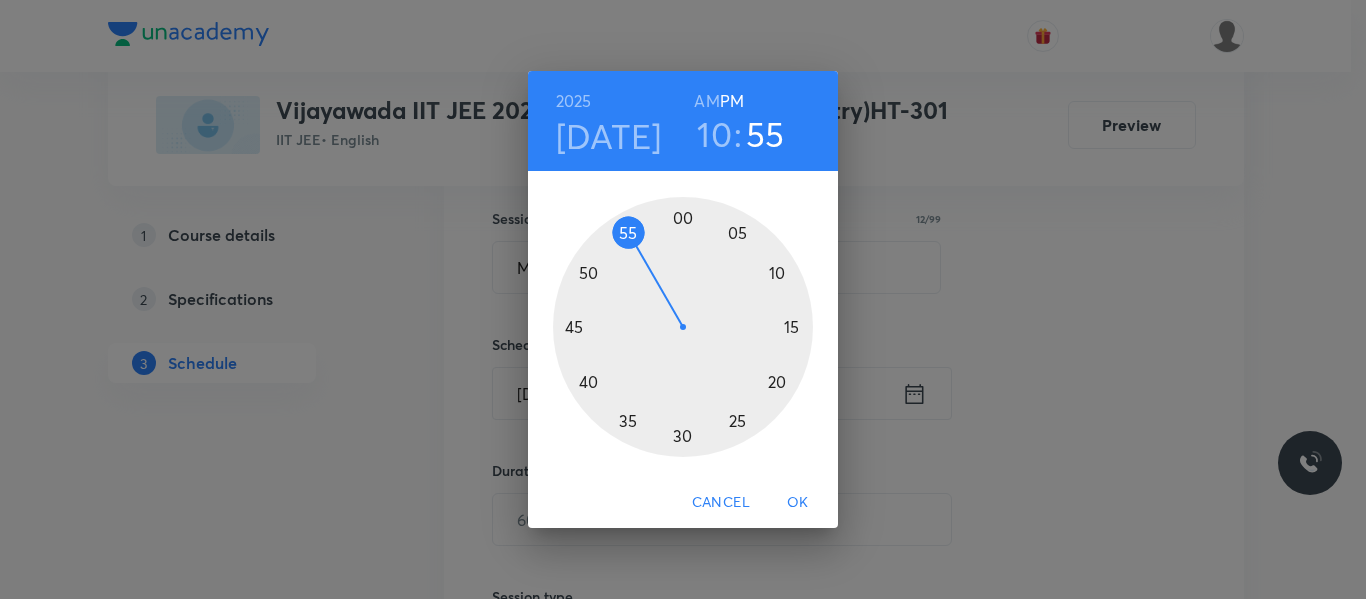 click on "AM" at bounding box center [706, 101] 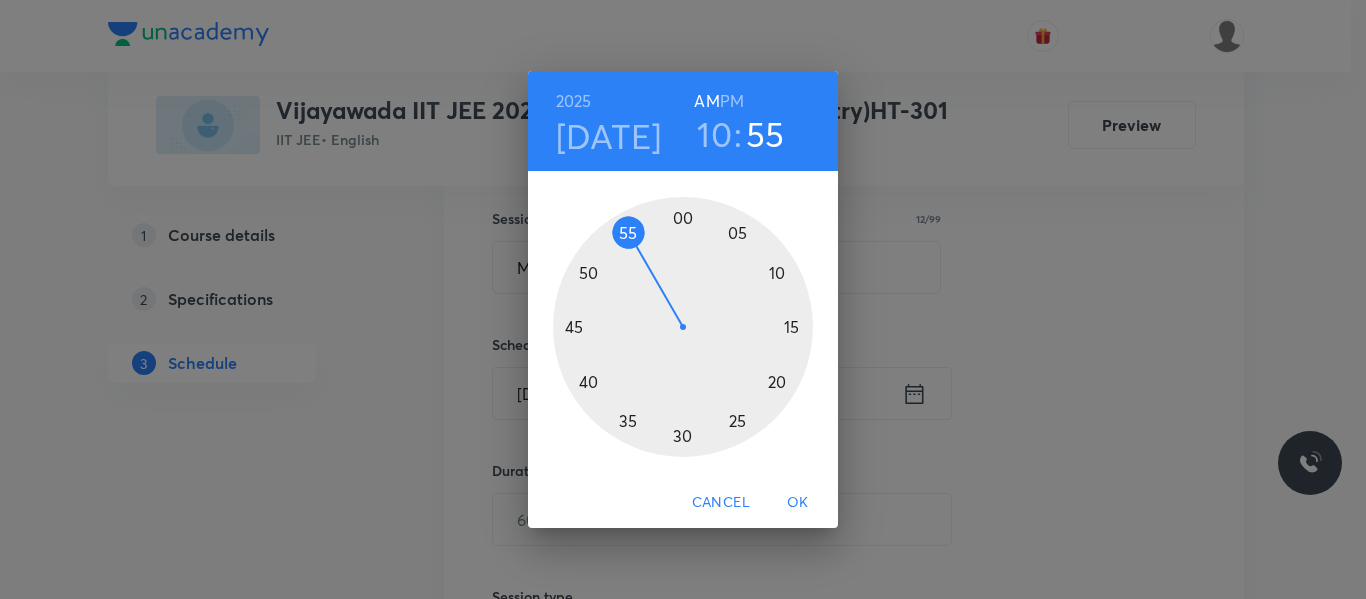click at bounding box center [683, 327] 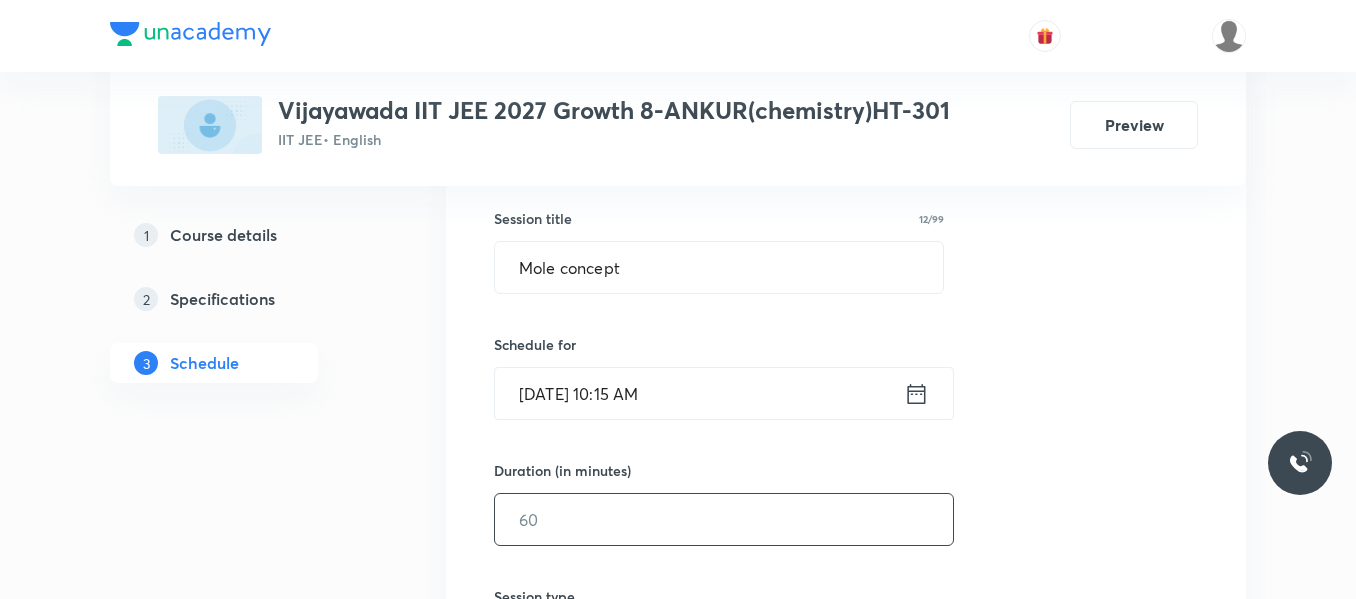 click at bounding box center (724, 519) 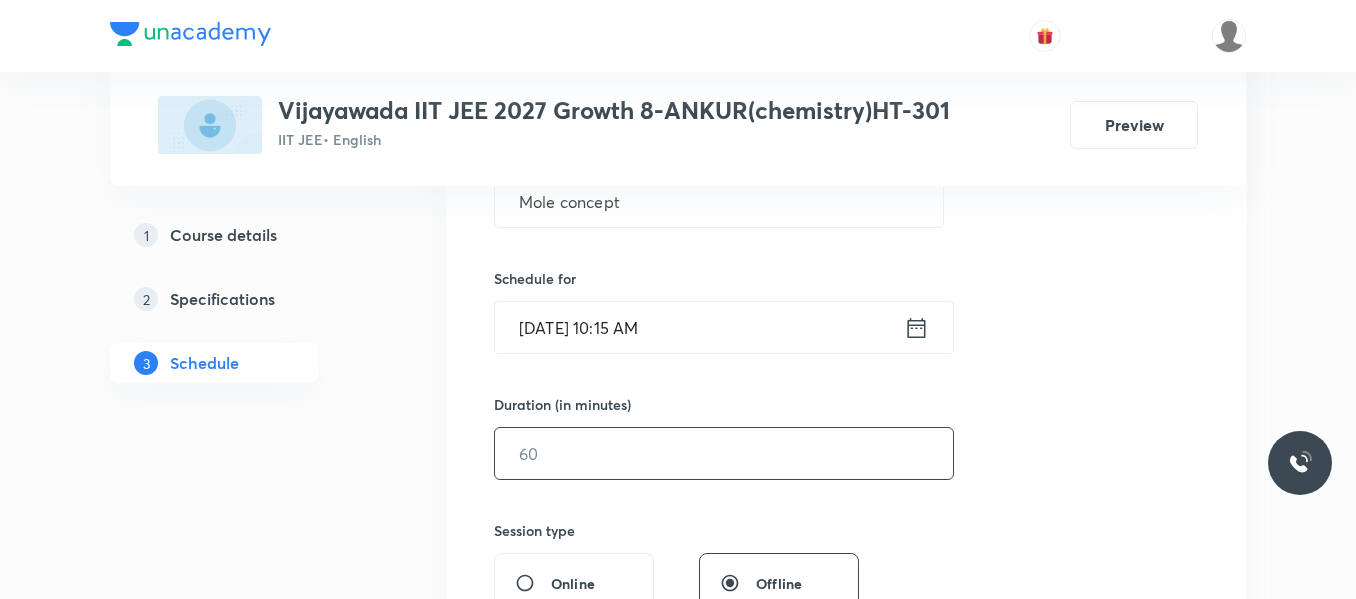 scroll, scrollTop: 459, scrollLeft: 0, axis: vertical 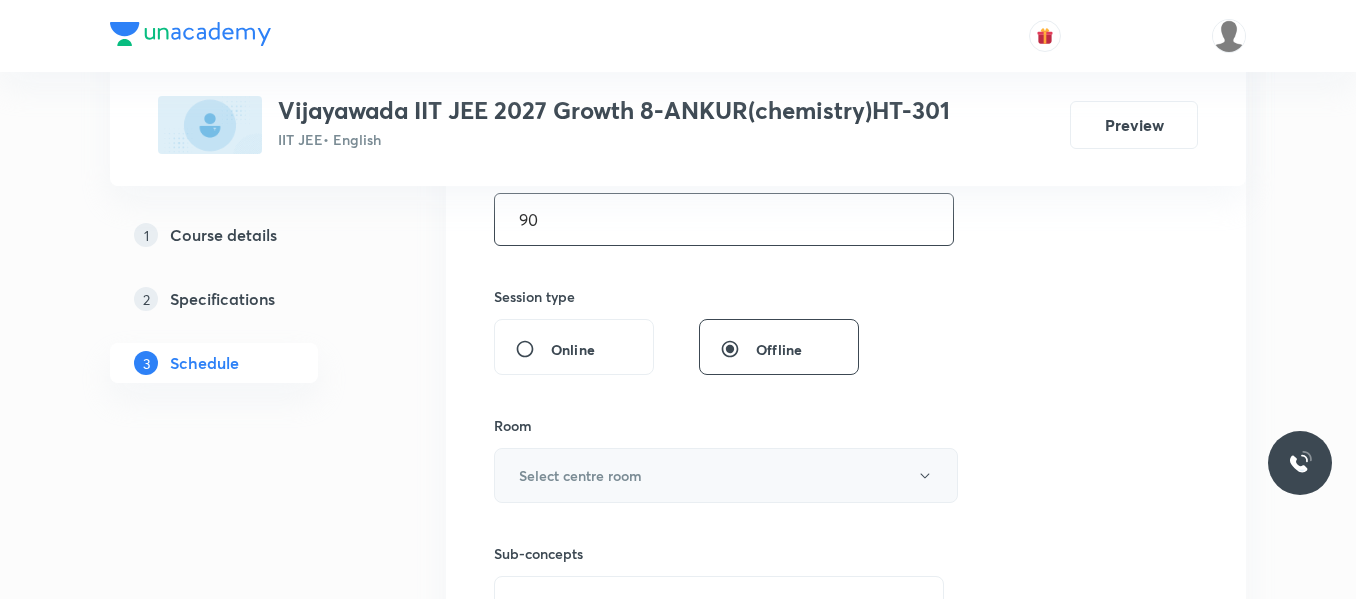 type on "90" 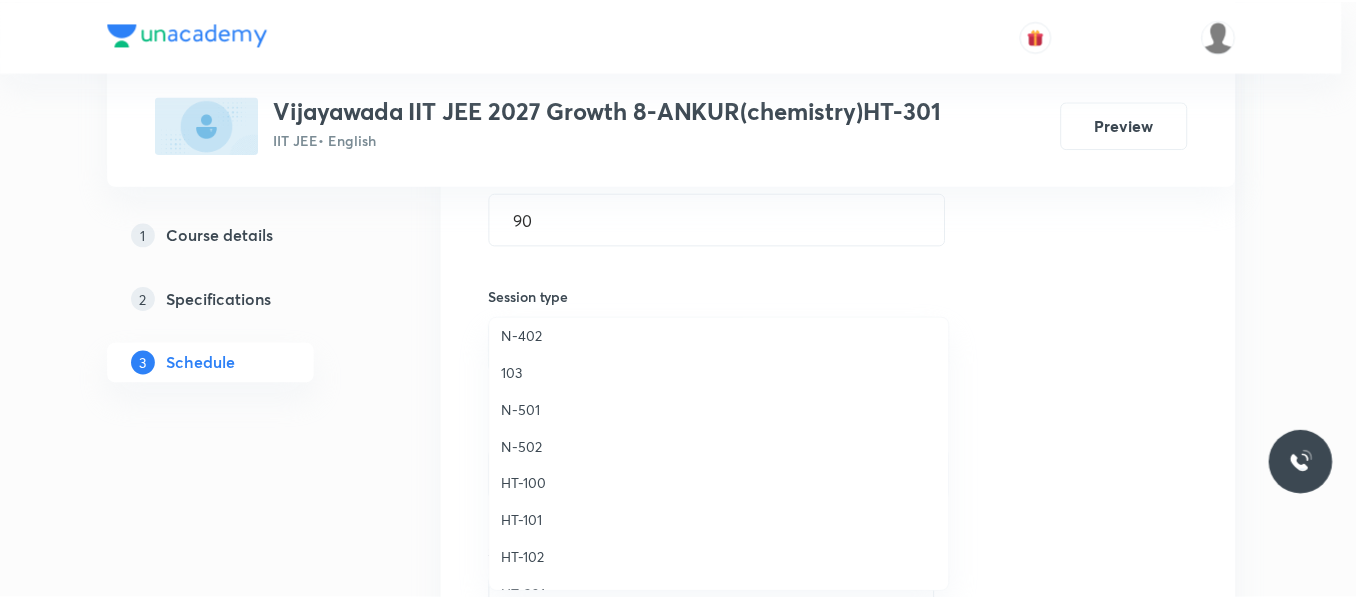 scroll, scrollTop: 700, scrollLeft: 0, axis: vertical 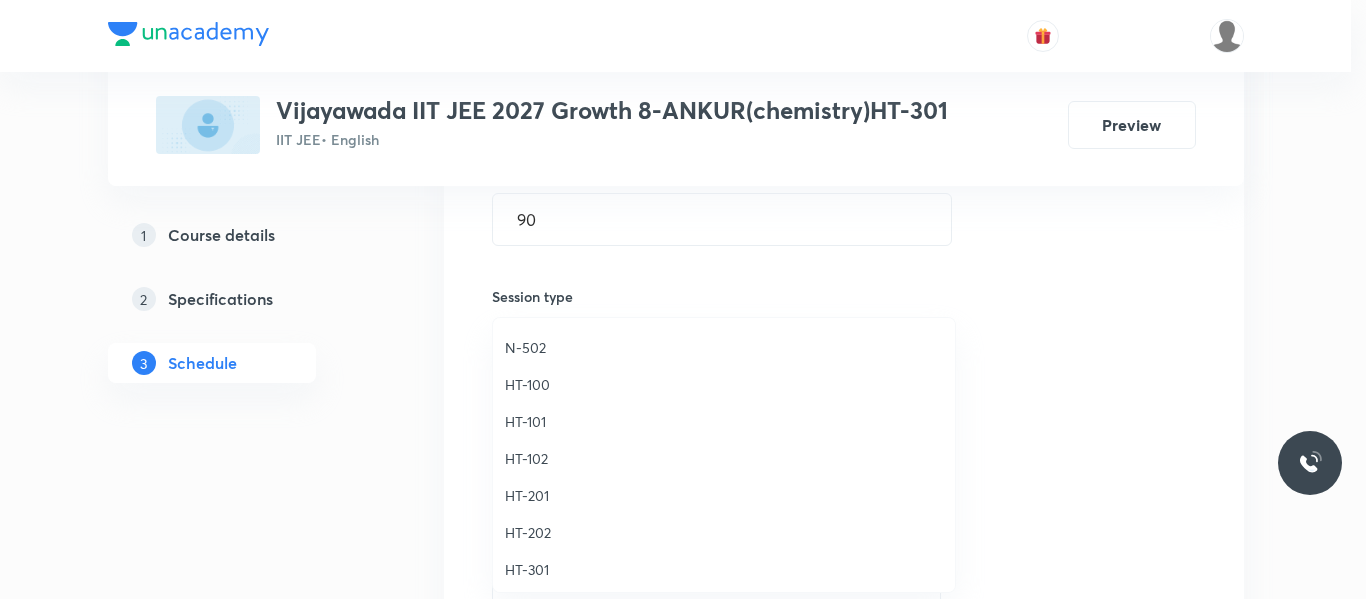 click on "HT-301" at bounding box center [724, 569] 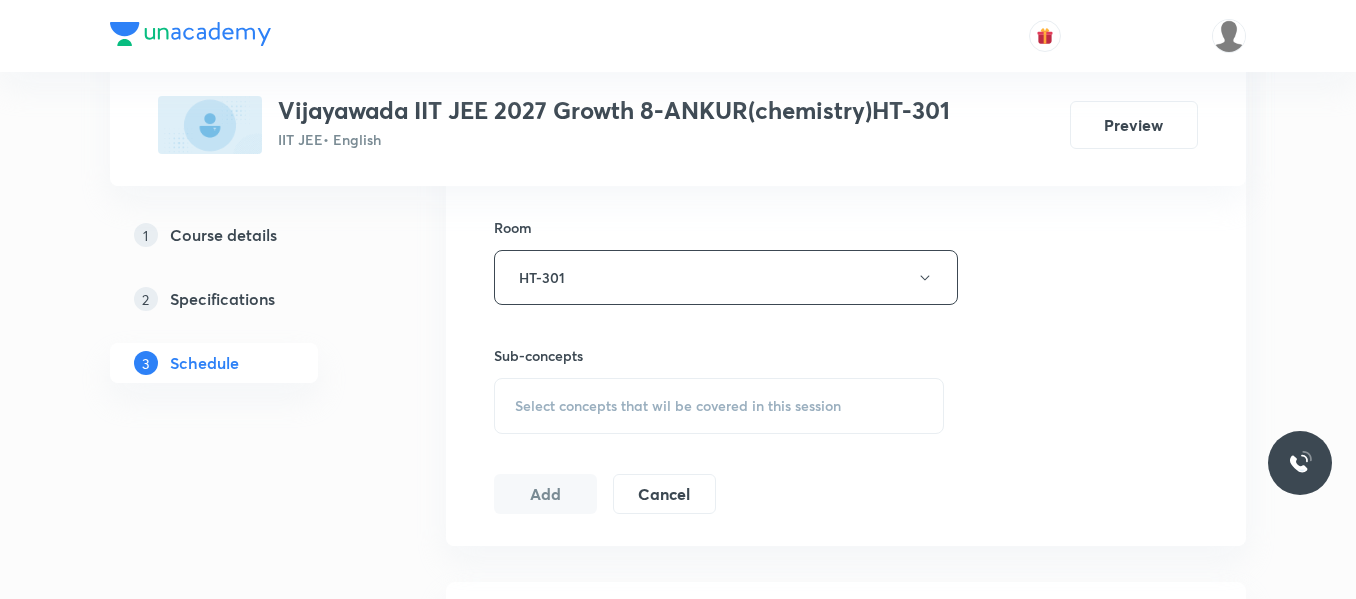 scroll, scrollTop: 859, scrollLeft: 0, axis: vertical 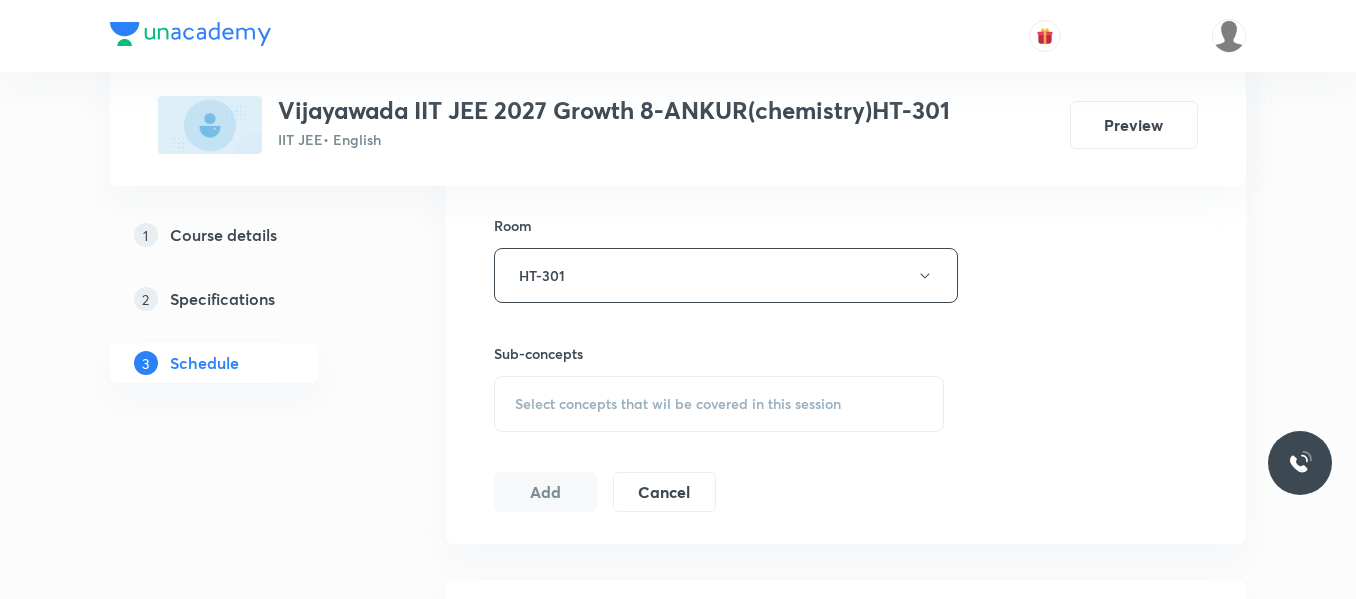 click on "Select concepts that wil be covered in this session" at bounding box center (719, 404) 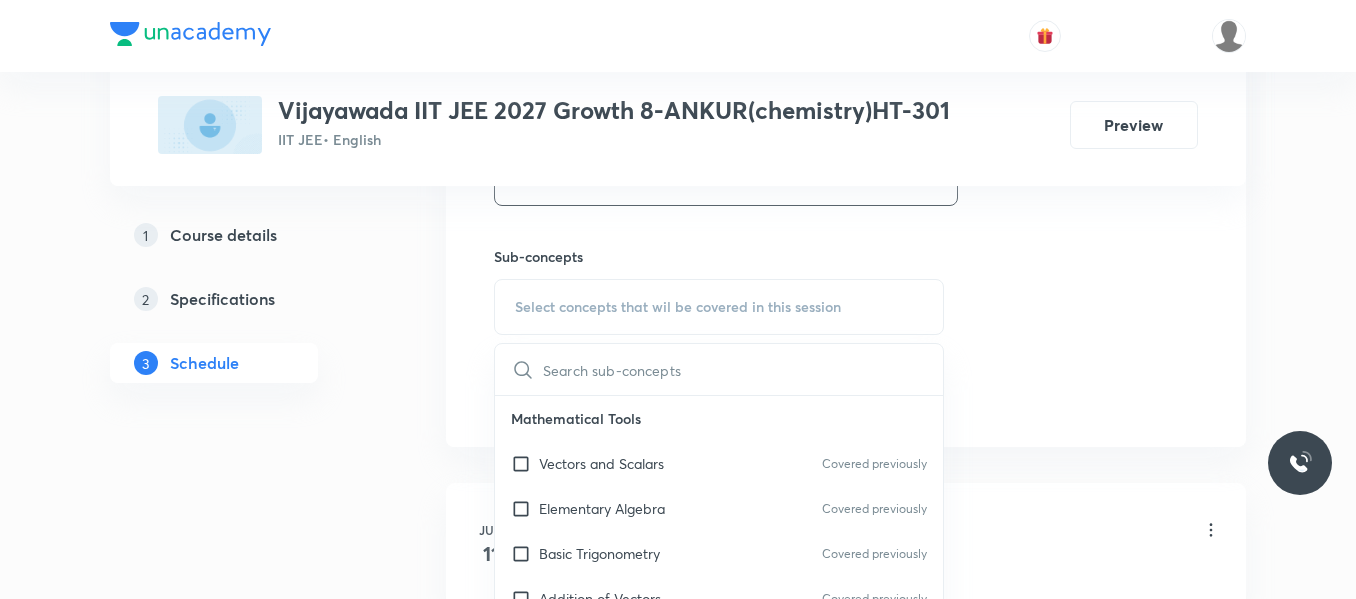 scroll, scrollTop: 959, scrollLeft: 0, axis: vertical 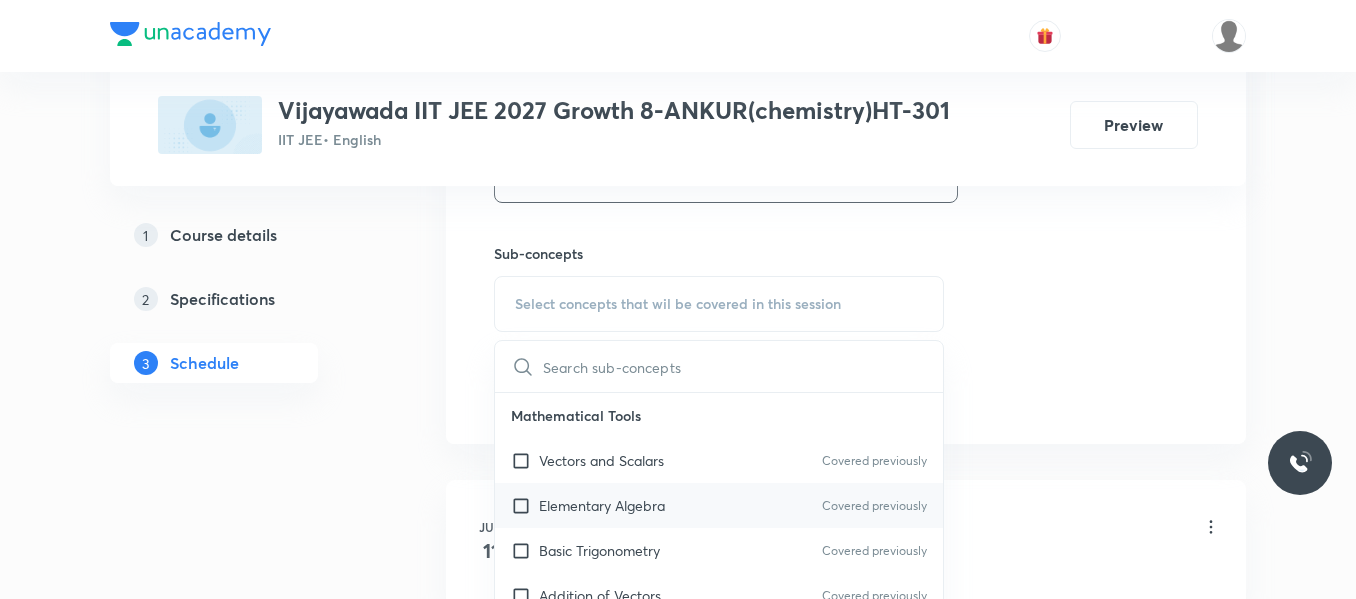 click on "Elementary Algebra" at bounding box center (602, 505) 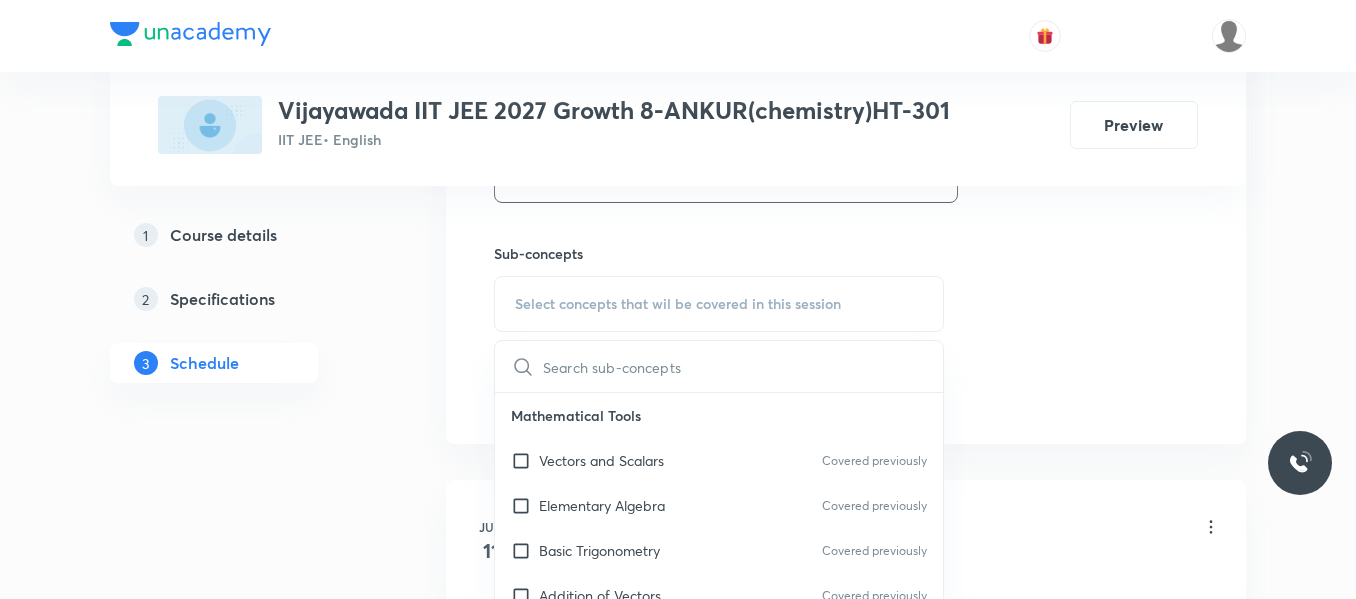 checkbox on "true" 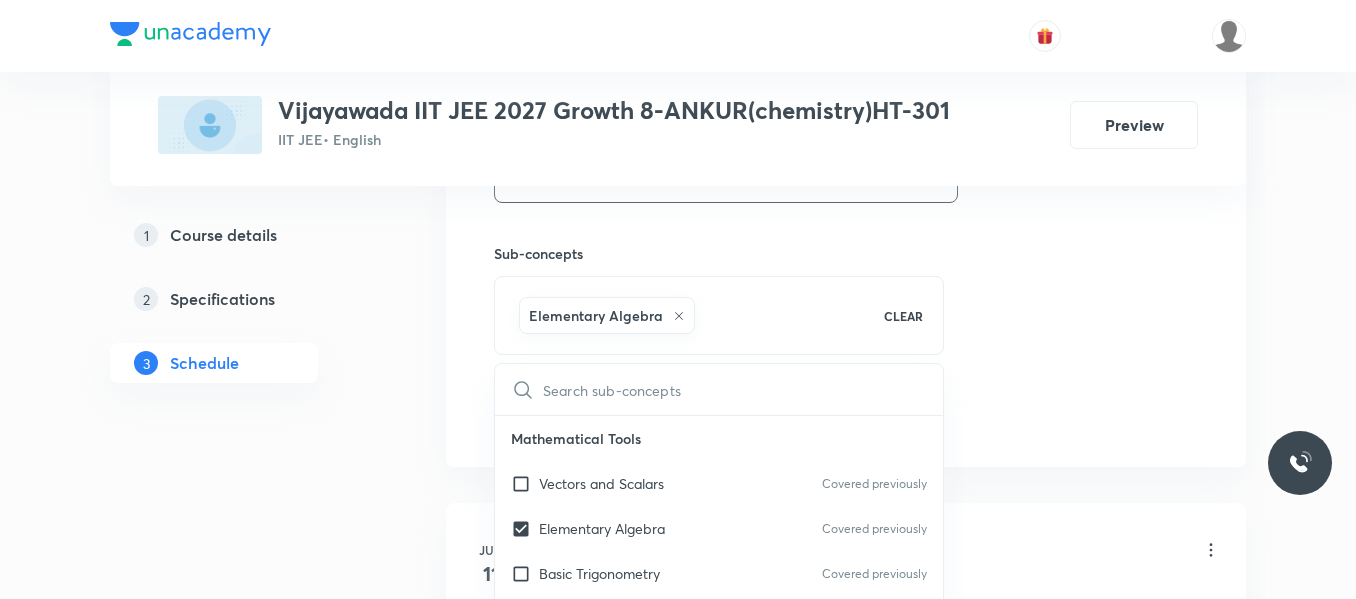 click on "Session  22 Live class Session title 12/99 Mole concept ​ Schedule for Jul 14, 2025, 10:15 AM ​ Duration (in minutes) 90 ​   Session type Online Offline Room HT-301 Sub-concepts Elementary Algebra CLEAR ​ Mathematical Tools Vectors and Scalars  Covered previously Elementary Algebra Covered previously Basic Trigonometry Covered previously Addition of Vectors Covered previously 2D and 3D Geometry Covered previously Representation of Vector  Covered previously Components of a Vector Covered previously Functions Unit Vectors Differentiation Integration Covered previously Rectangular Components of a Vector in Three Dimensions Position Vector Use of Differentiation & Integration in One Dimensional Motion Displacement Vector Derivatives of Equations of Motion by Calculus Covered previously Vectors Covered previously Product of Two Vectors Differentiation: Basic Formula and Rule Definite Integration and Area Under The Curve Maxima and Minima Chain Rule Cross Product Dot-Product Resolution of Vectors Units Add" at bounding box center (846, -46) 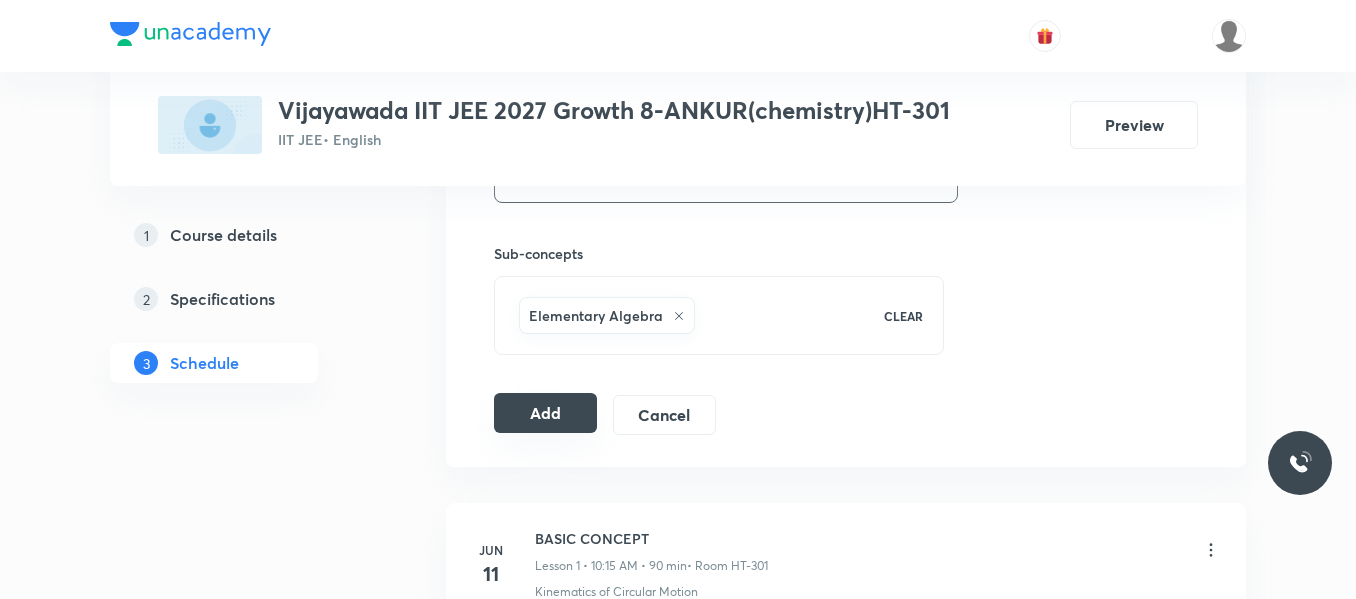click on "Add" at bounding box center [545, 413] 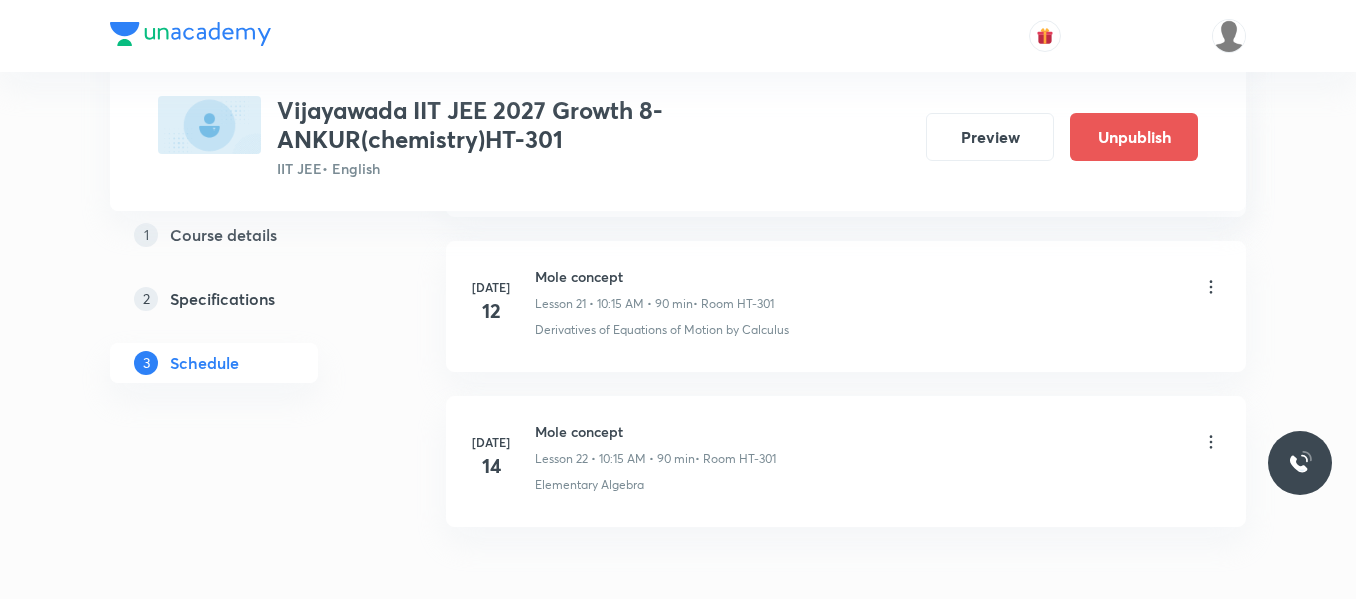 scroll, scrollTop: 3520, scrollLeft: 0, axis: vertical 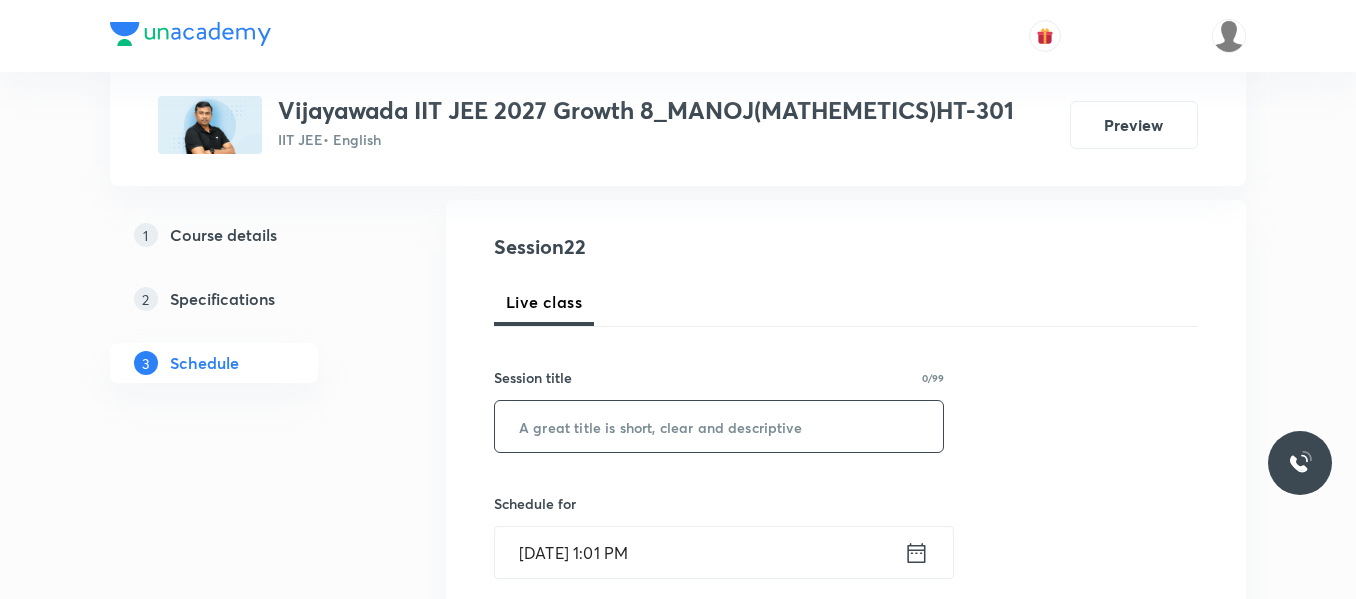 click at bounding box center [719, 426] 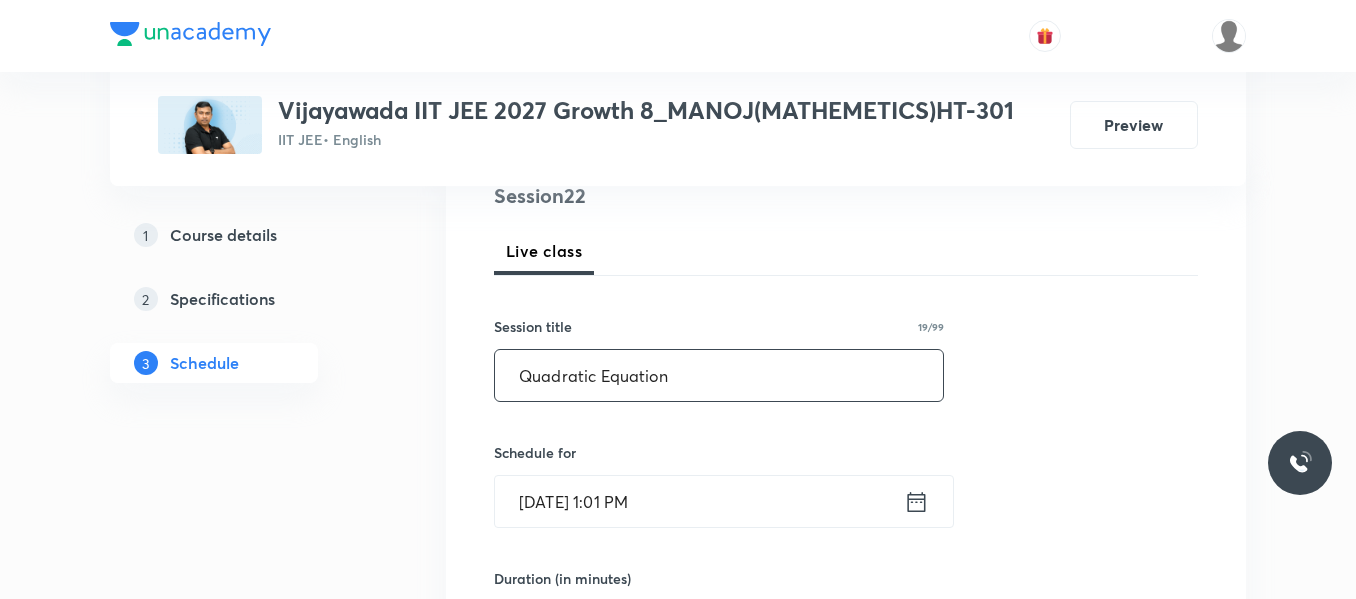 scroll, scrollTop: 300, scrollLeft: 0, axis: vertical 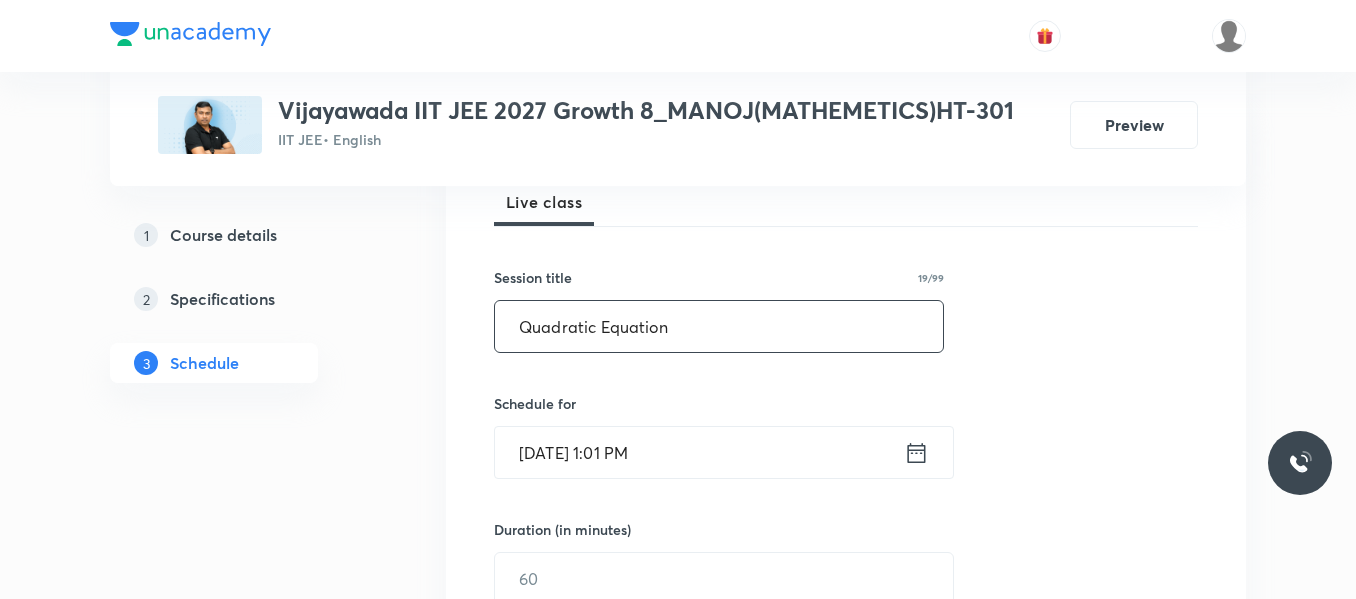 type on "Quadratic Equation" 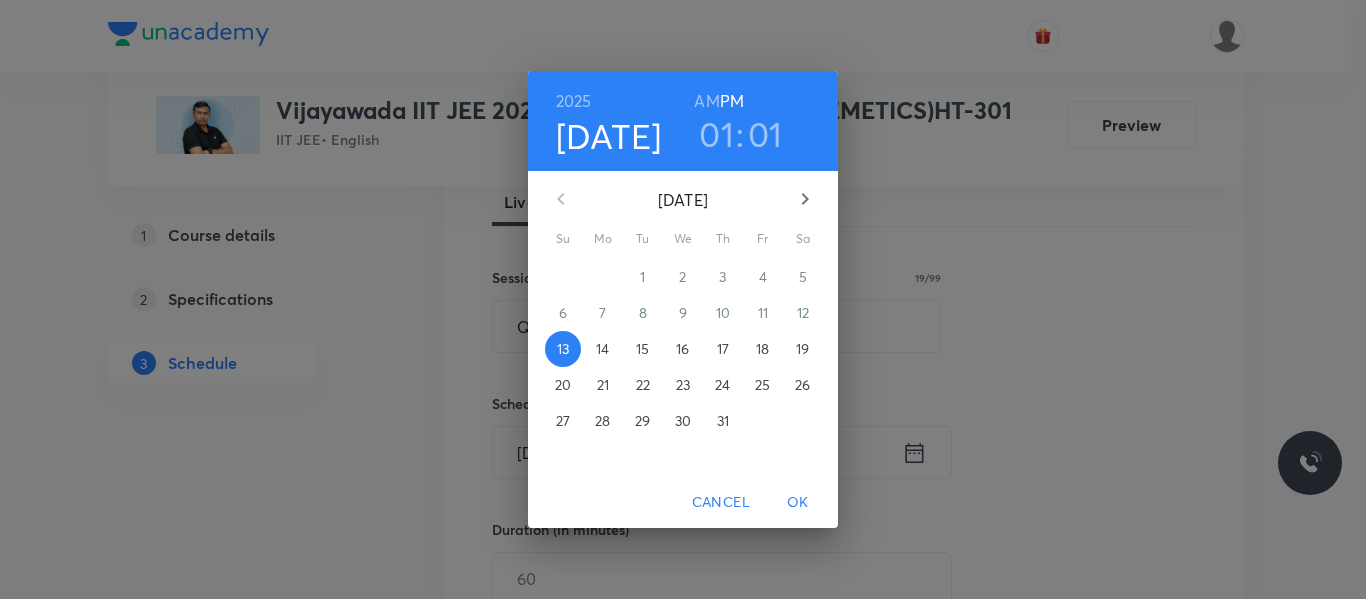 click on "14" at bounding box center (602, 349) 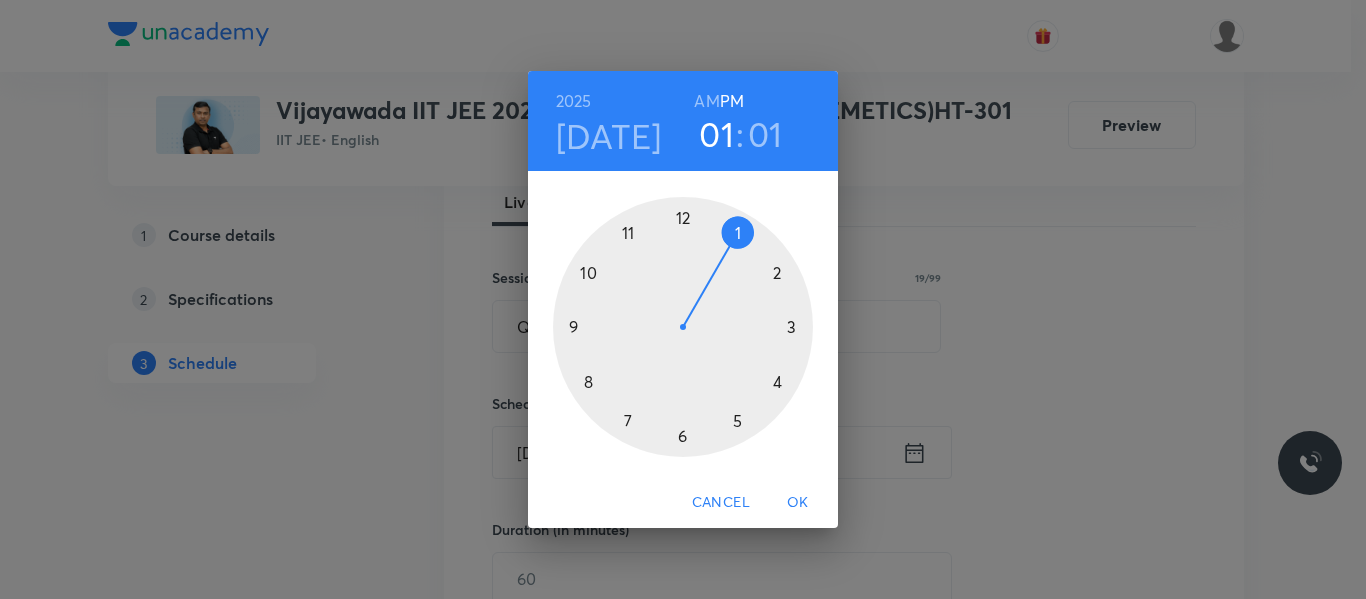 click at bounding box center [683, 327] 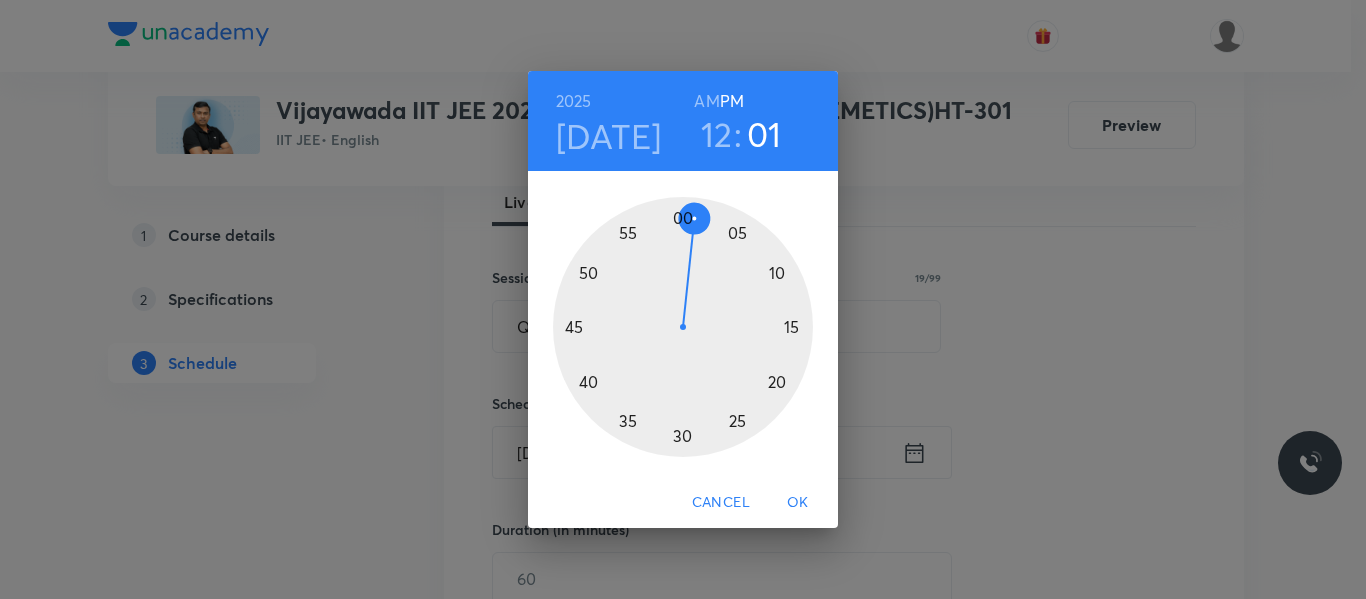 click at bounding box center [683, 327] 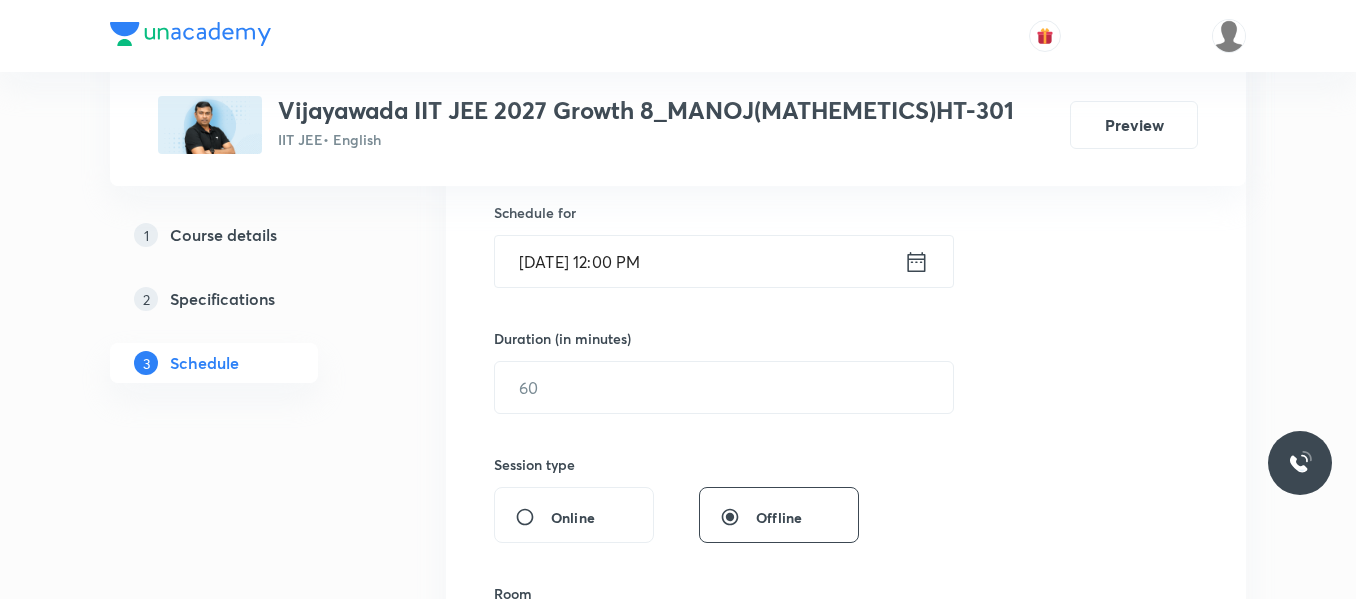 scroll, scrollTop: 500, scrollLeft: 0, axis: vertical 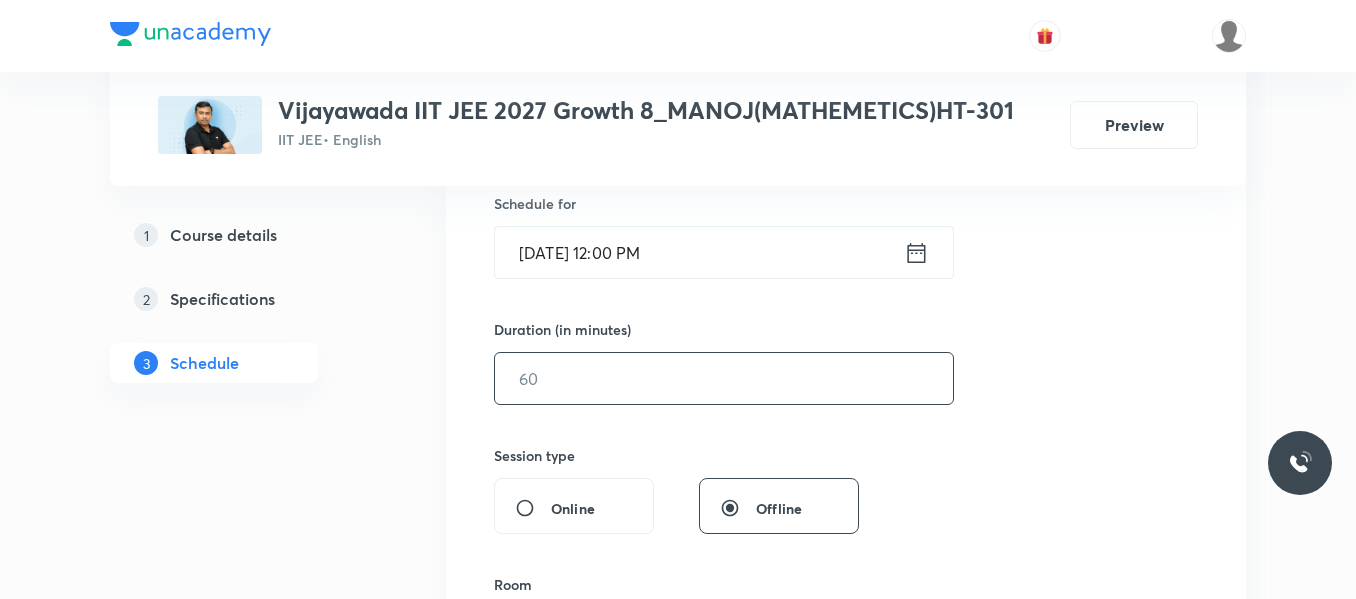 click at bounding box center [724, 378] 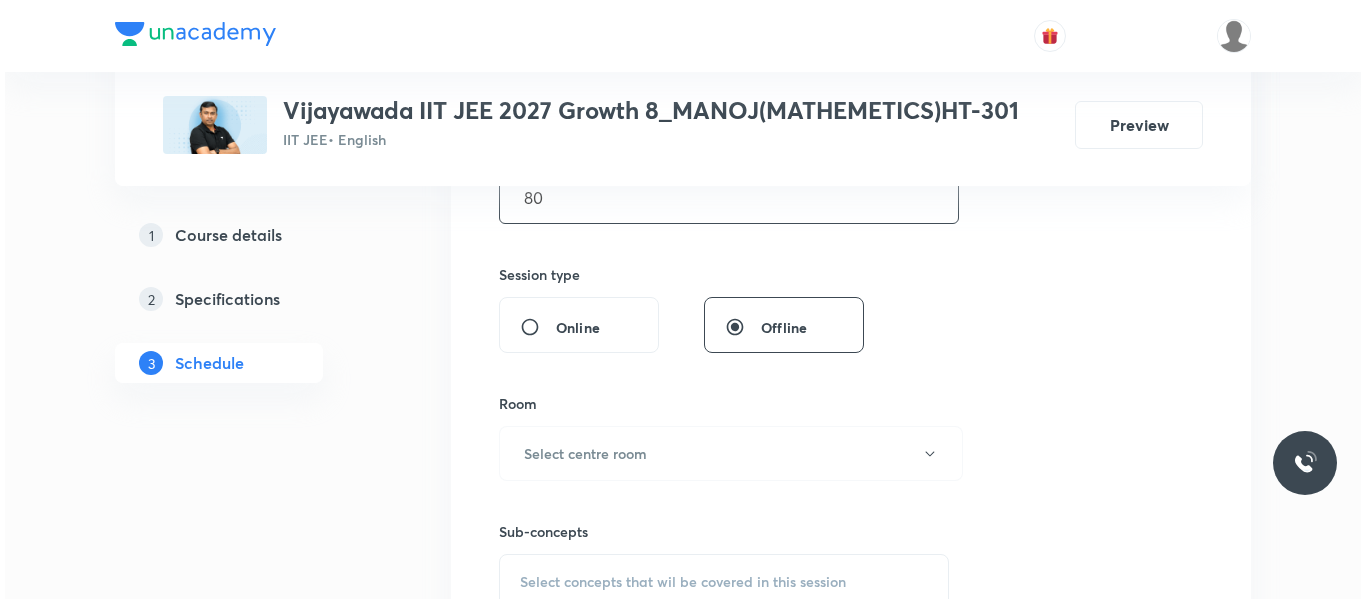 scroll, scrollTop: 700, scrollLeft: 0, axis: vertical 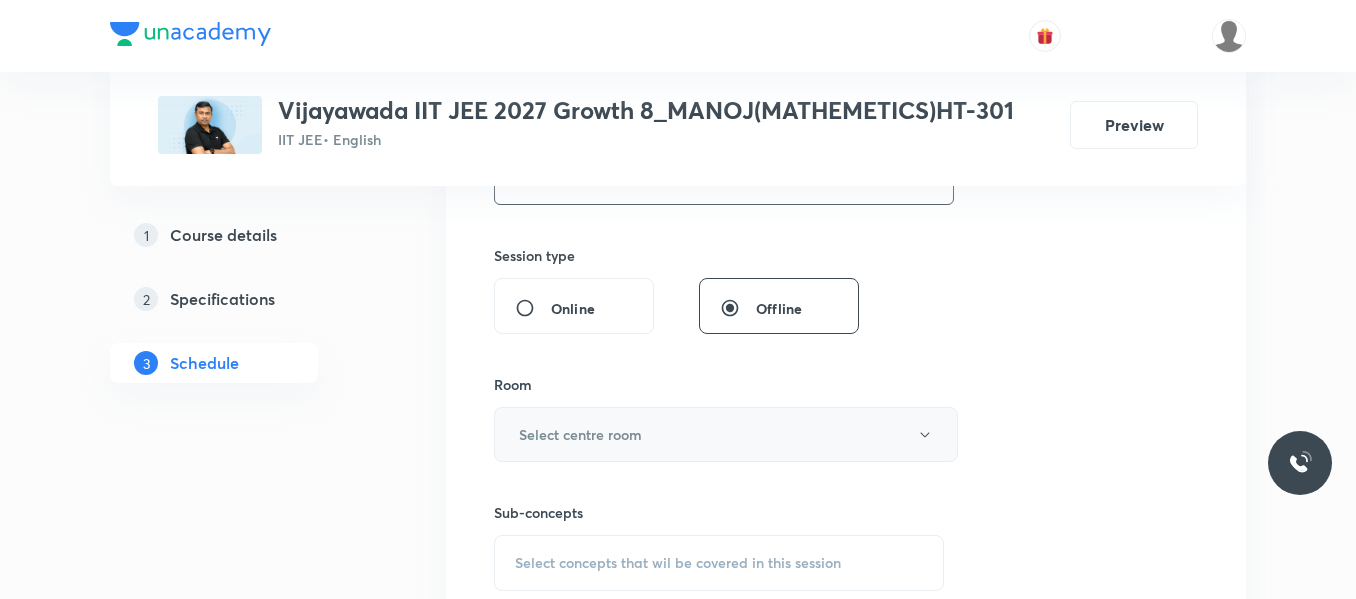 type on "80" 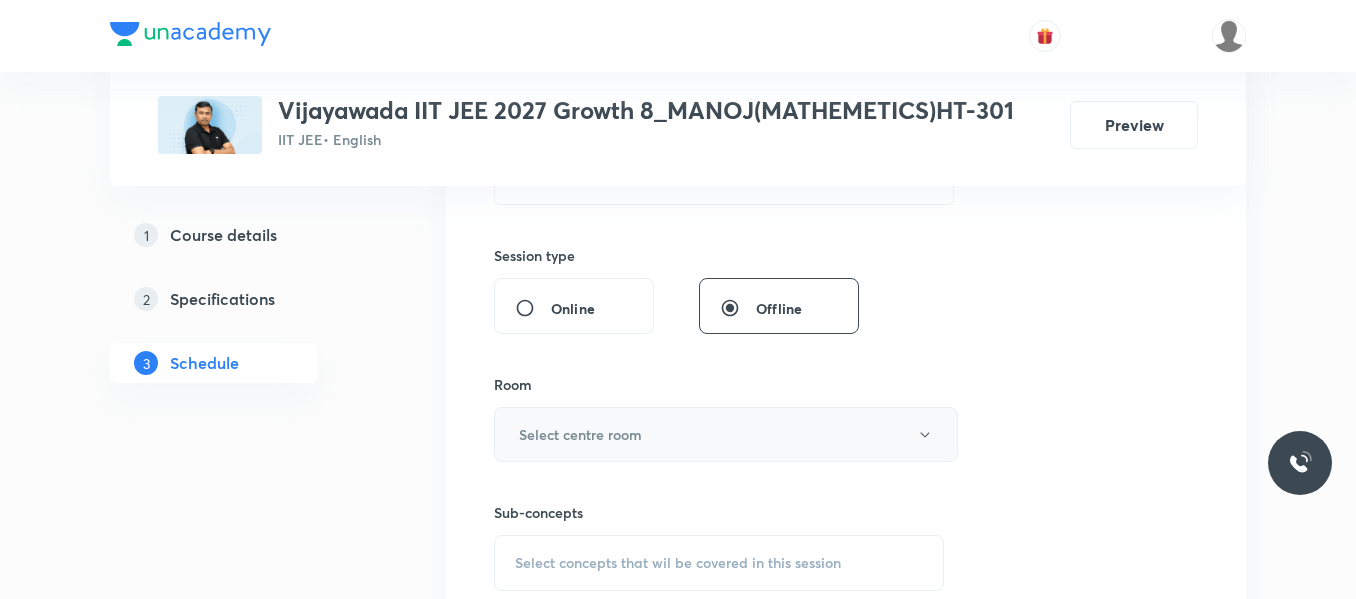 click on "Select centre room" at bounding box center (726, 434) 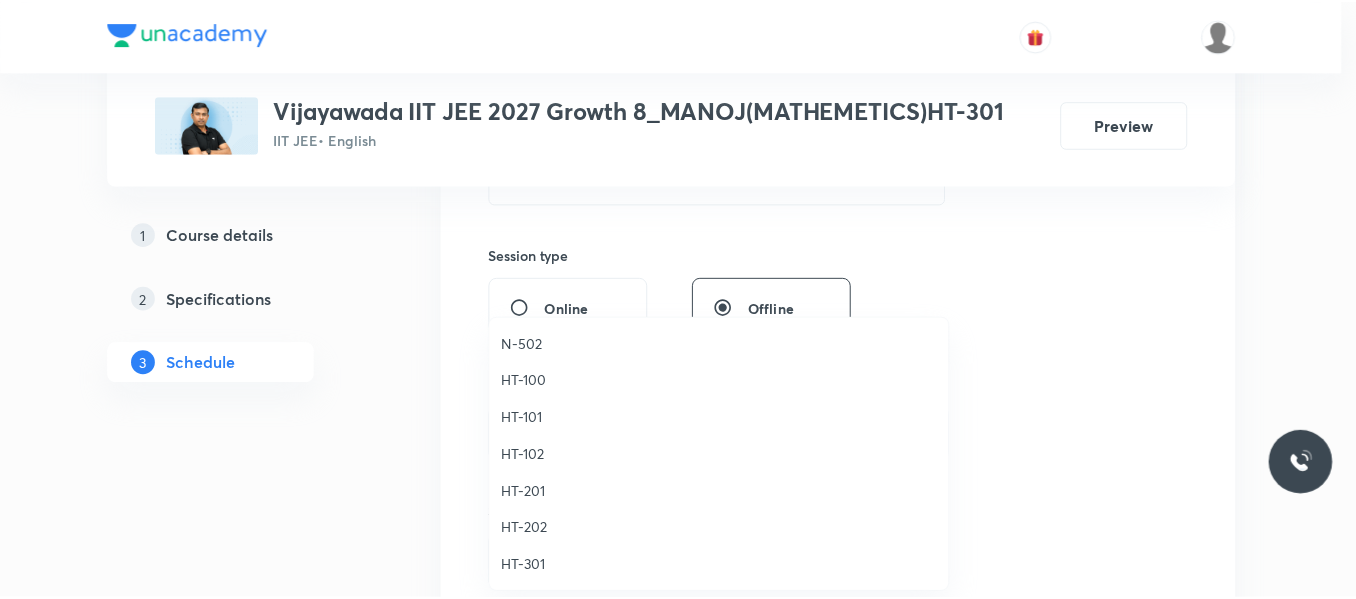 scroll, scrollTop: 800, scrollLeft: 0, axis: vertical 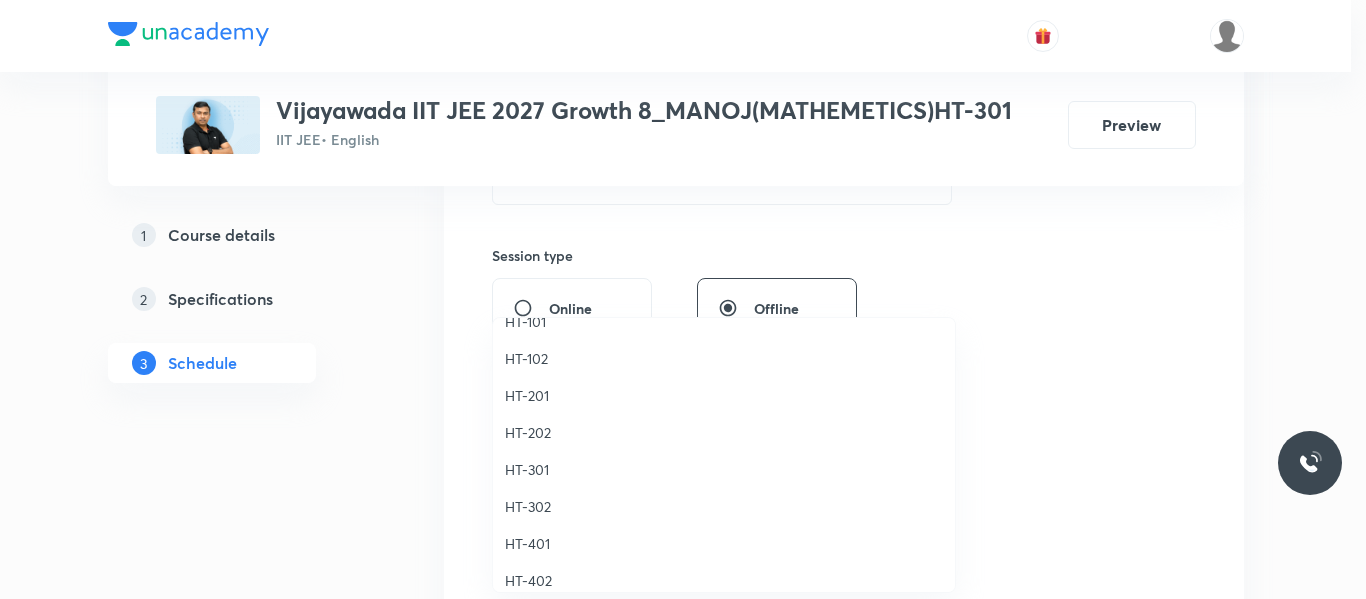 click on "HT-301" at bounding box center (724, 469) 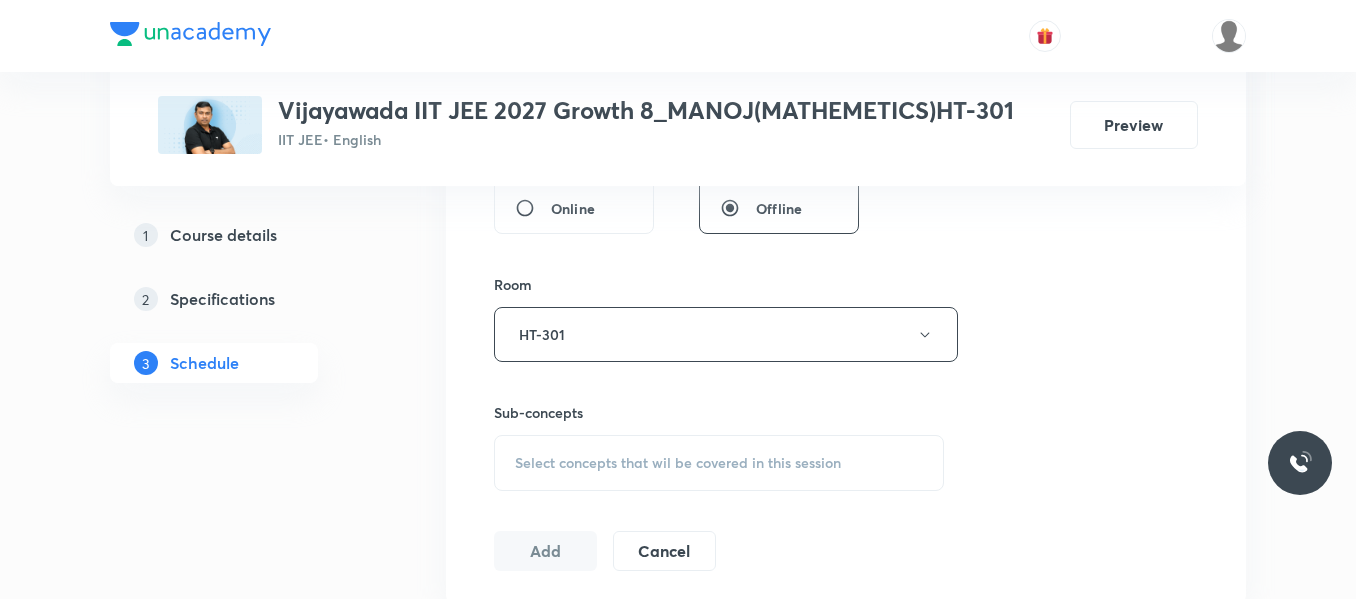 click on "Select concepts that wil be covered in this session" at bounding box center [678, 463] 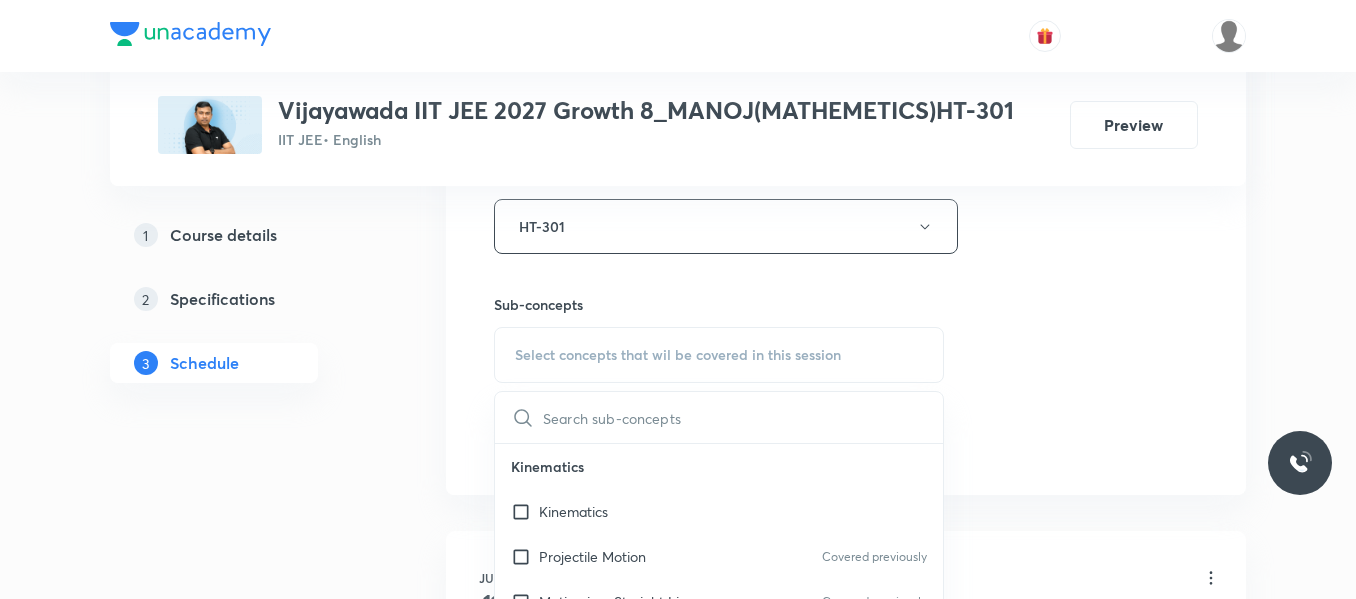 scroll, scrollTop: 1000, scrollLeft: 0, axis: vertical 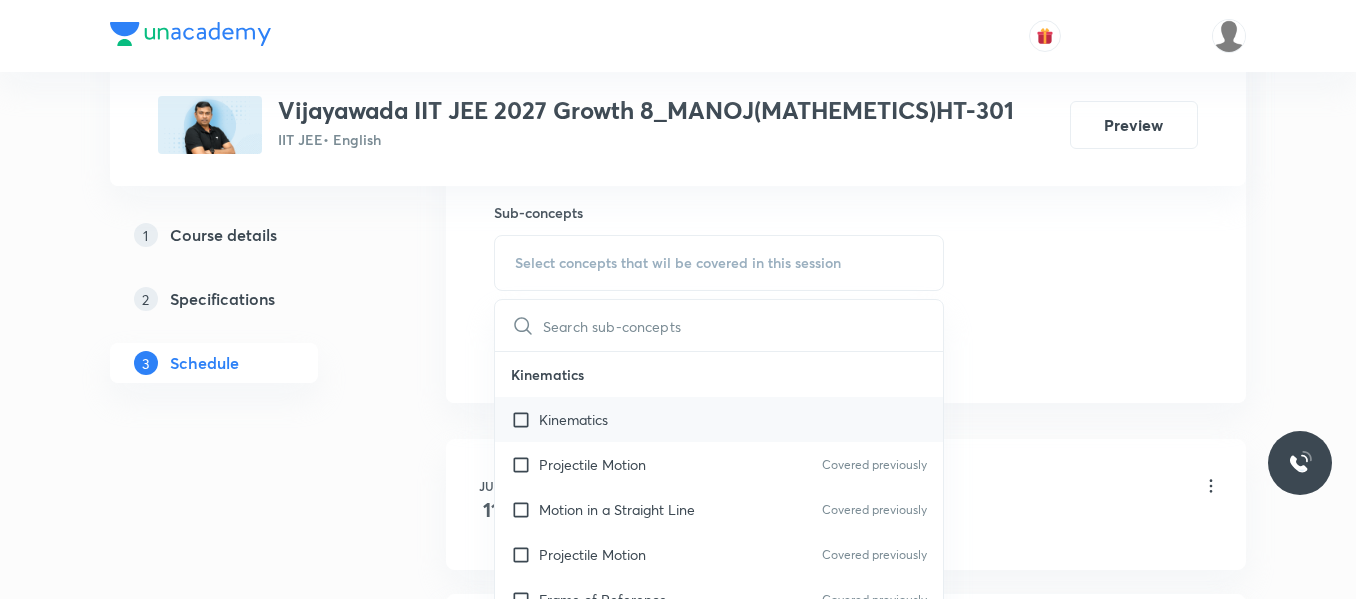 click on "Kinematics" at bounding box center (573, 419) 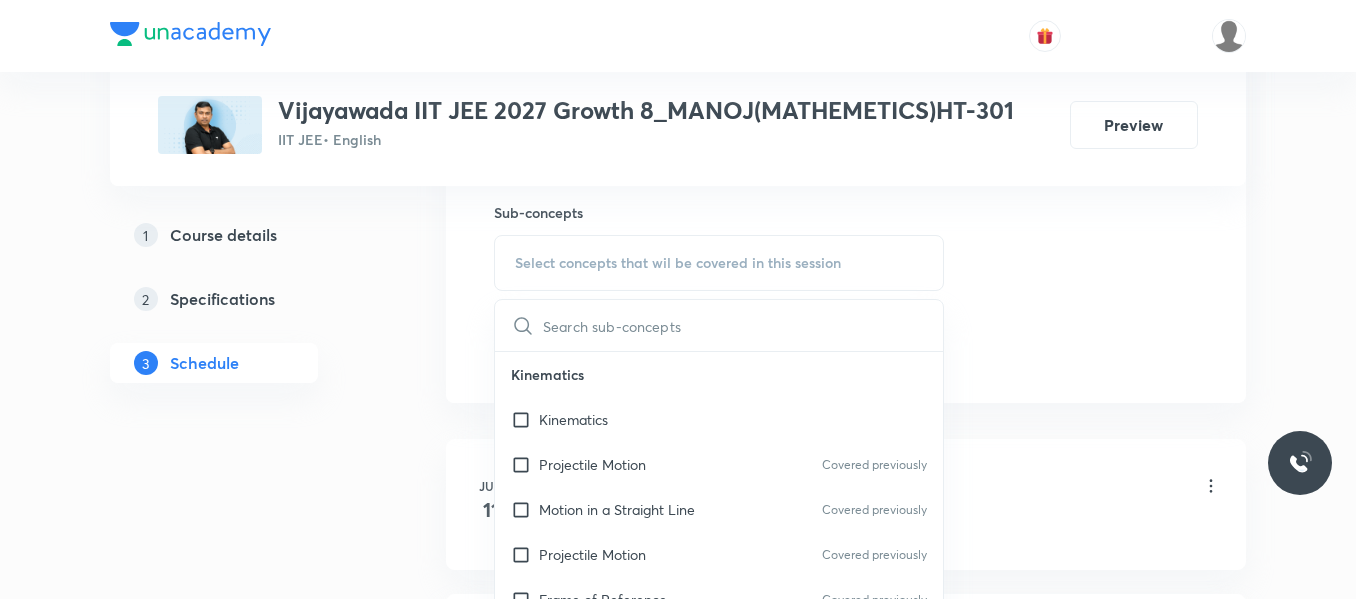checkbox on "true" 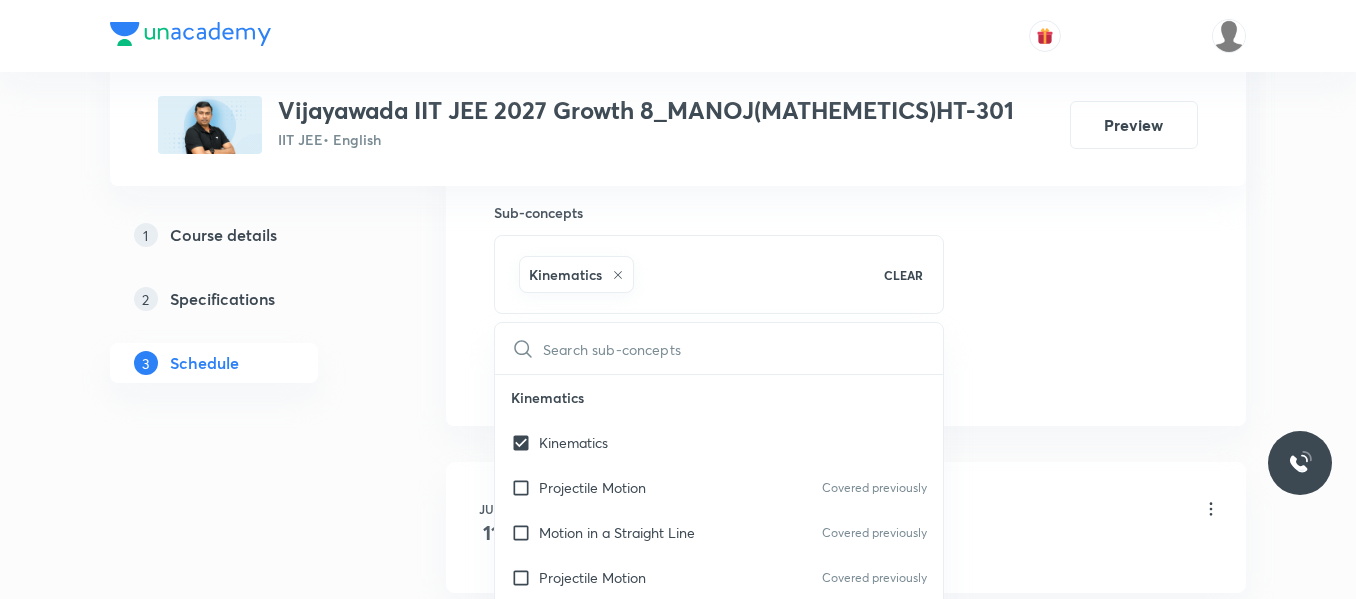 drag, startPoint x: 1129, startPoint y: 264, endPoint x: 680, endPoint y: 347, distance: 456.60706 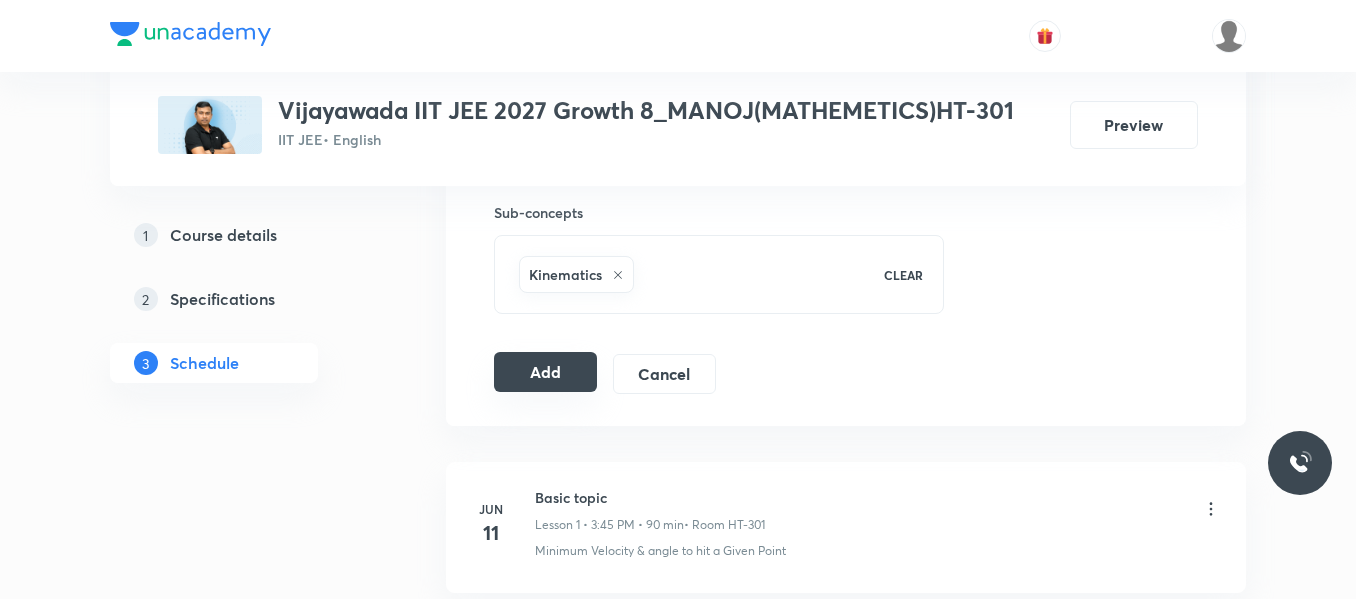 click on "Add" at bounding box center [545, 372] 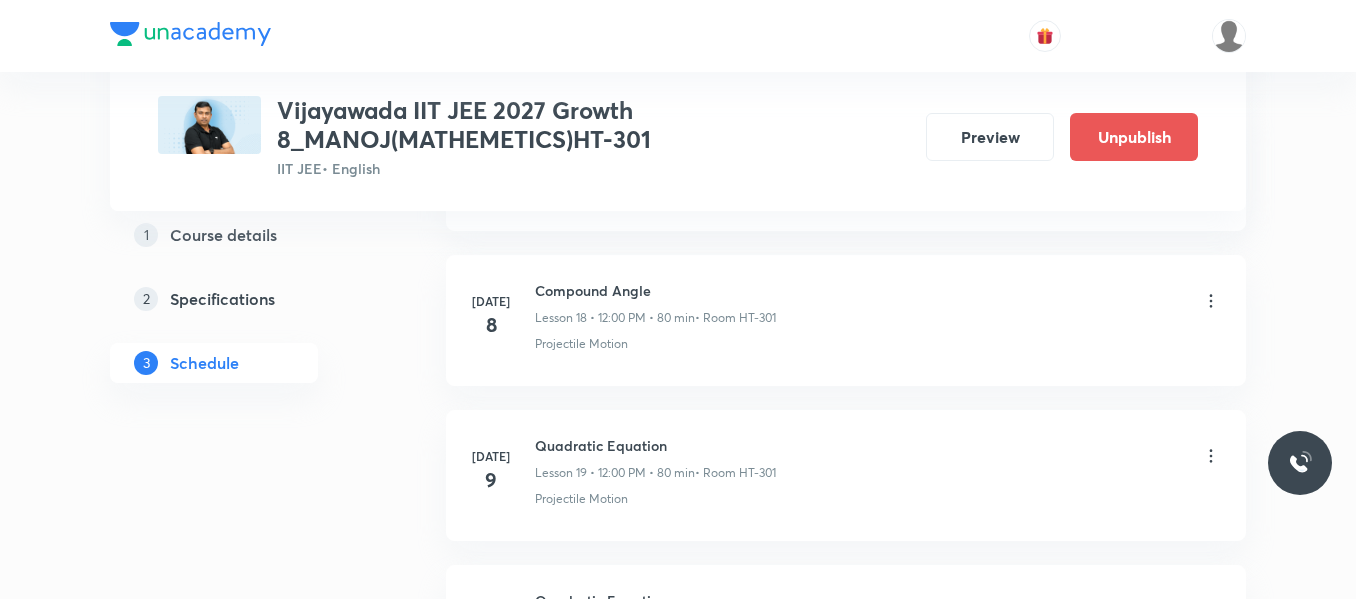 scroll, scrollTop: 3520, scrollLeft: 0, axis: vertical 